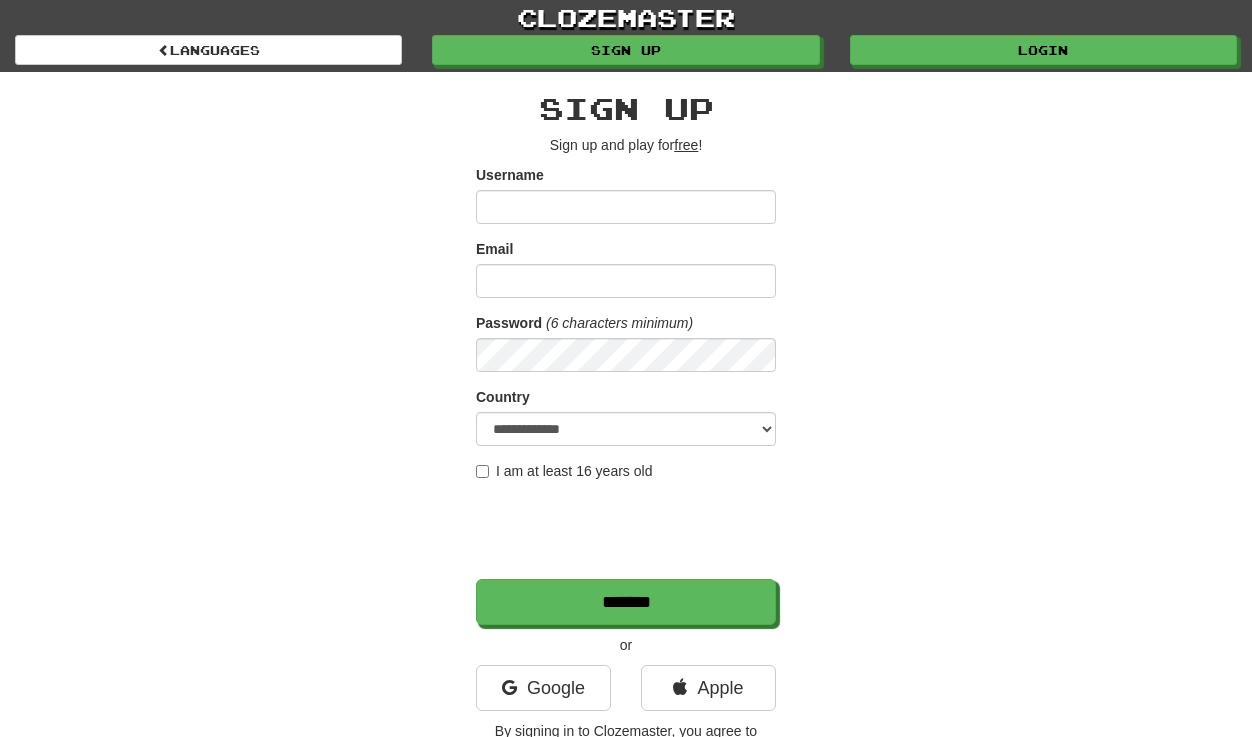 scroll, scrollTop: 0, scrollLeft: 0, axis: both 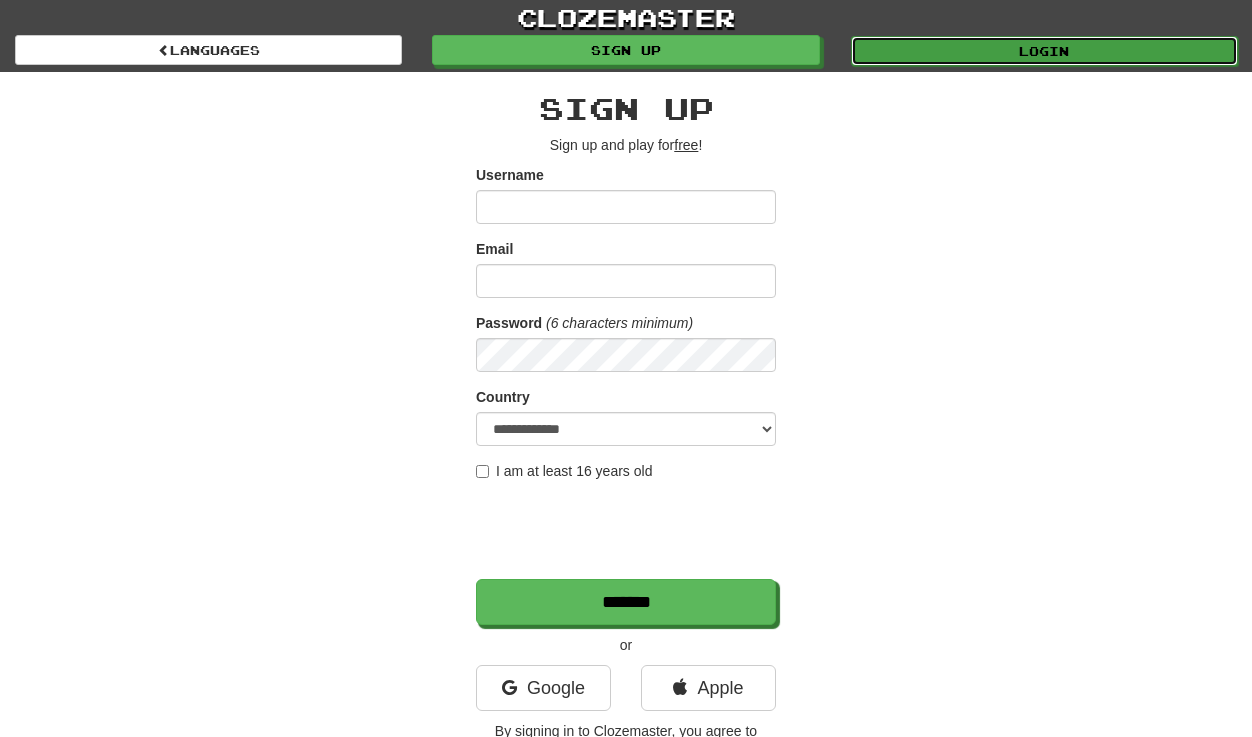 click on "Login" at bounding box center [1044, 51] 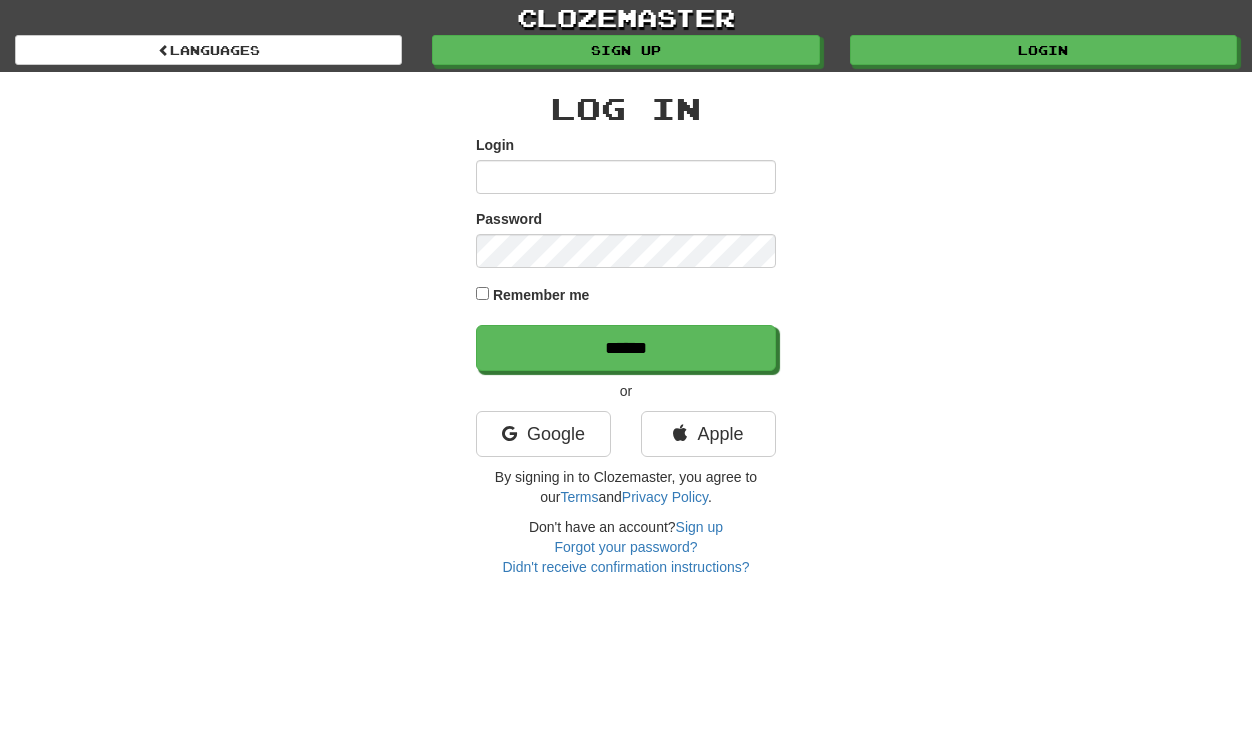 scroll, scrollTop: 0, scrollLeft: 0, axis: both 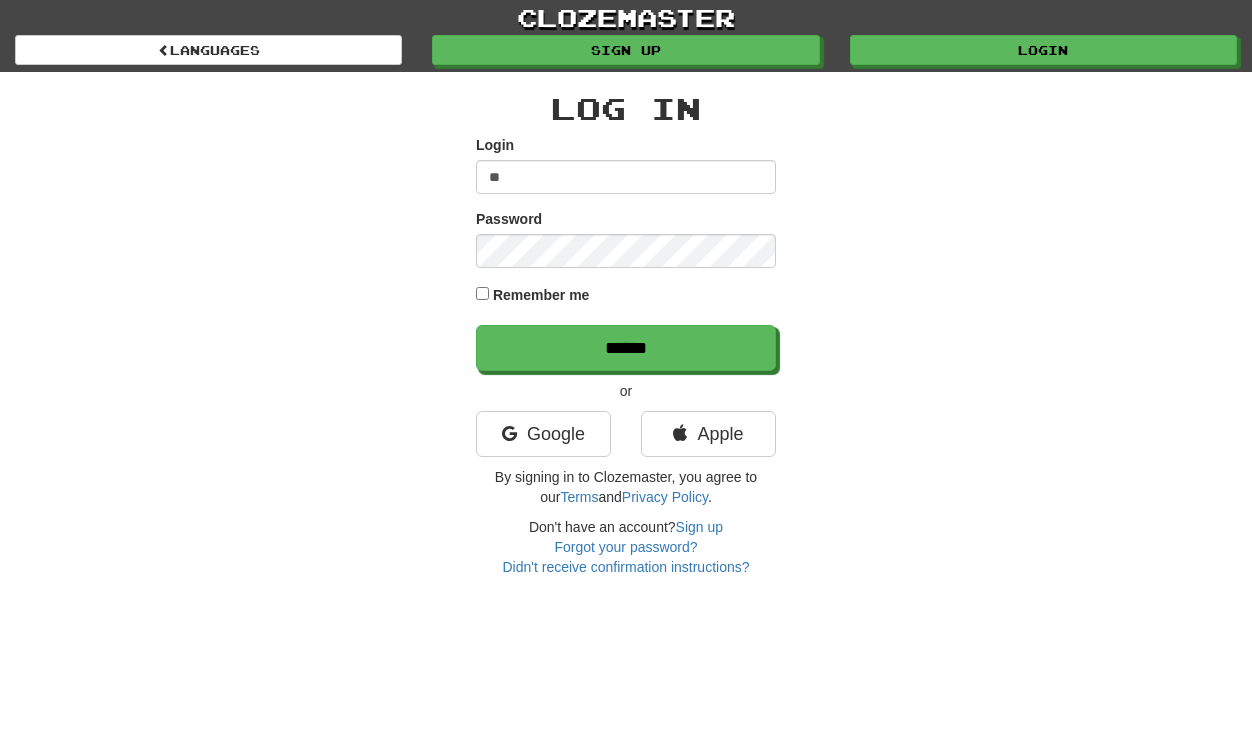 type on "**********" 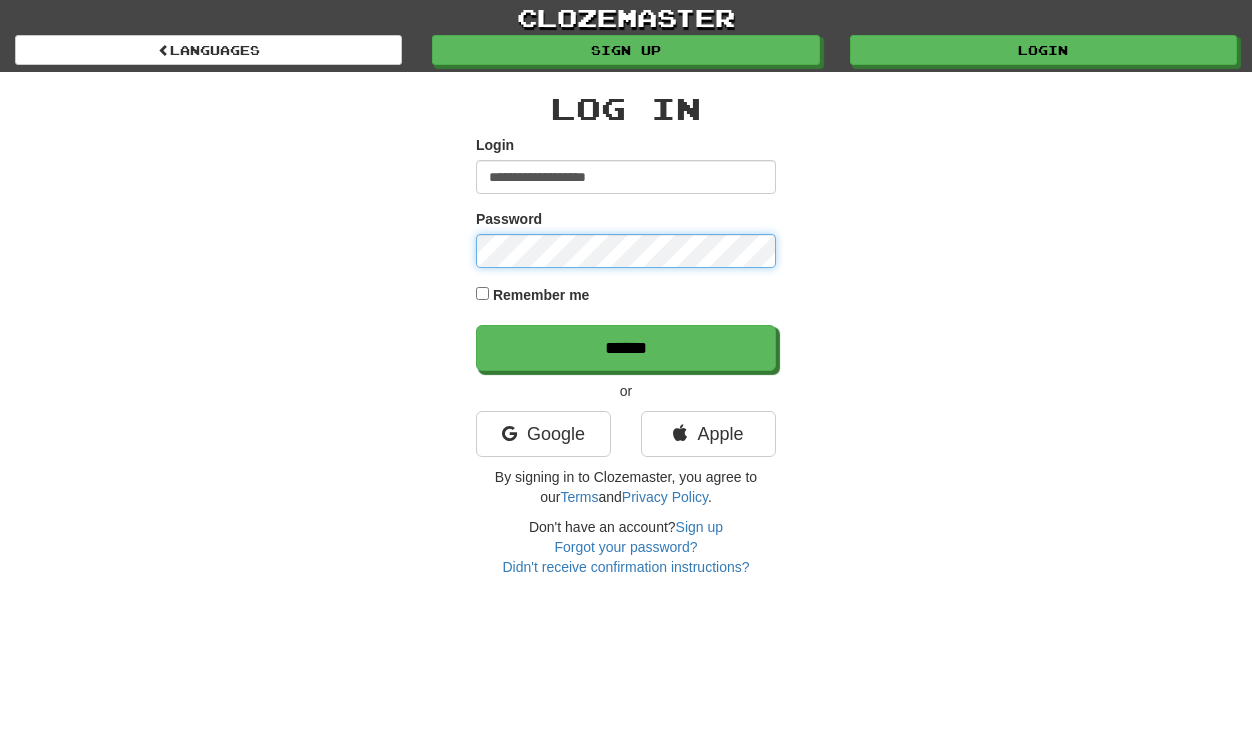 click on "******" at bounding box center [626, 348] 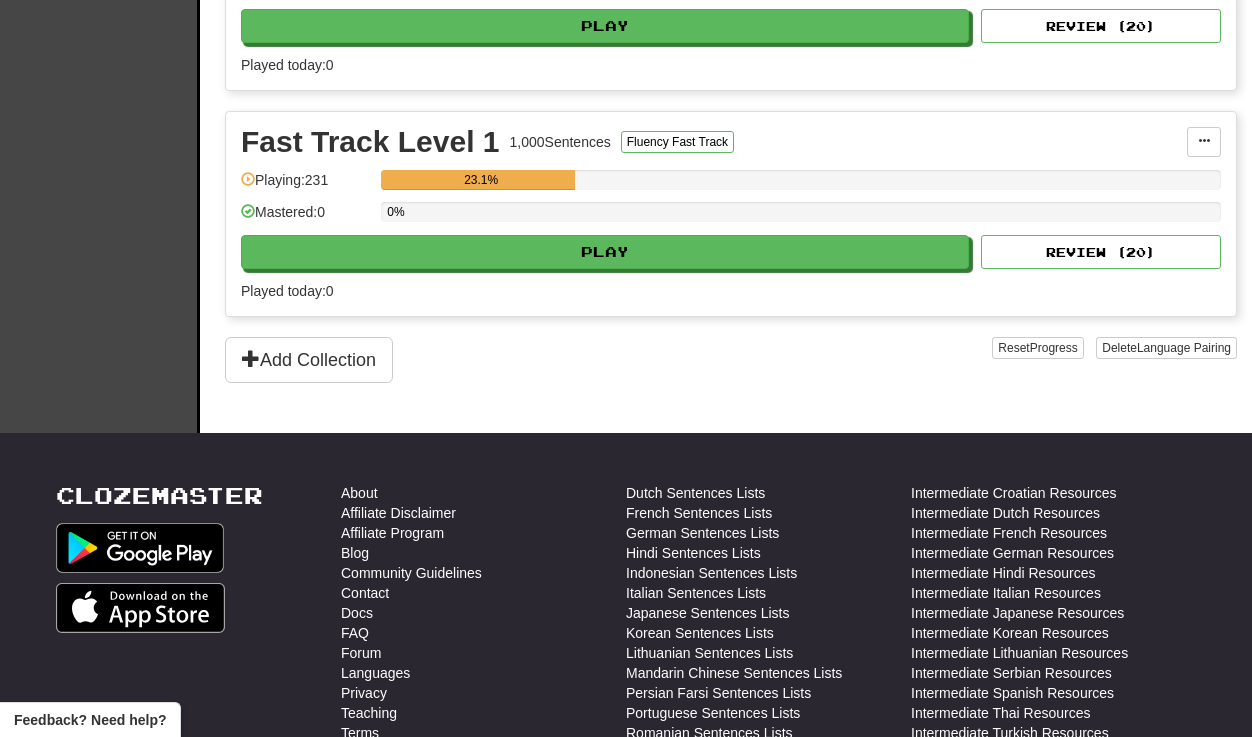 scroll, scrollTop: 491, scrollLeft: 0, axis: vertical 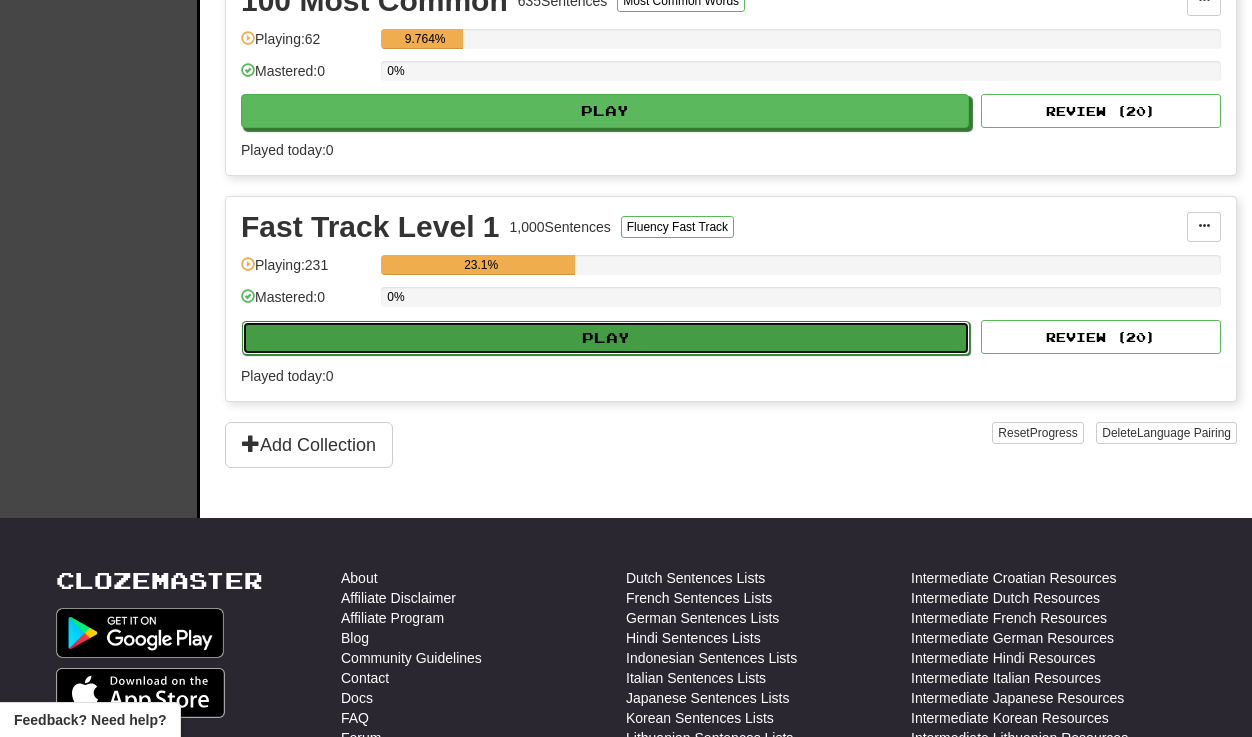click on "Play" at bounding box center [606, 338] 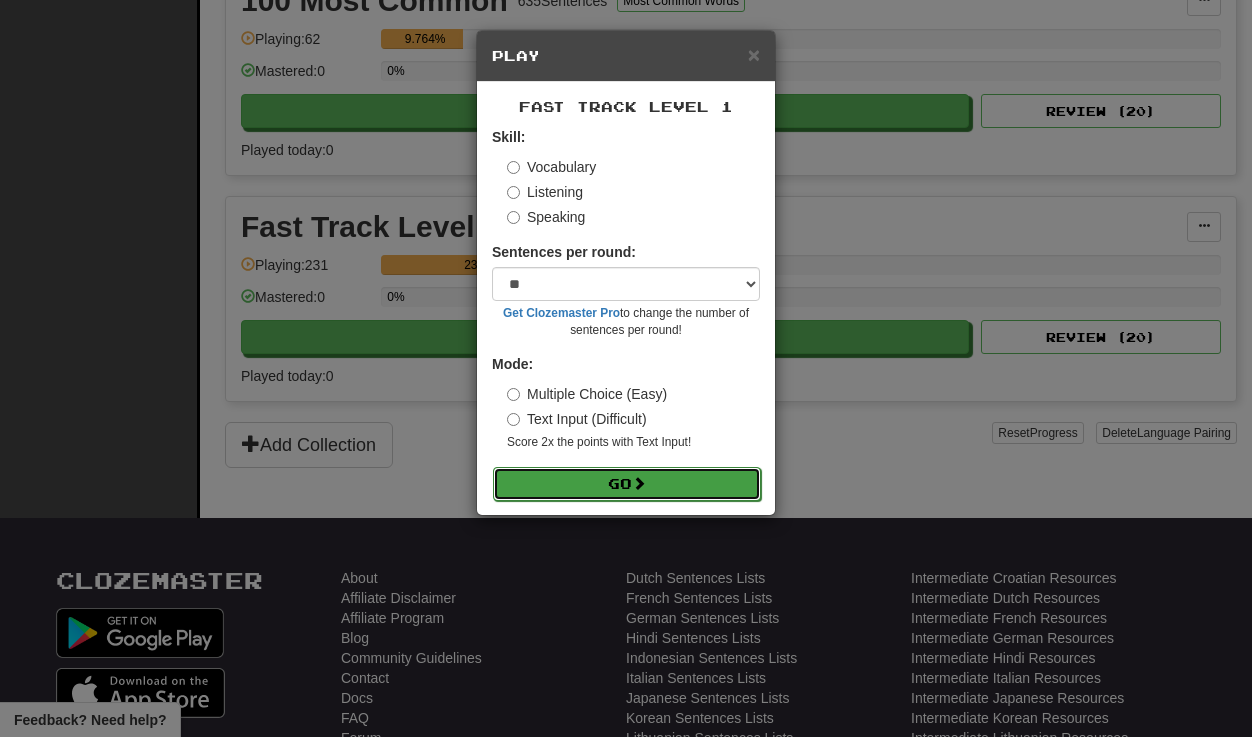 click on "Go" at bounding box center [627, 484] 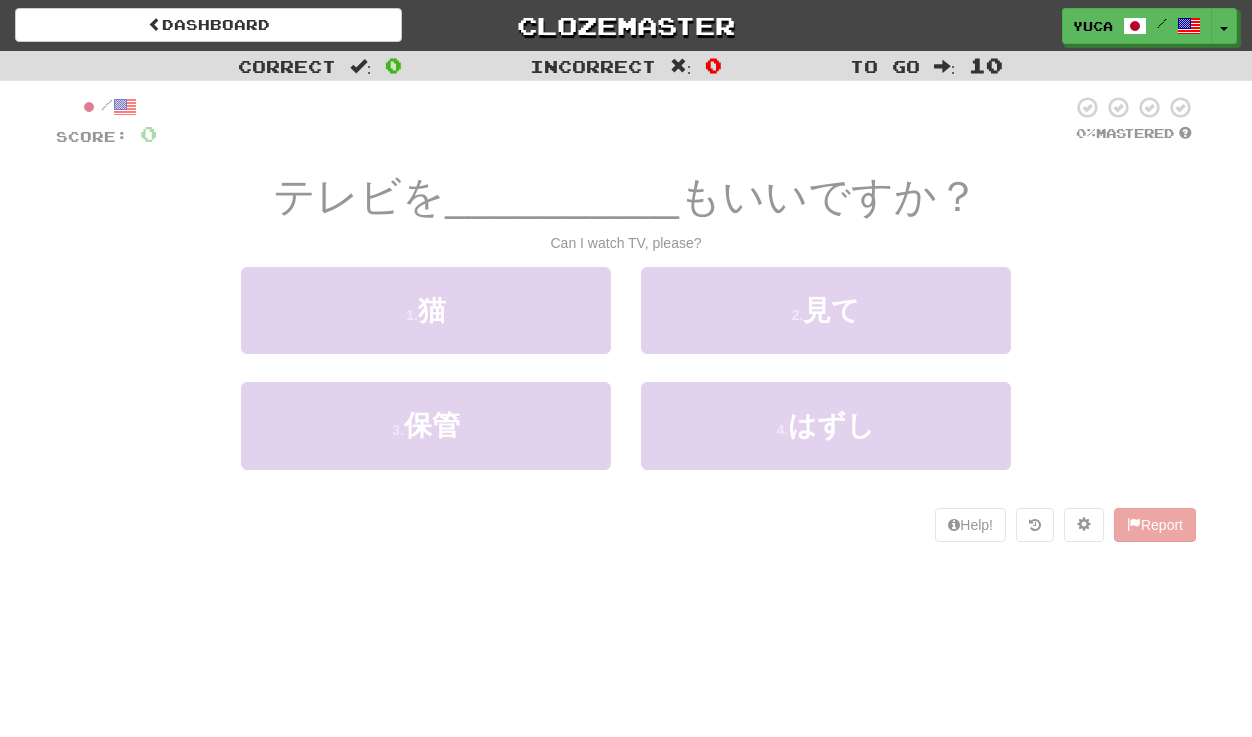 scroll, scrollTop: 0, scrollLeft: 0, axis: both 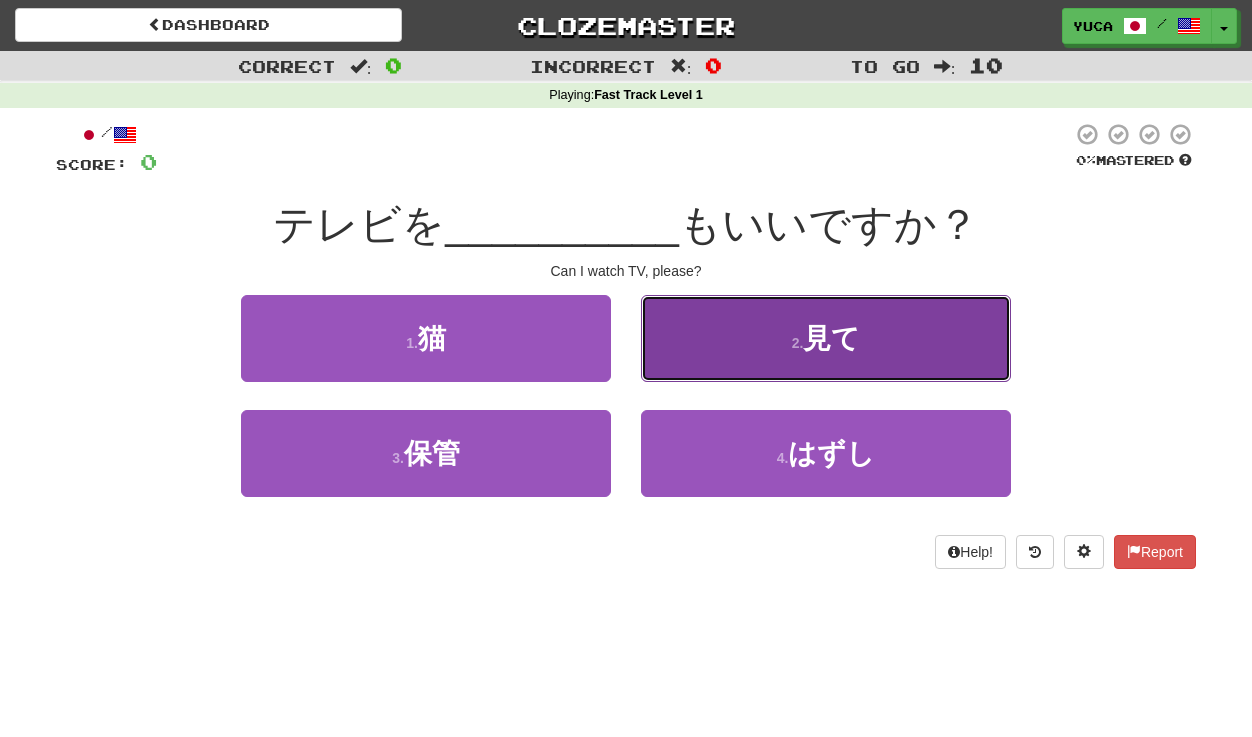 click on "2 ." at bounding box center (798, 343) 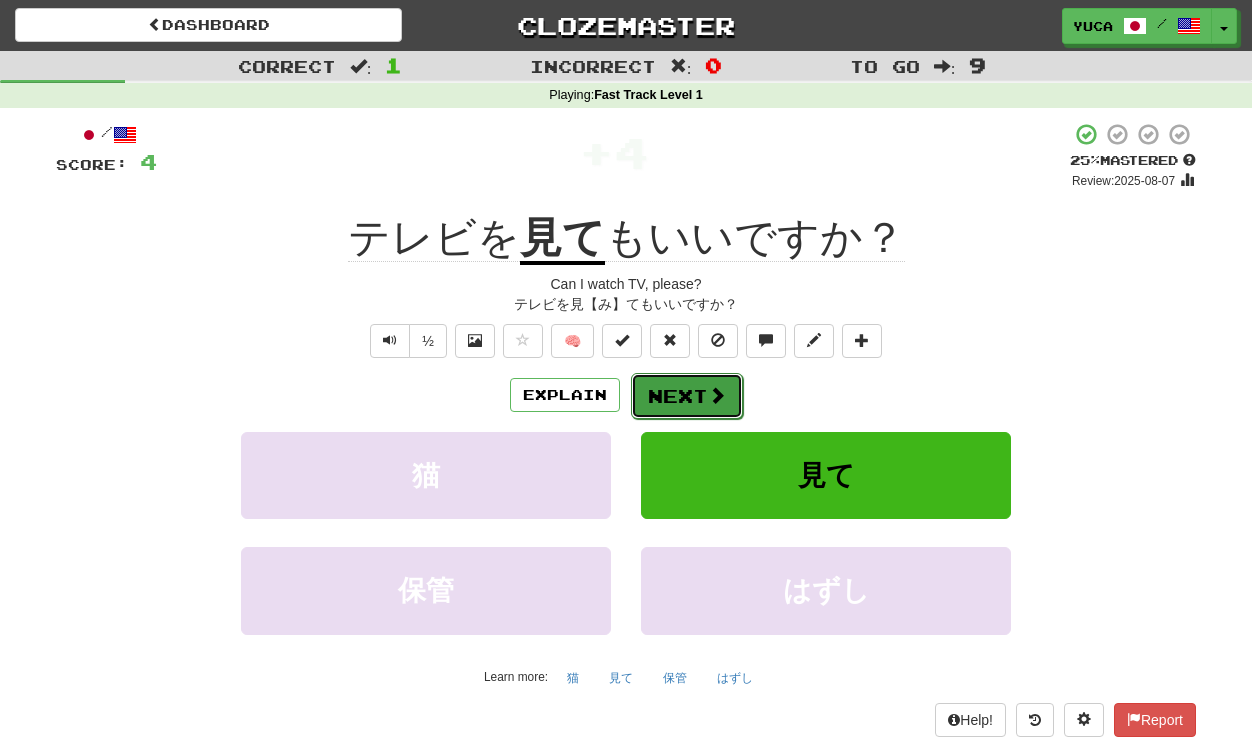 click on "Next" at bounding box center (687, 396) 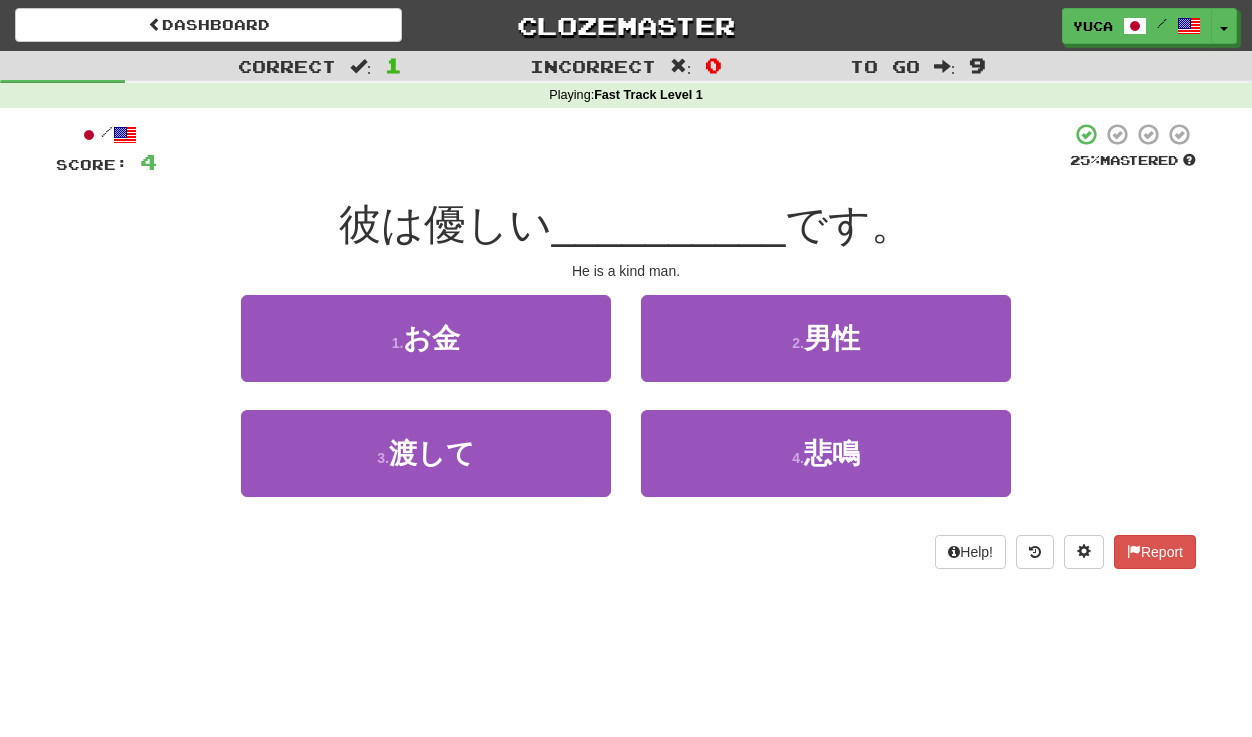 click on "/  Score:   4 25 %  Mastered 彼は優しい __________ です。 He is a kind man. 1 .  お金 2 .  男性 3 .  渡して 4 .  悲鳴  Help!  Report" at bounding box center [626, 345] 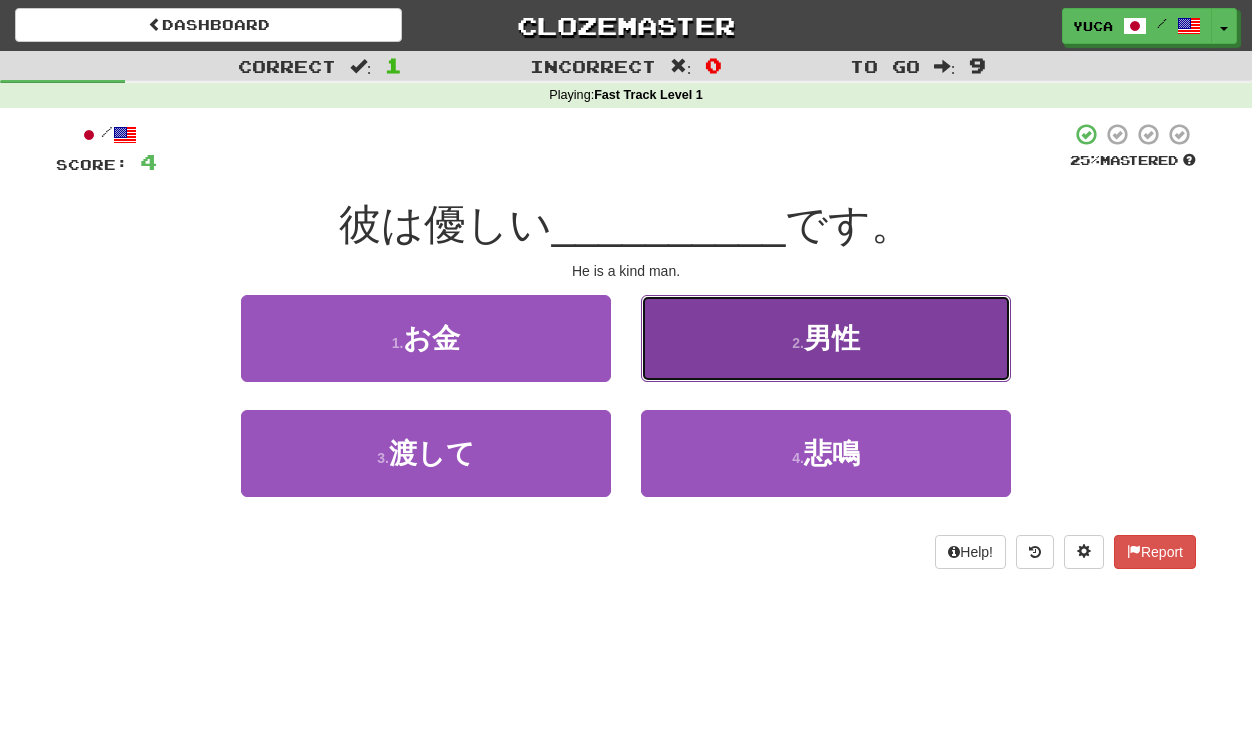 click on "男性" at bounding box center [832, 338] 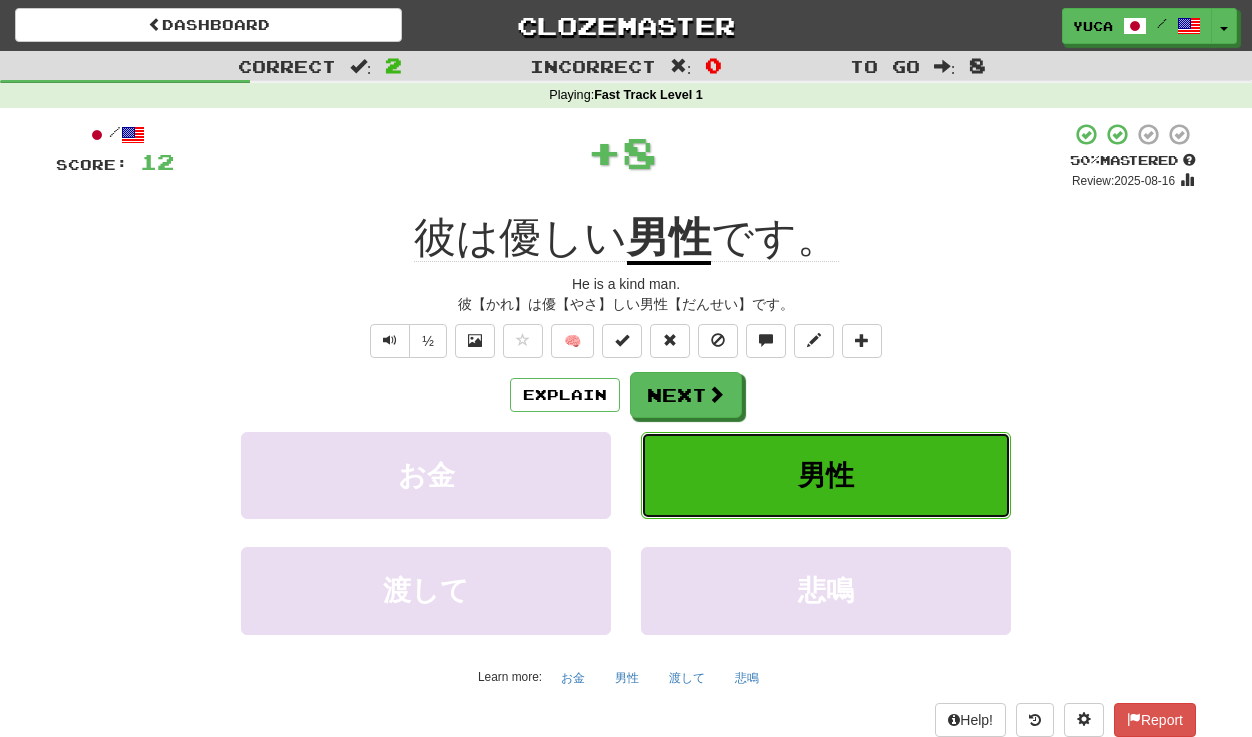 type 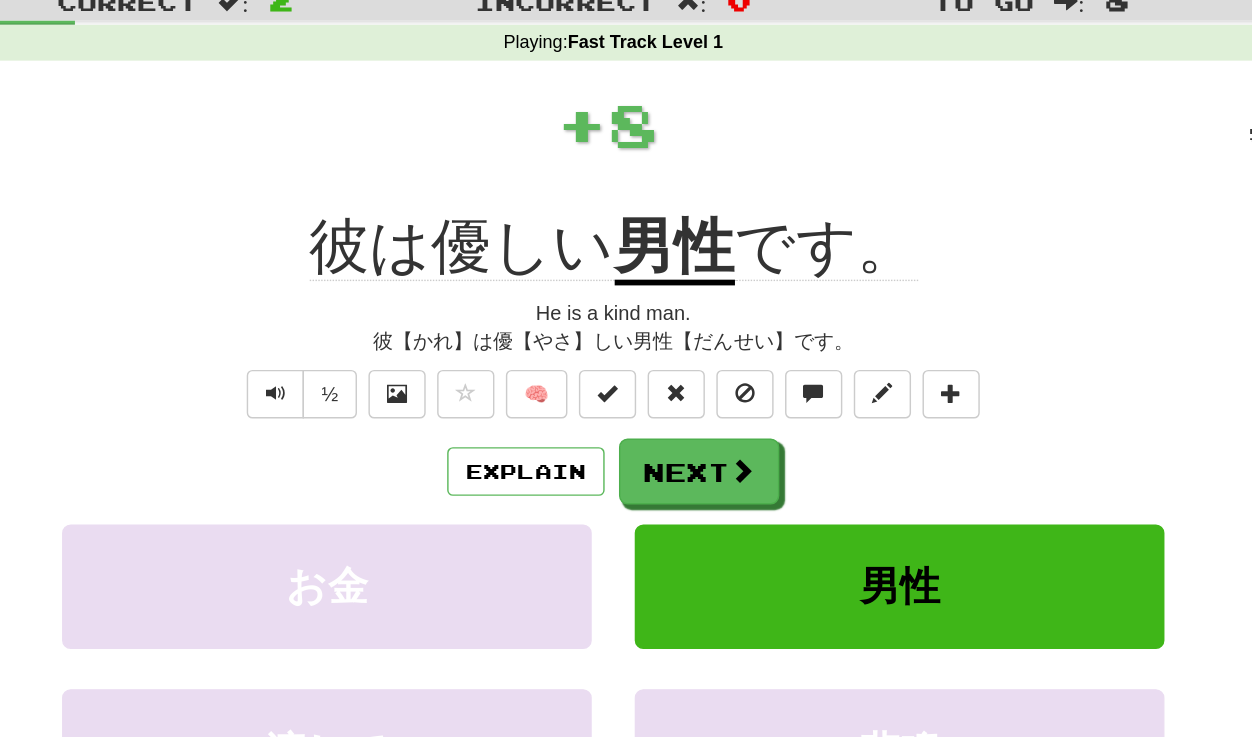 click on "+ 8" at bounding box center (622, 152) 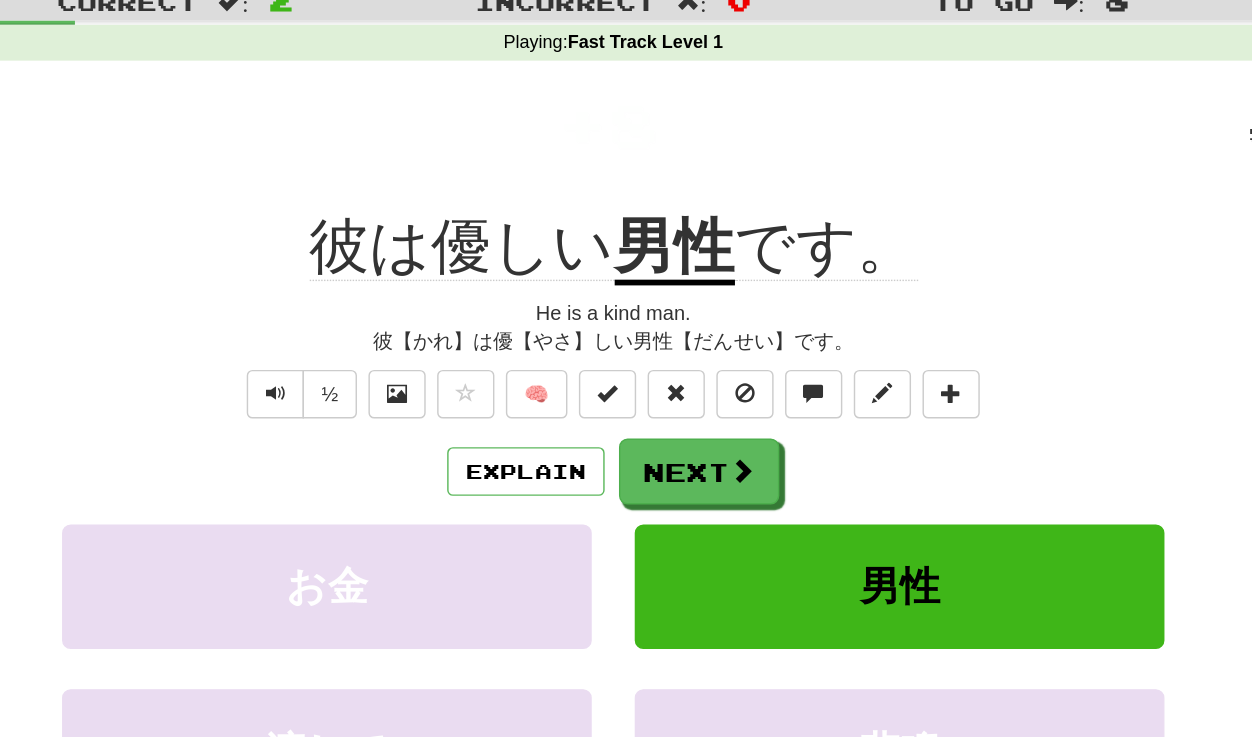 click on "男性" at bounding box center (669, 239) 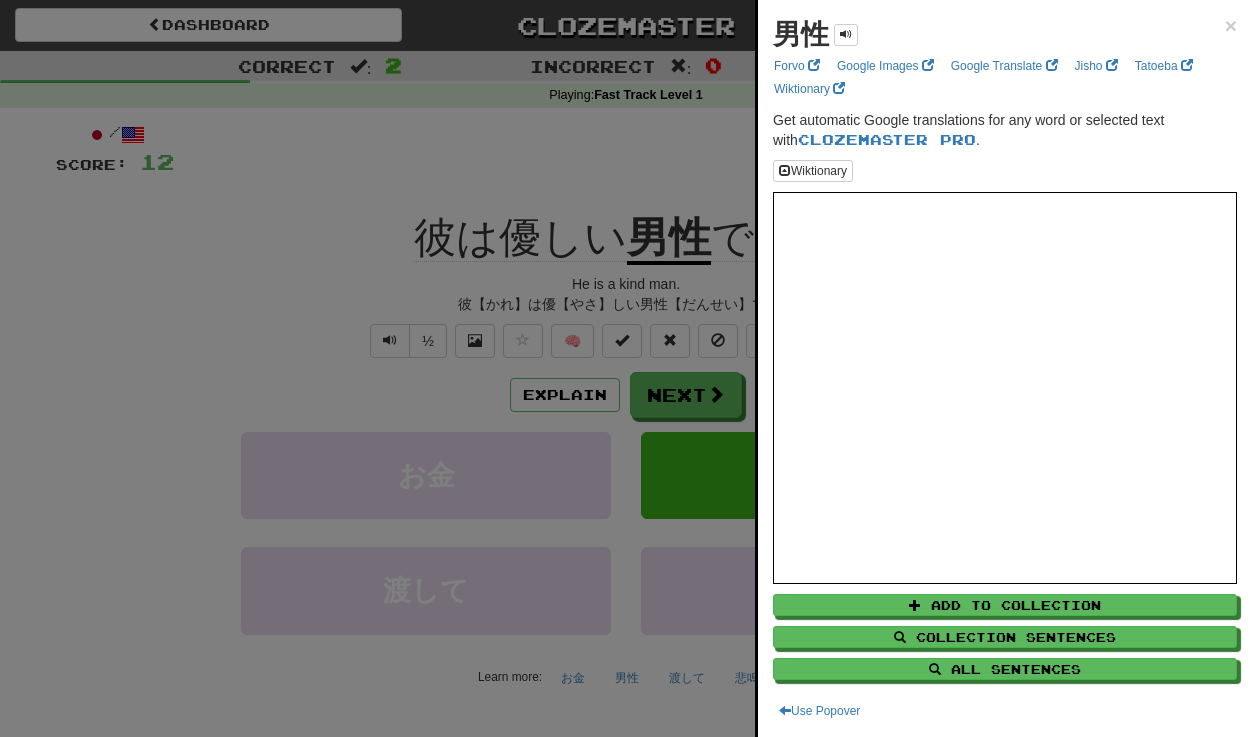 click at bounding box center [626, 368] 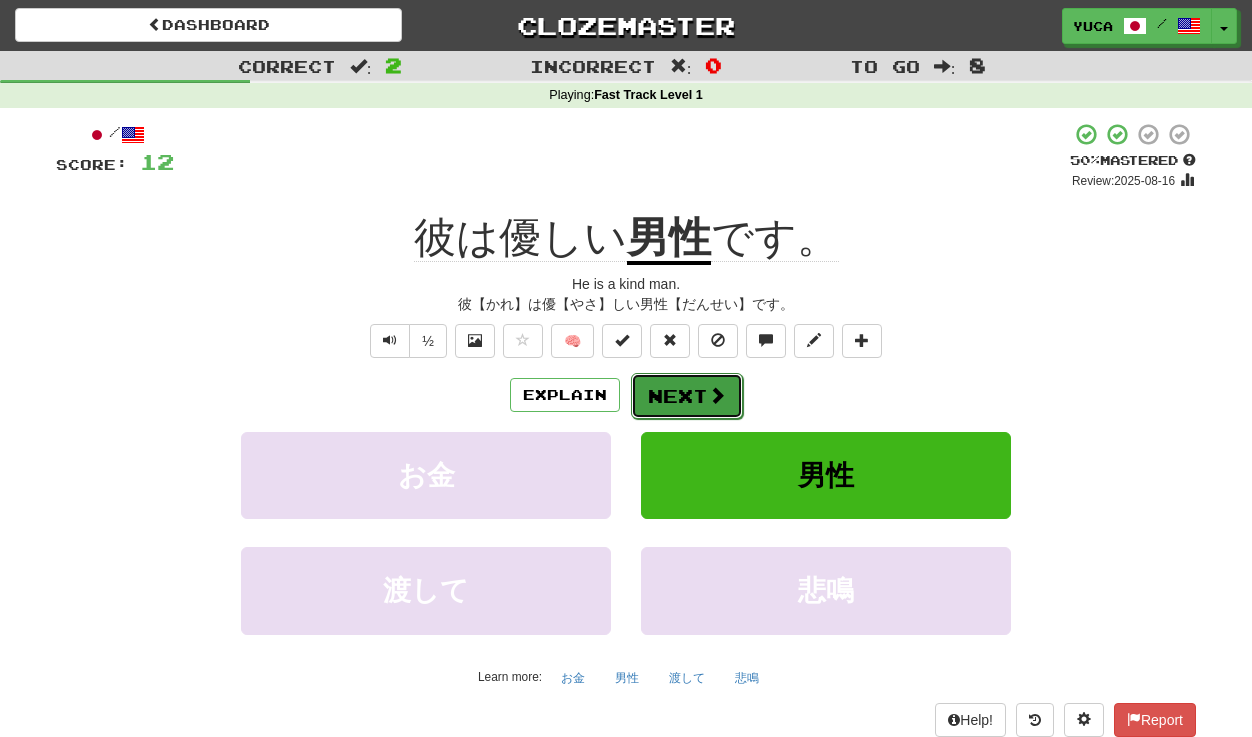 click on "Next" at bounding box center [687, 396] 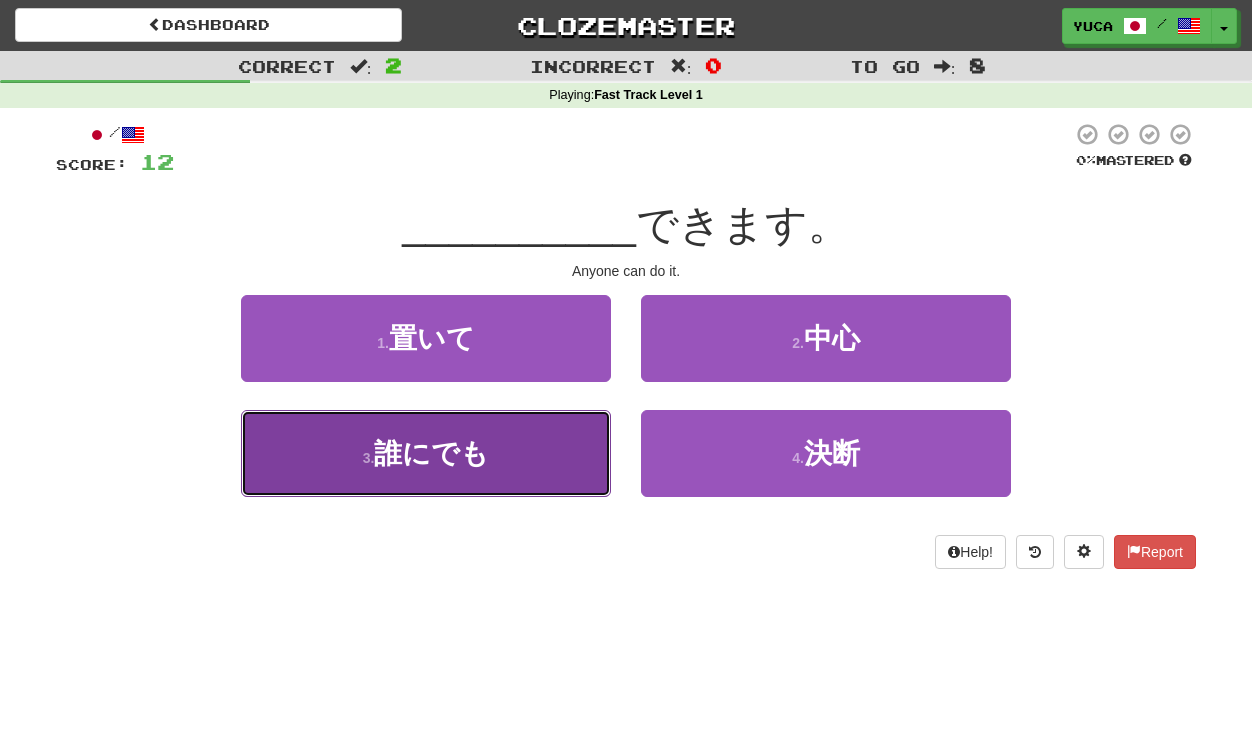 click on "誰にでも" at bounding box center (431, 453) 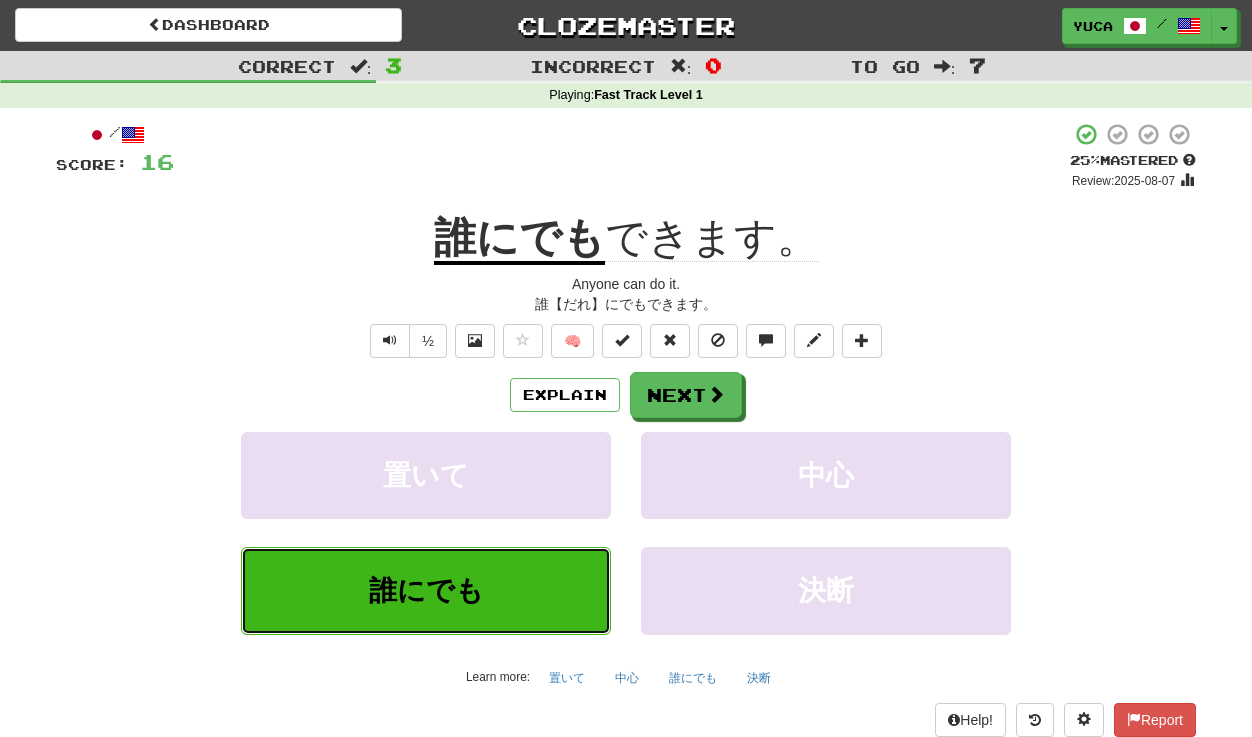 type 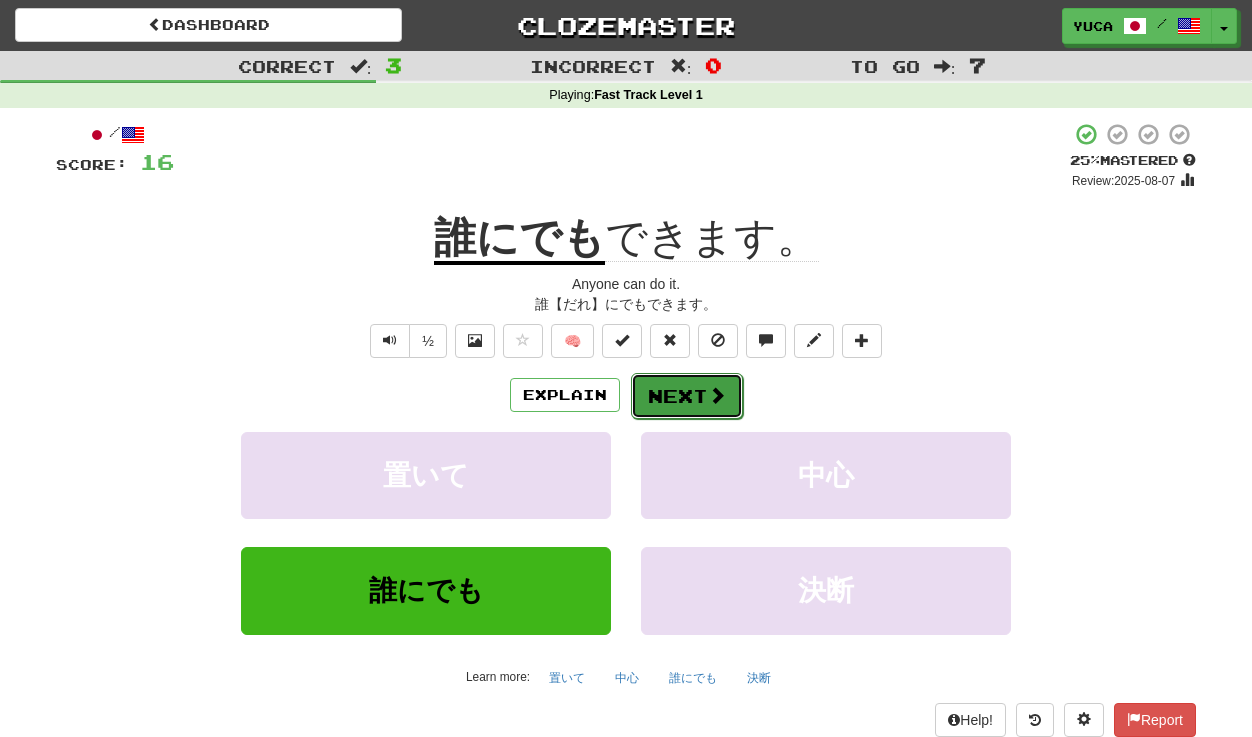 click at bounding box center (717, 395) 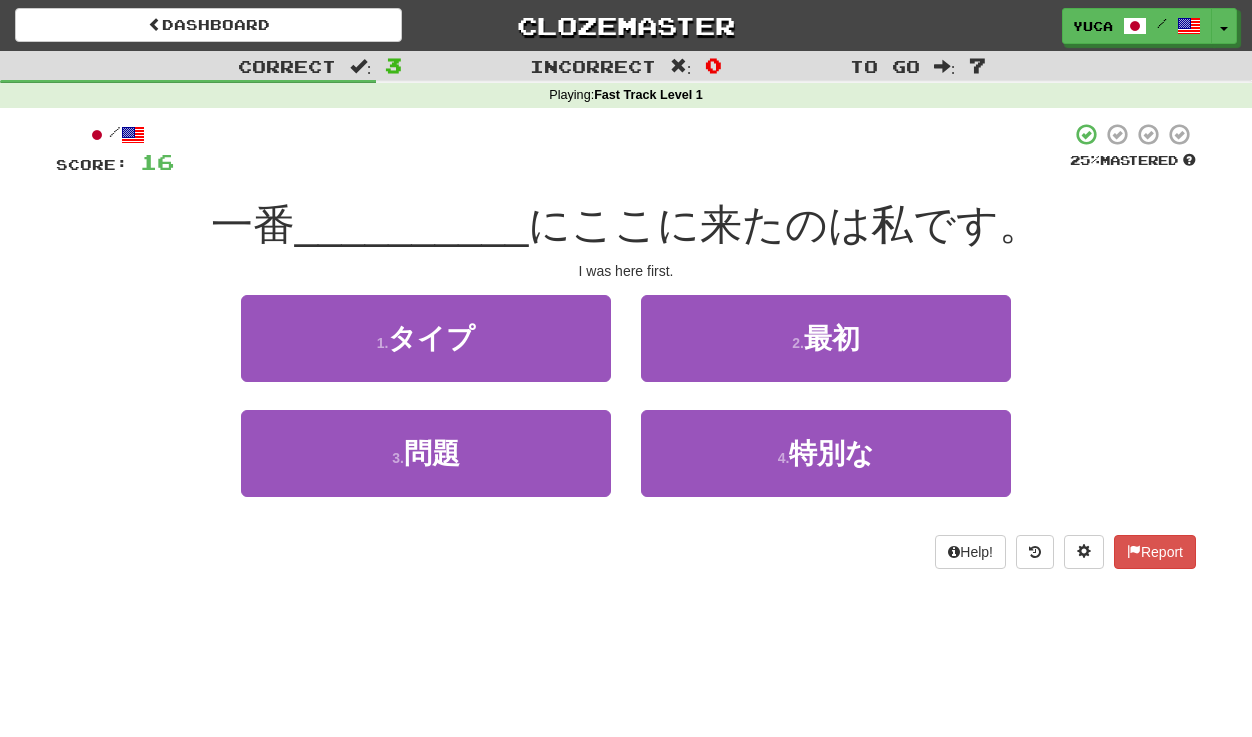 click on "__________" at bounding box center [412, 224] 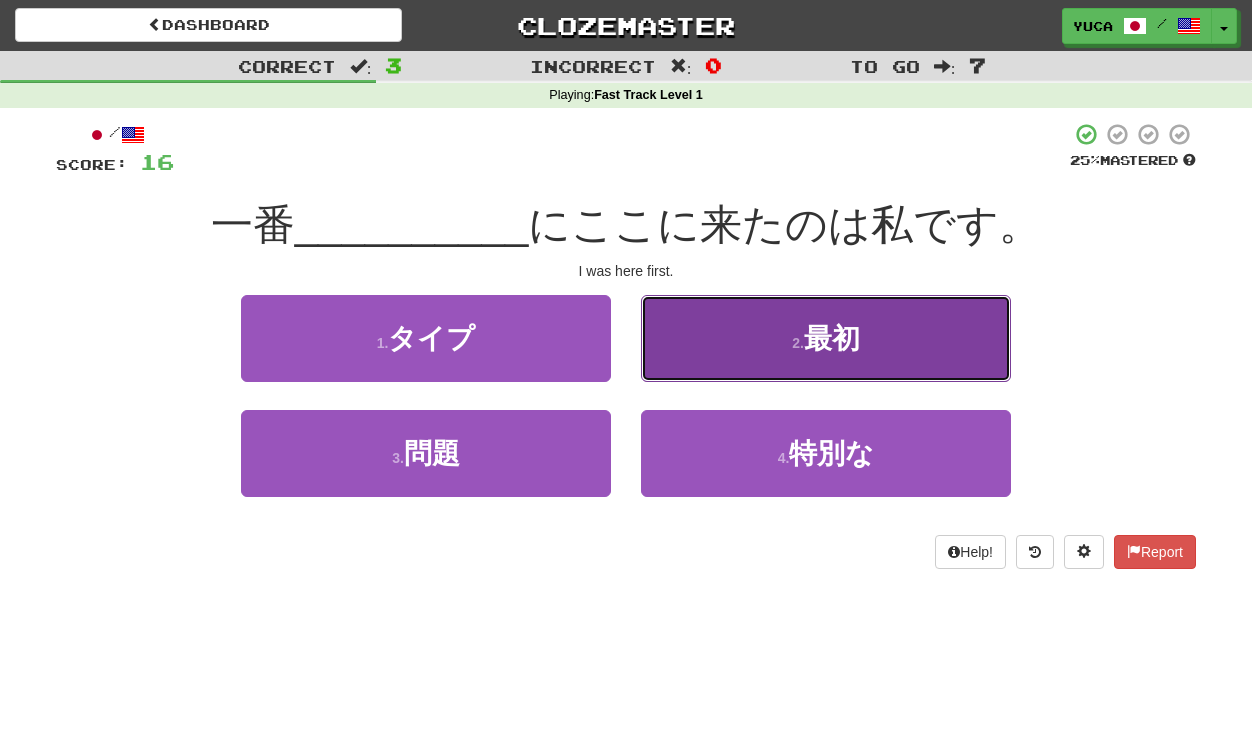 click on "最初" at bounding box center [832, 338] 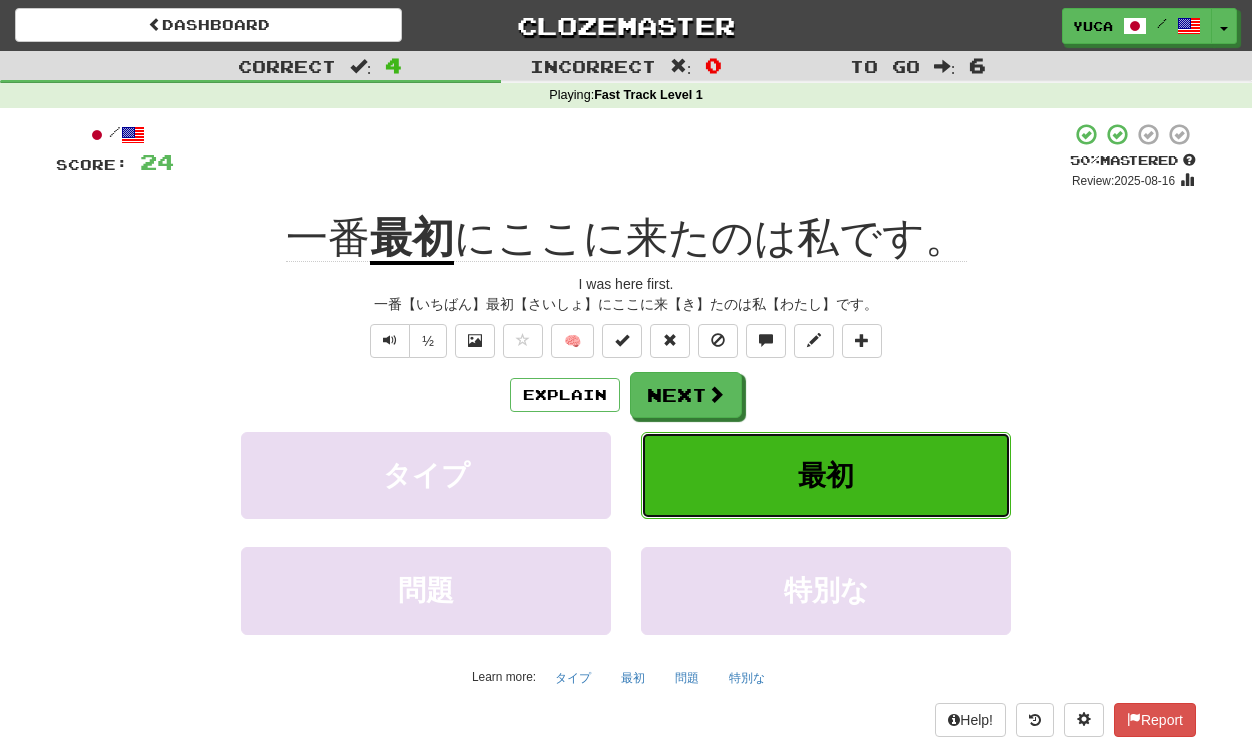 type 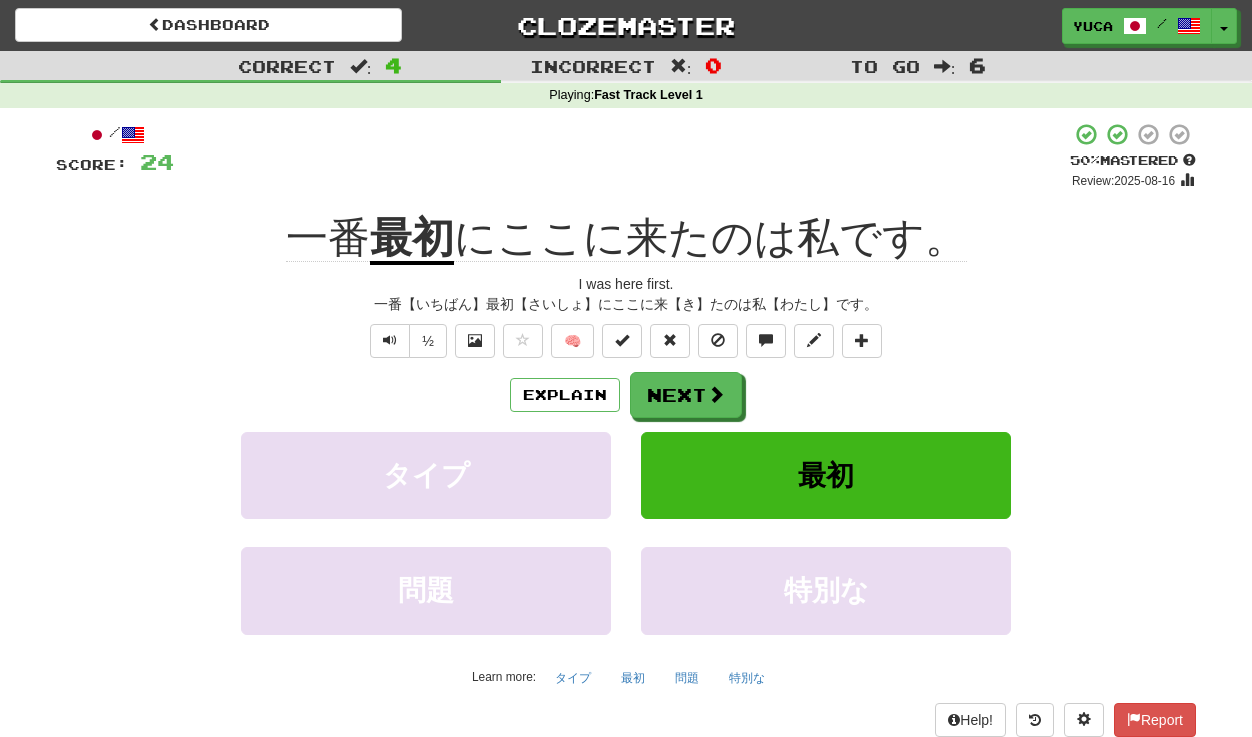 click on "+ 8" at bounding box center [622, 156] 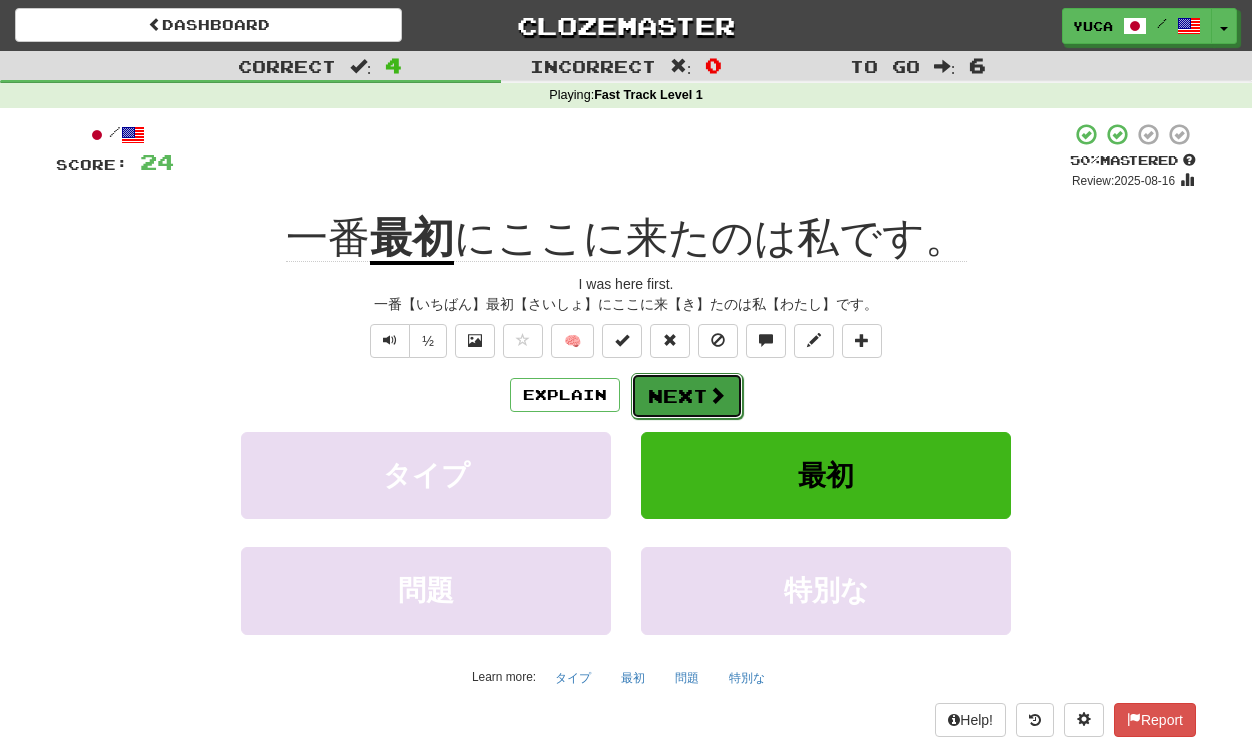click on "Next" at bounding box center (687, 396) 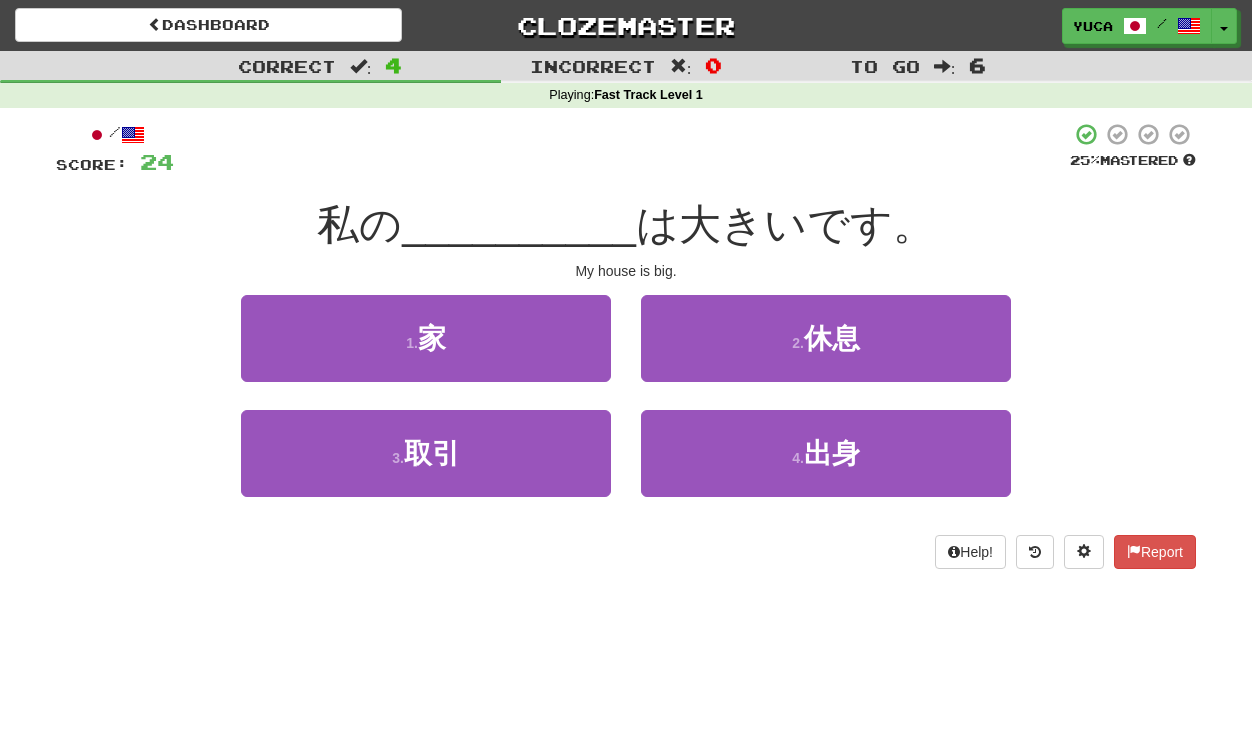 click at bounding box center [622, 149] 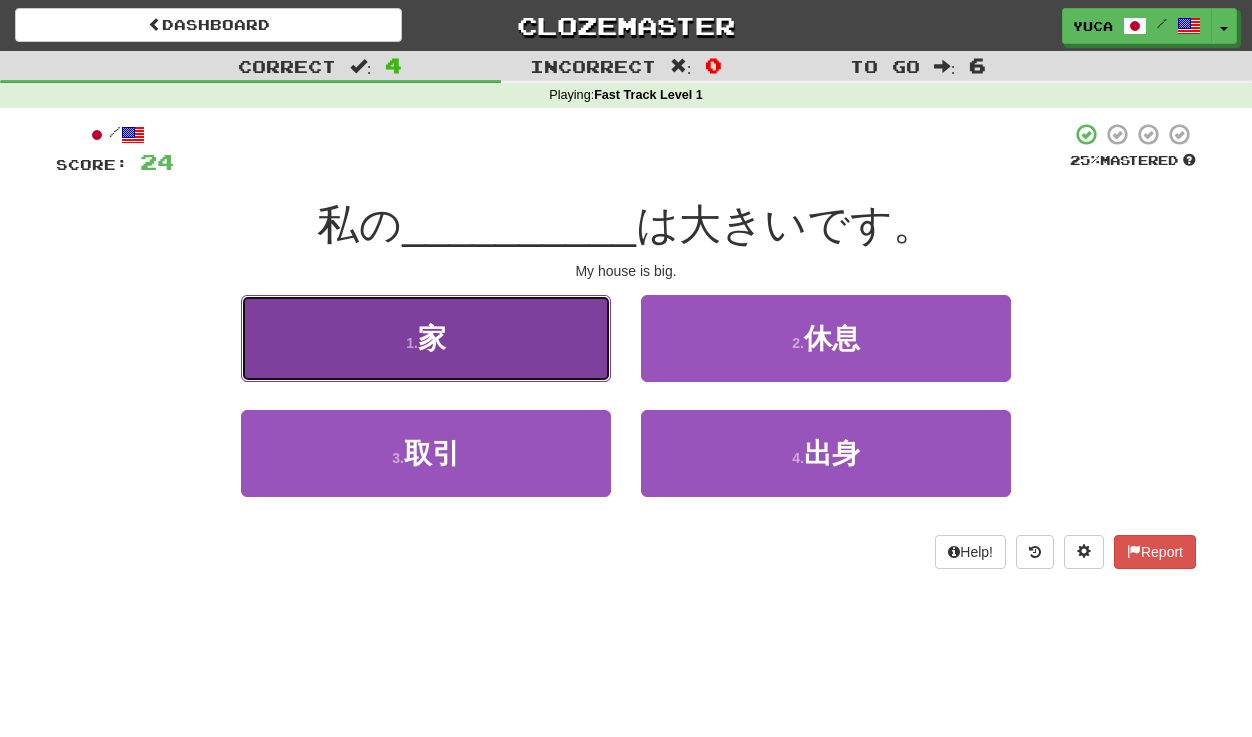 click on "家" at bounding box center (432, 338) 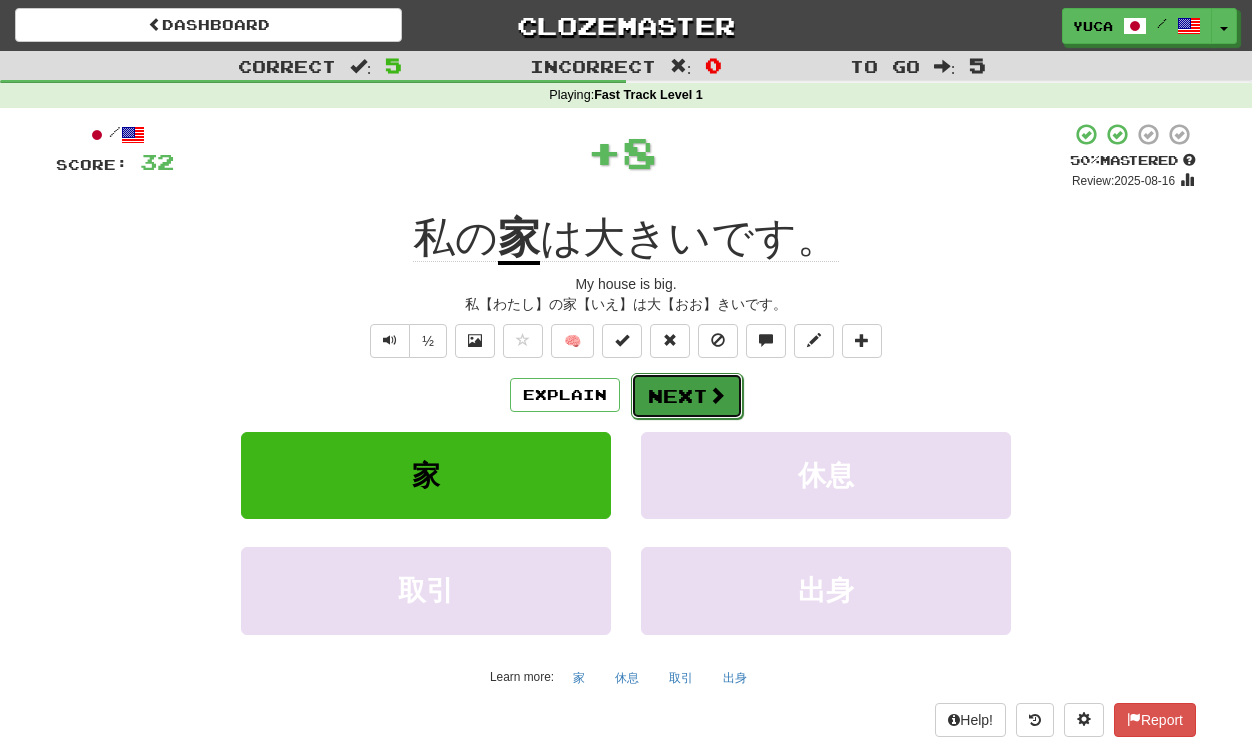 click at bounding box center (717, 395) 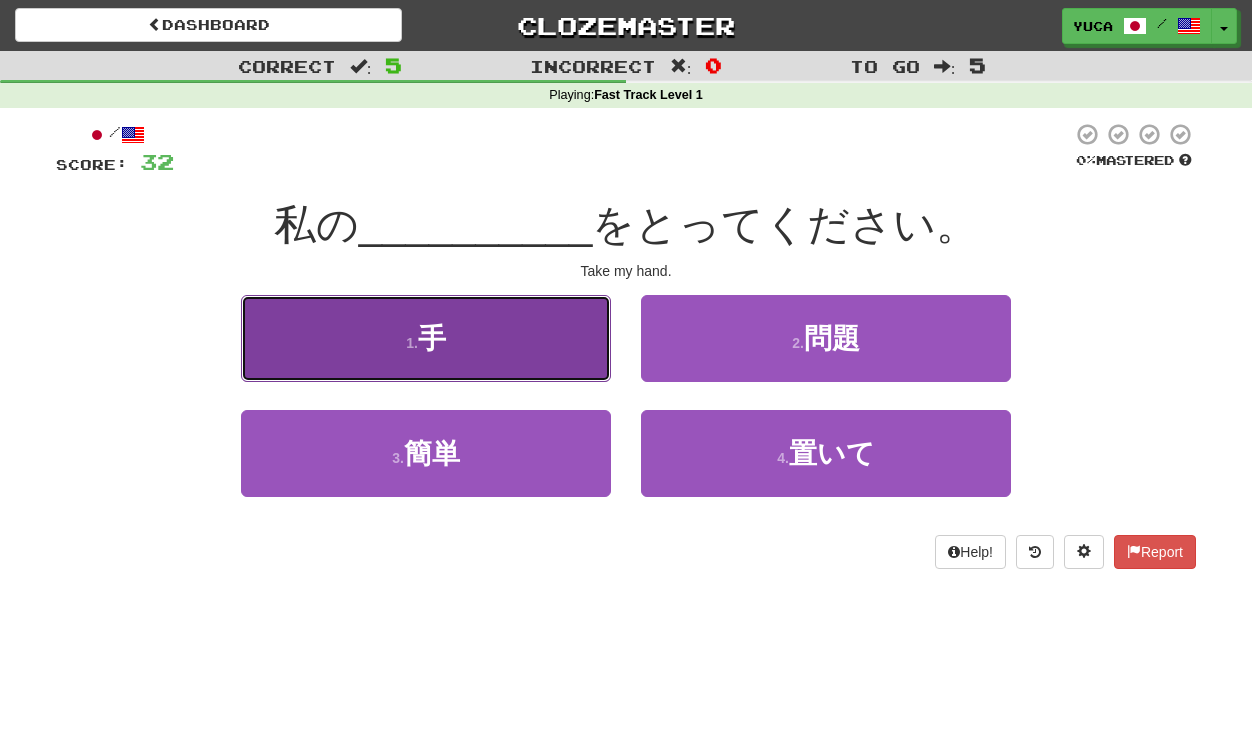 click on "手" at bounding box center (432, 338) 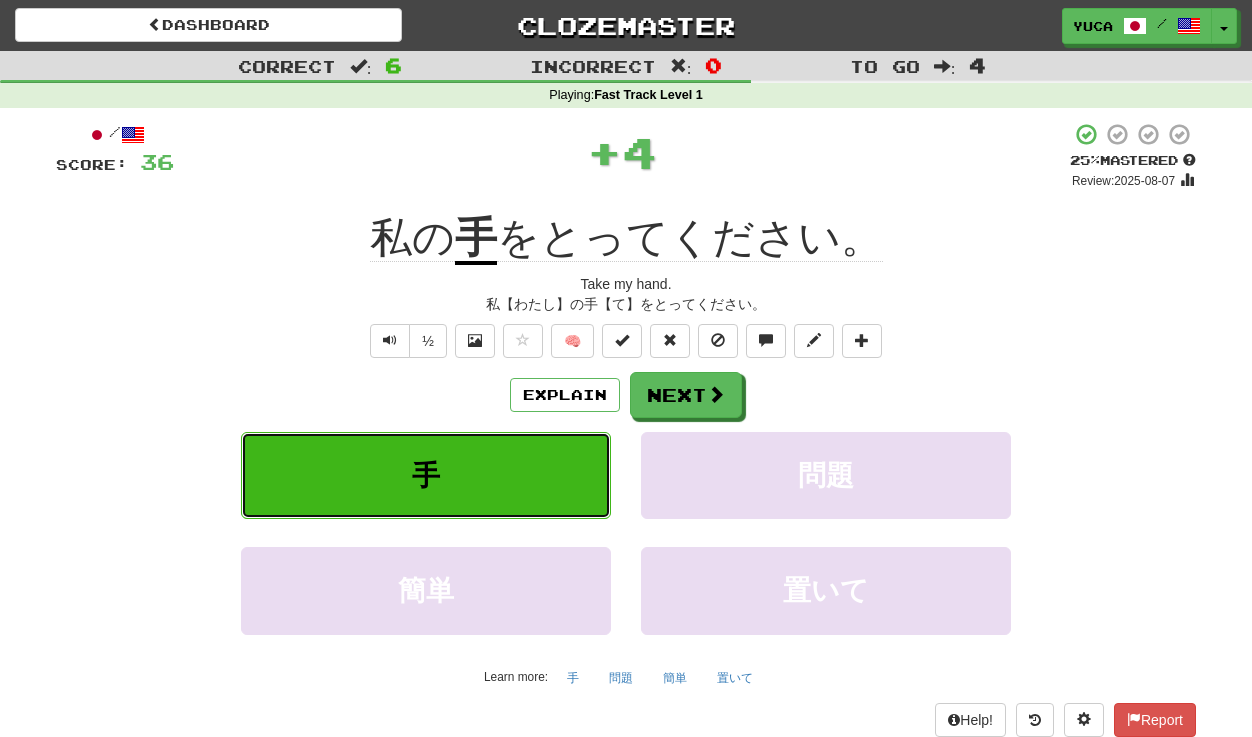 type 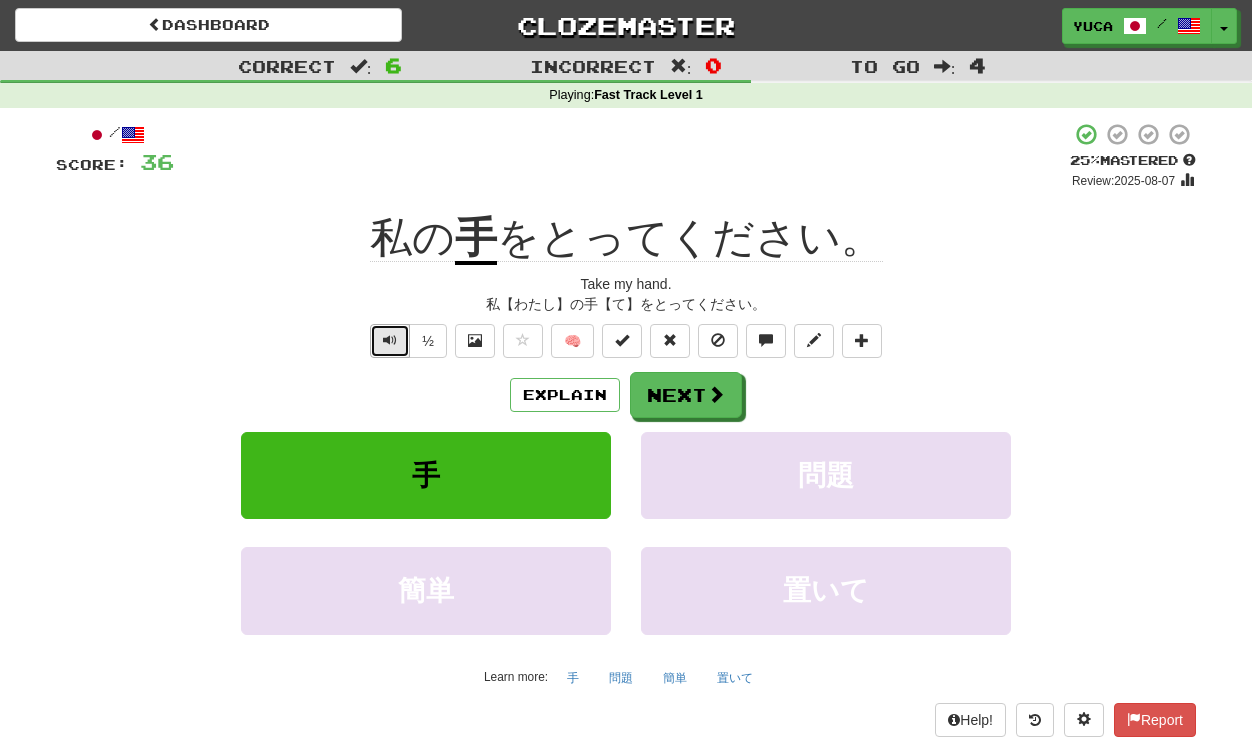 click at bounding box center [390, 340] 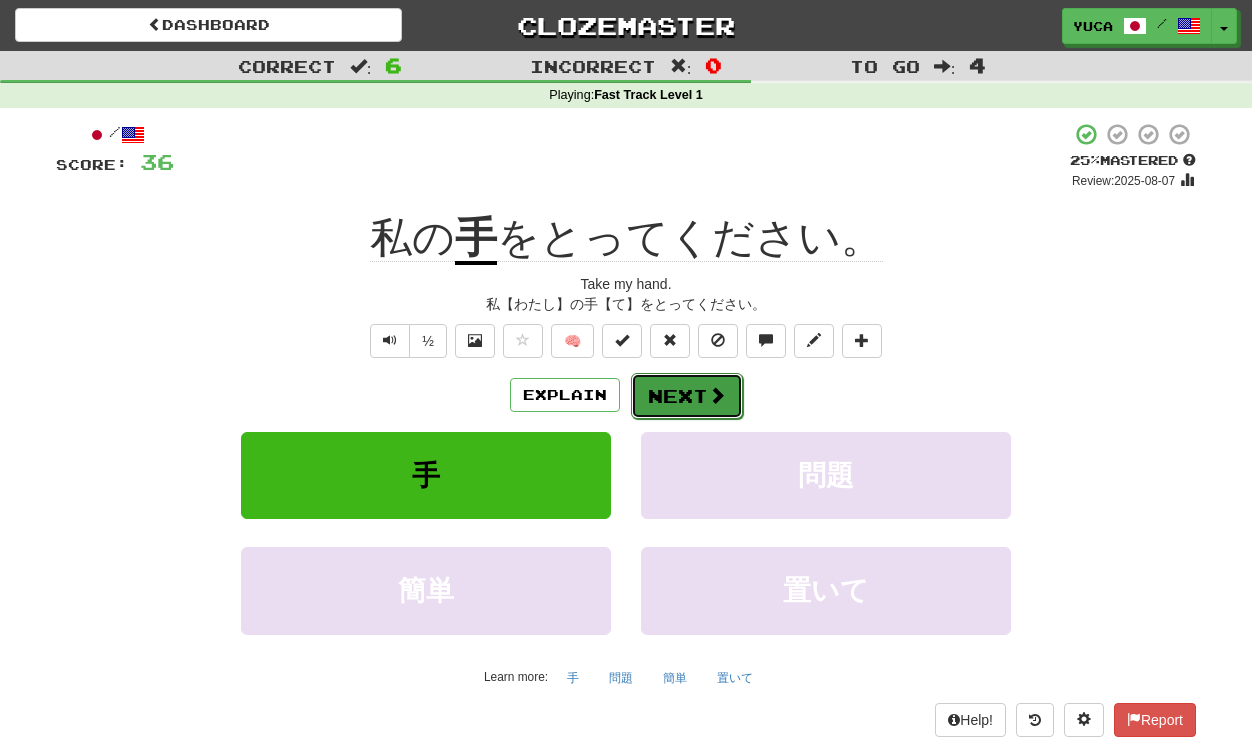 click at bounding box center (717, 395) 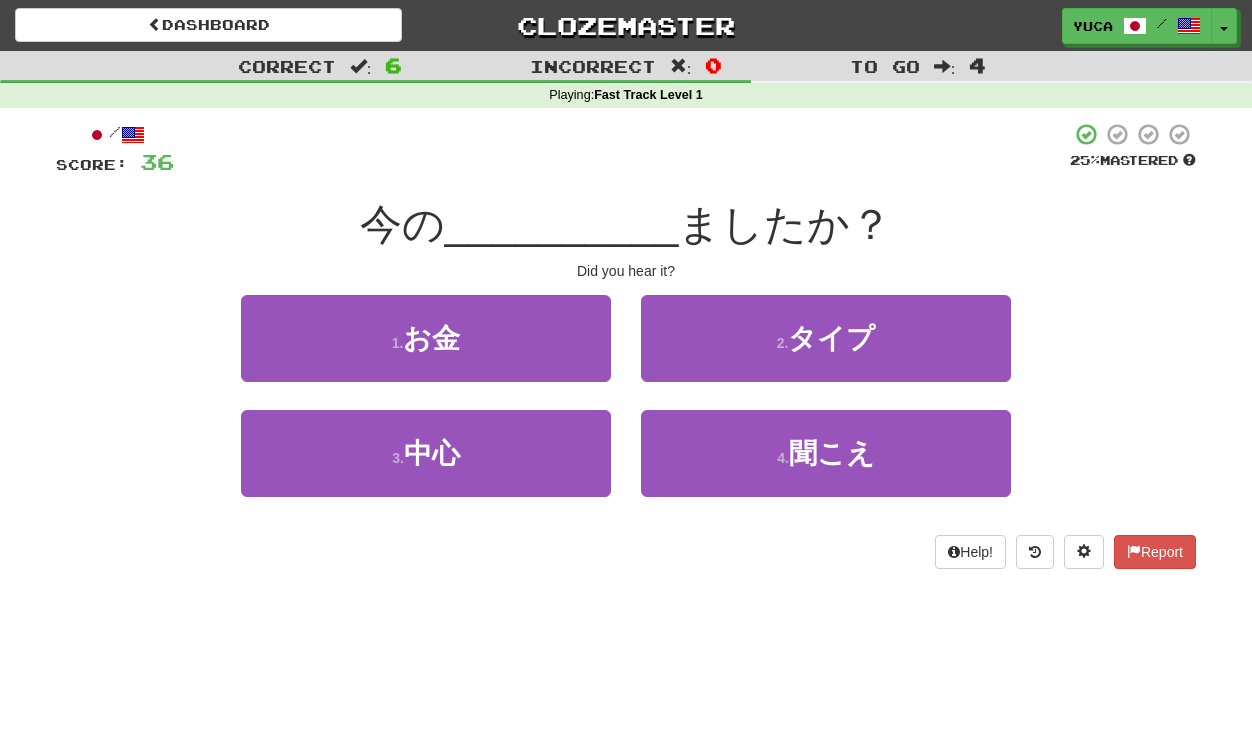 click on "__________" at bounding box center [562, 224] 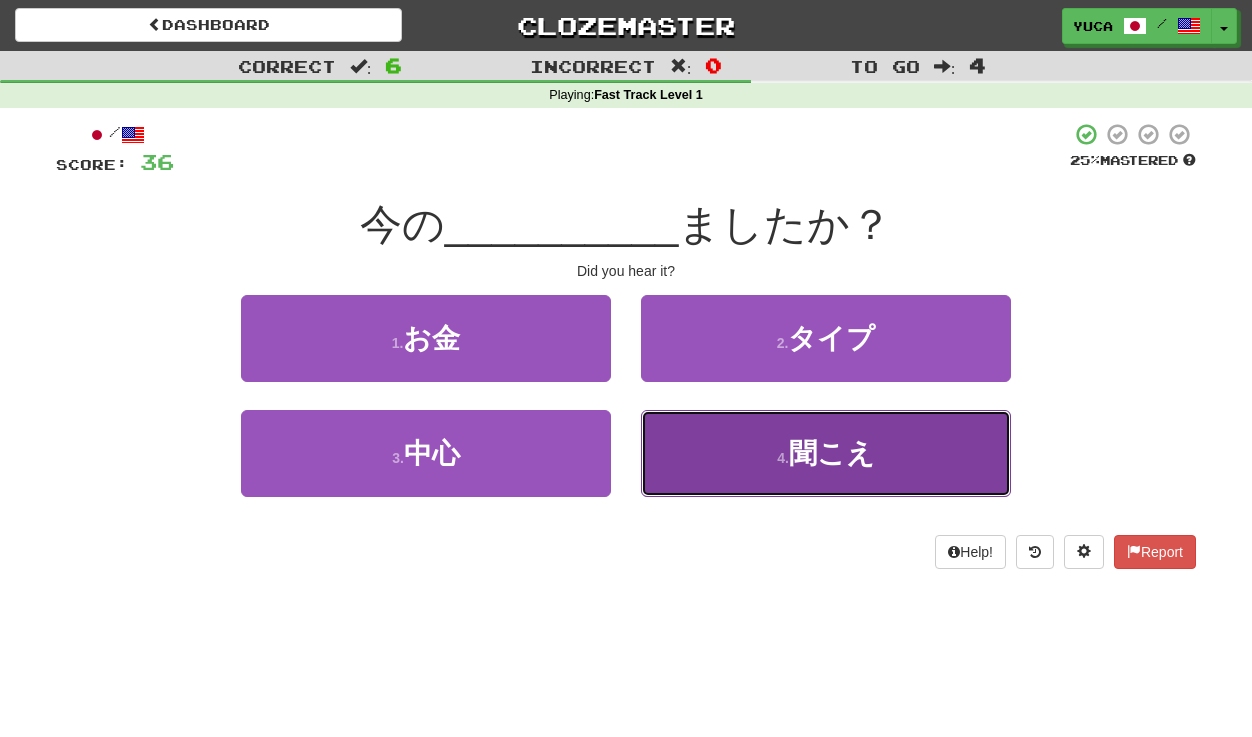 click on "聞こえ" at bounding box center (832, 453) 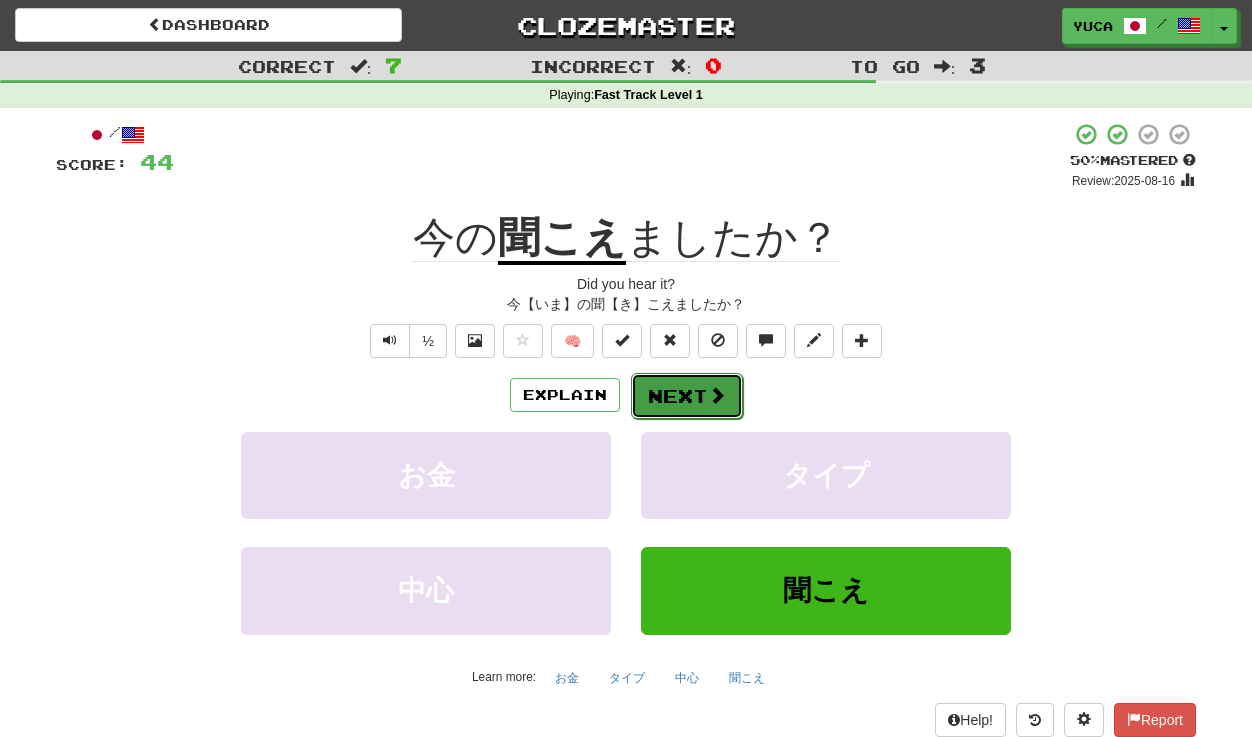 click on "Next" at bounding box center (687, 396) 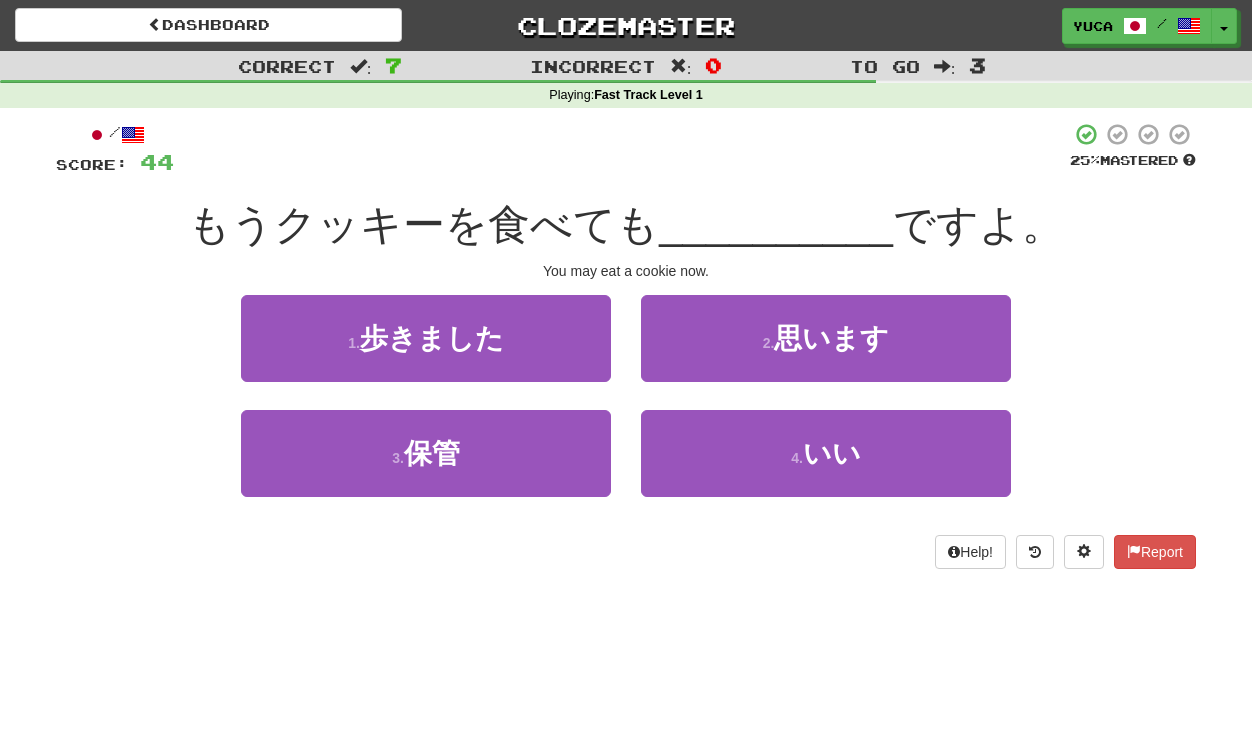 click on "/  Score:   44 25 %  Mastered もうクッキーを食べても __________ ですよ。 You may eat a cookie now. 1 .  歩きました 2 .  思います 3 .  保管 4 .  いい  Help!  Report" at bounding box center [626, 345] 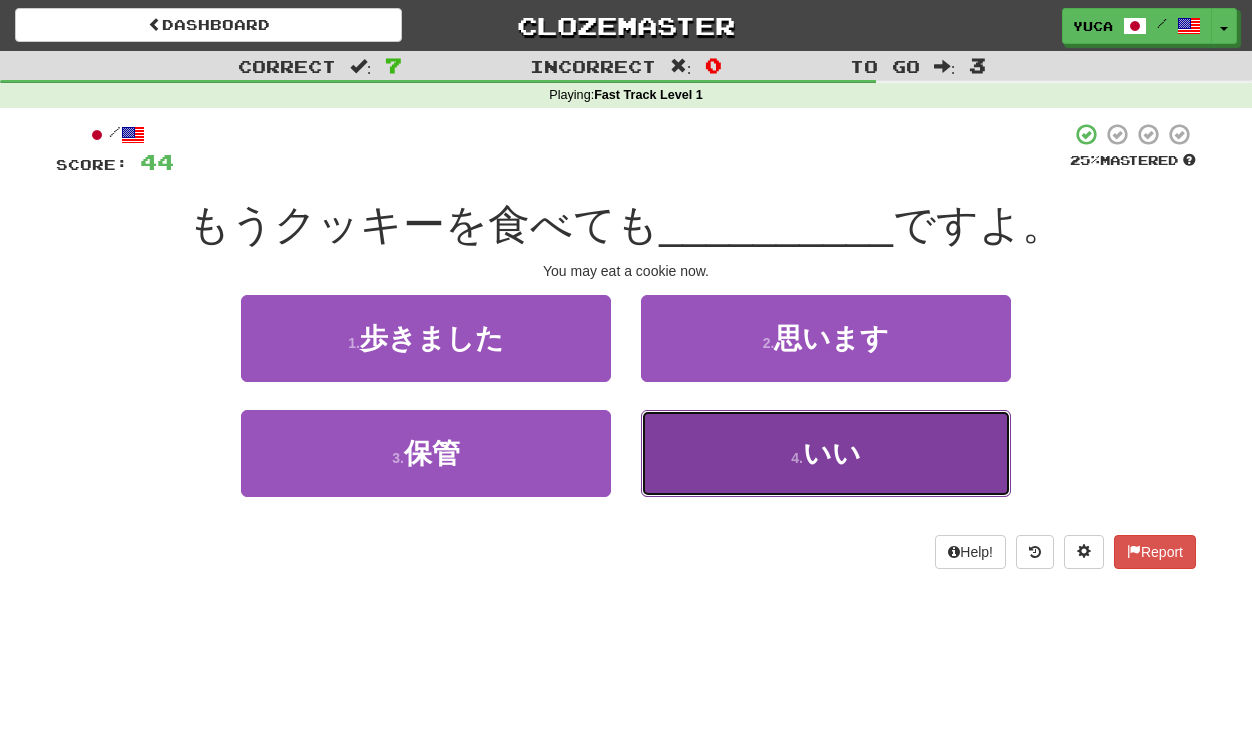 click on "4 .  いい" at bounding box center (826, 453) 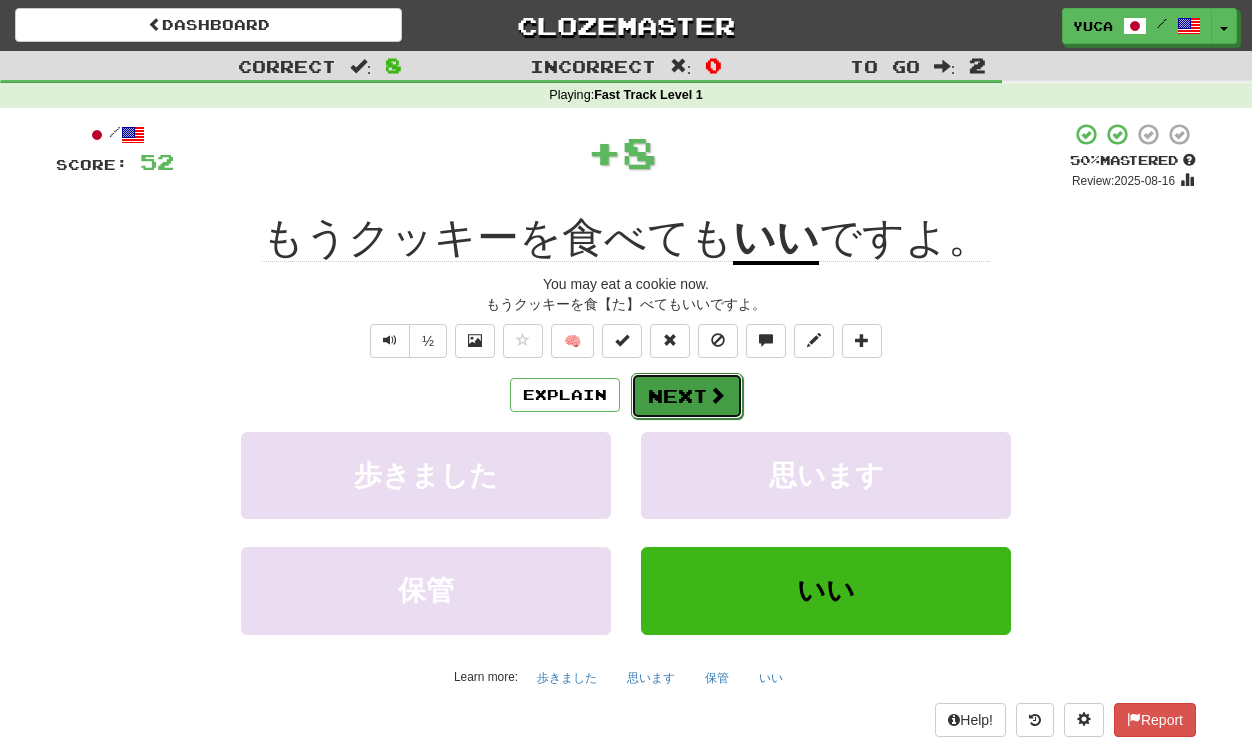 click on "Next" at bounding box center [687, 396] 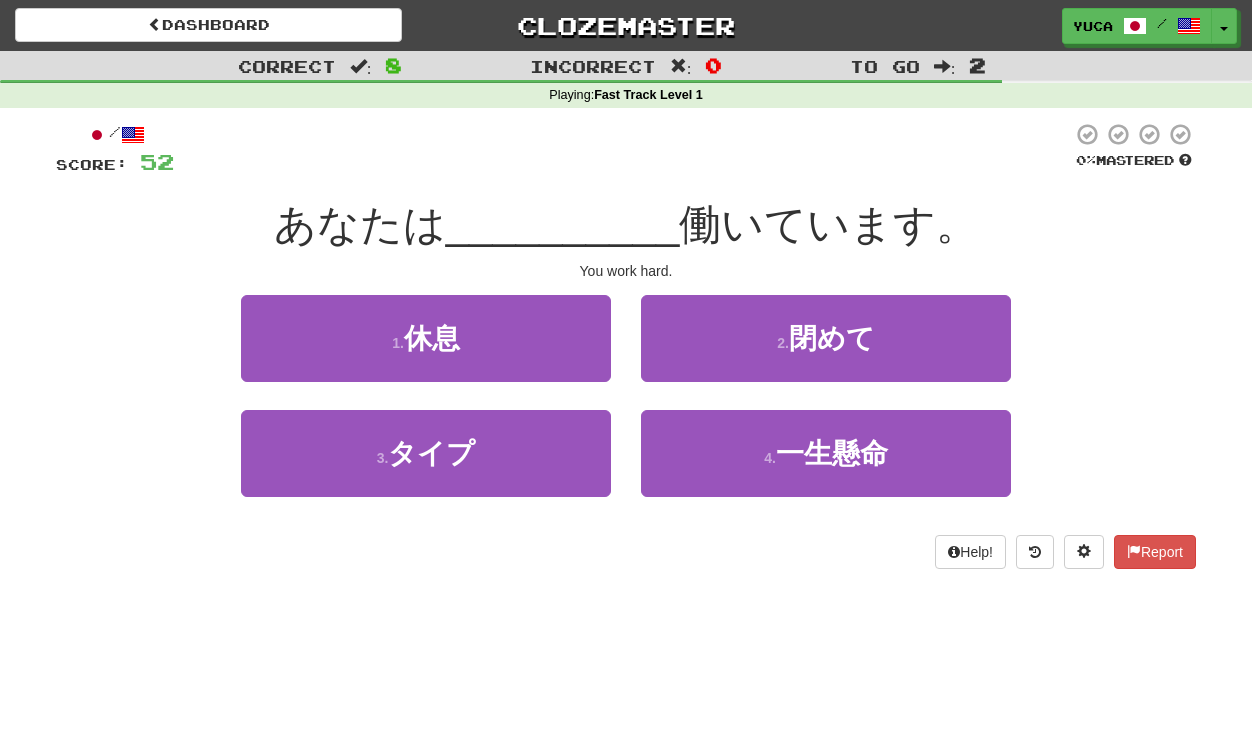click on "/  Score:   52 0 %  Mastered あなたは __________ 働いています。 You work hard. 1 .  休息 2 .  閉めて 3 .  タイプ 4 .  一生懸命  Help!  Report" at bounding box center [626, 345] 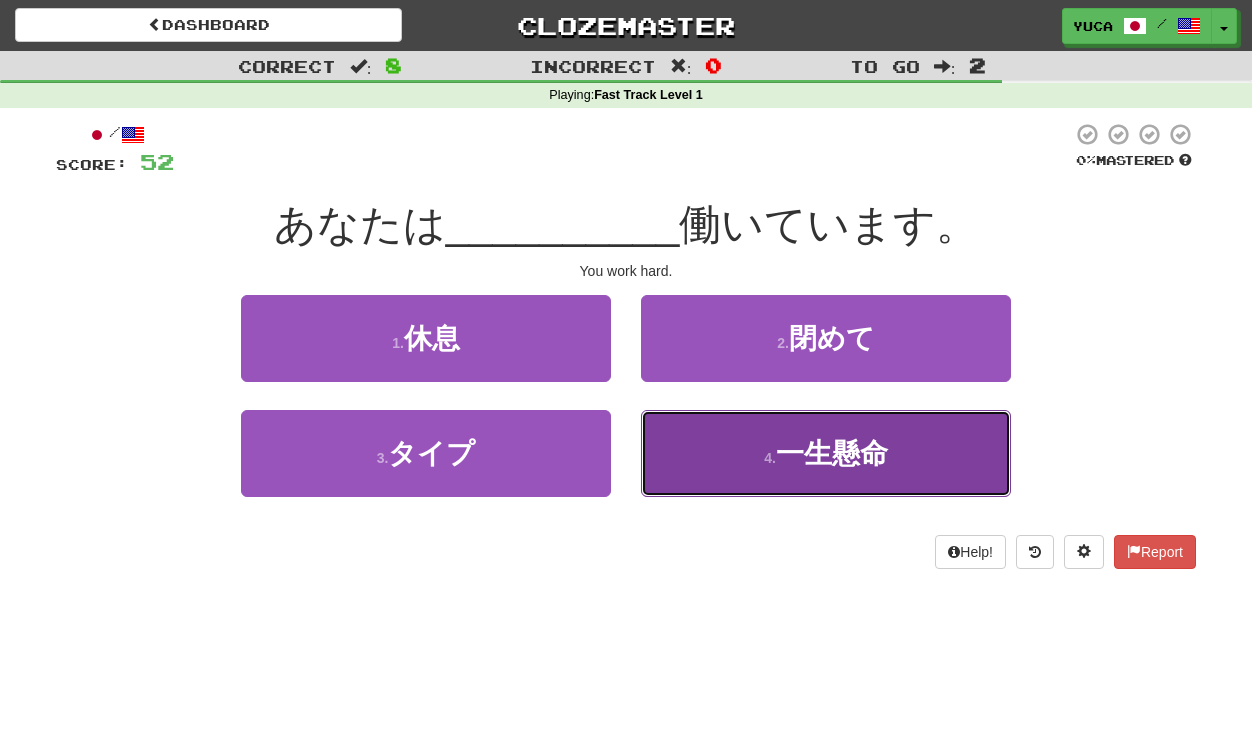 click on "一生懸命" at bounding box center [832, 453] 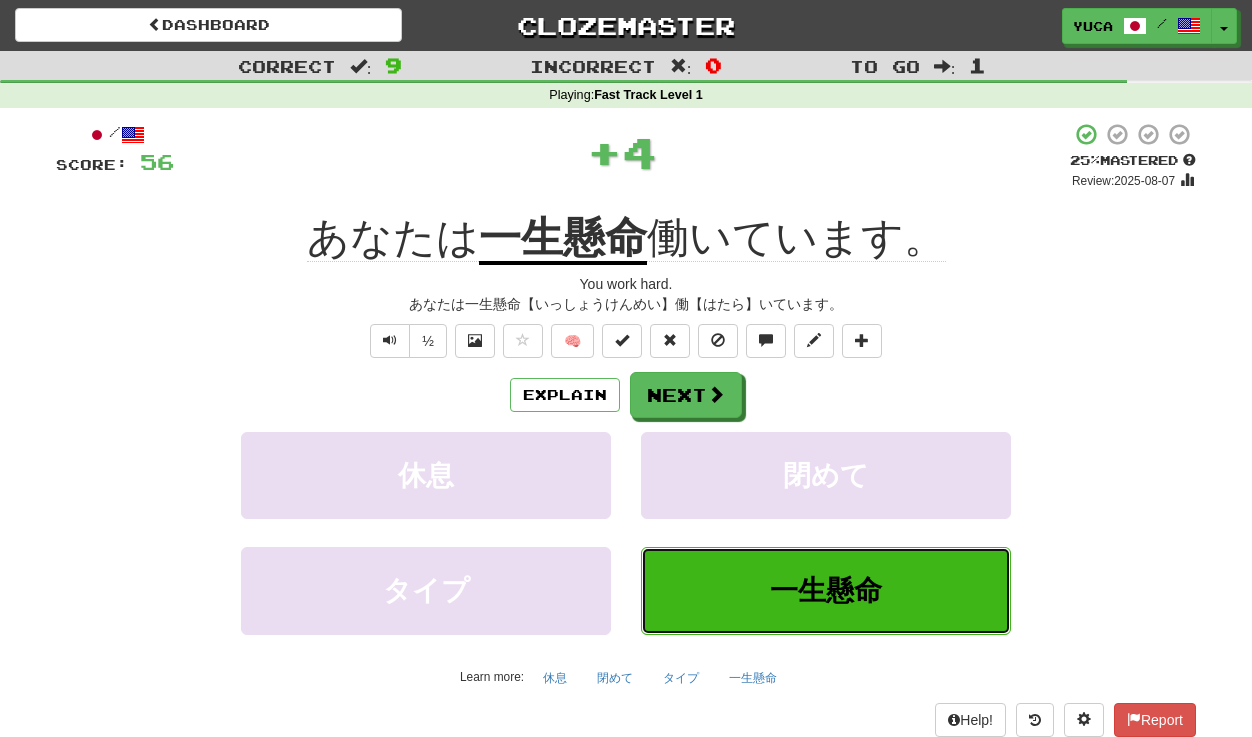 type 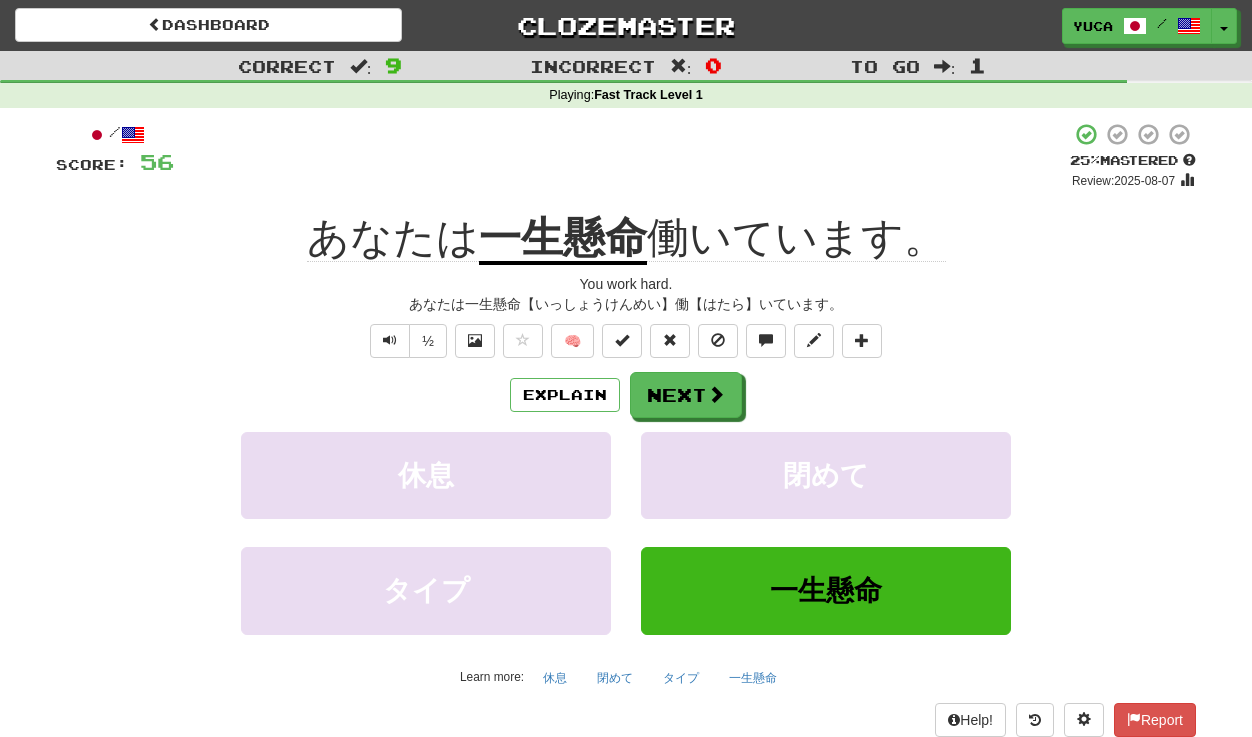 click on "/  Score:   56 + 4 25 %  Mastered Review:  2025-08-07 あなたは 一生懸命 働いています。 You work hard. あなたは一生懸命【いっしょうけんめい】働【はたら】いています。 ½ 🧠 Explain Next 休息 閉めて タイプ 一生懸命  Help!  Report" at bounding box center (626, 429) 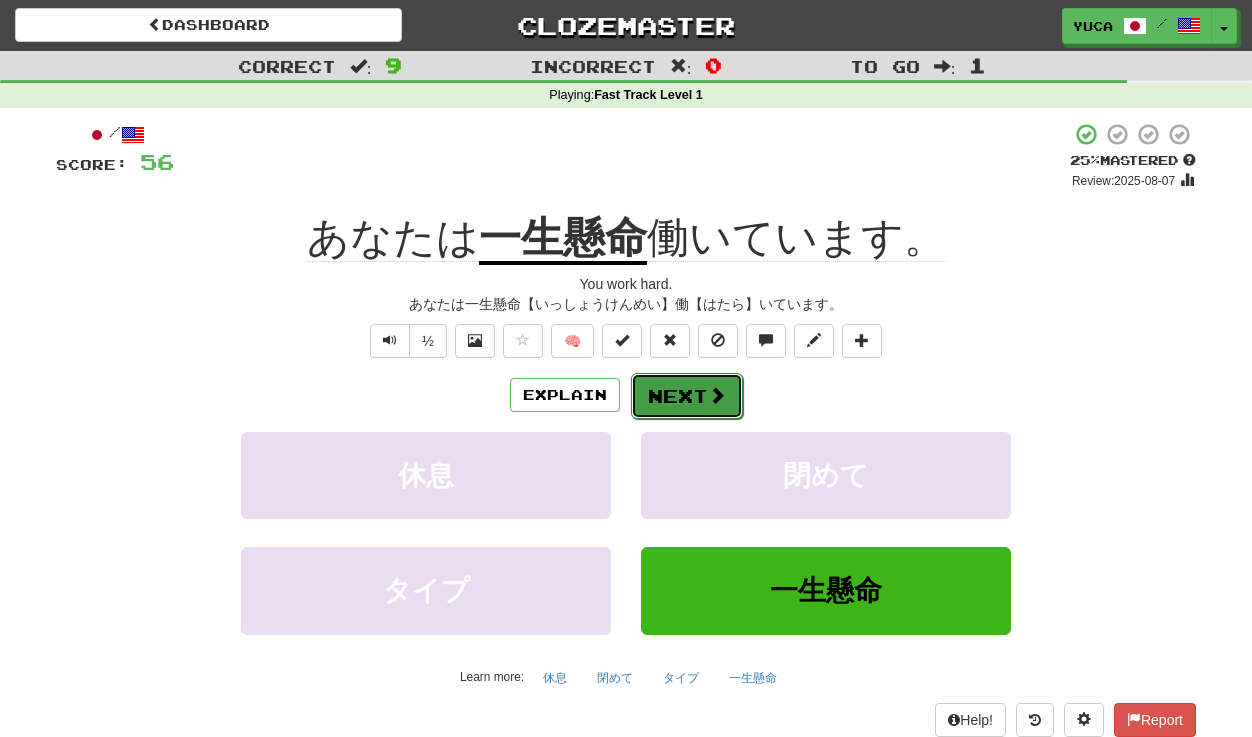click on "Next" at bounding box center (687, 396) 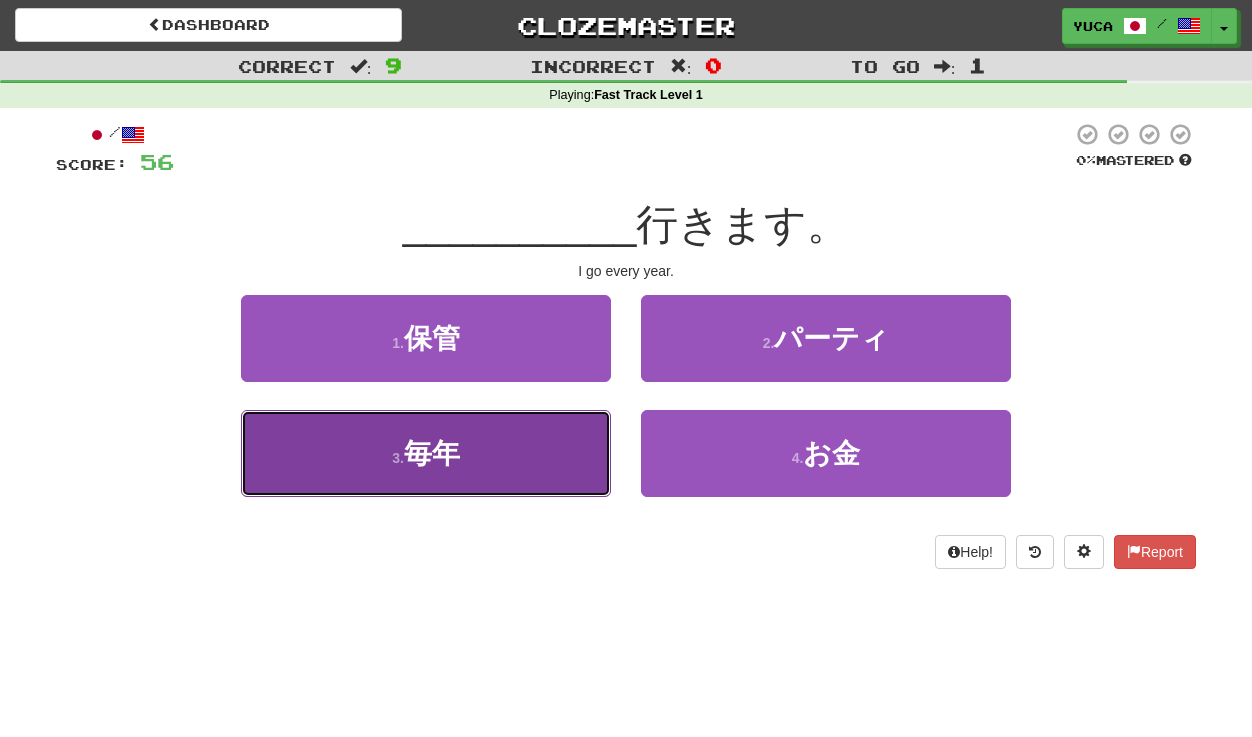 click on "毎年" at bounding box center [432, 453] 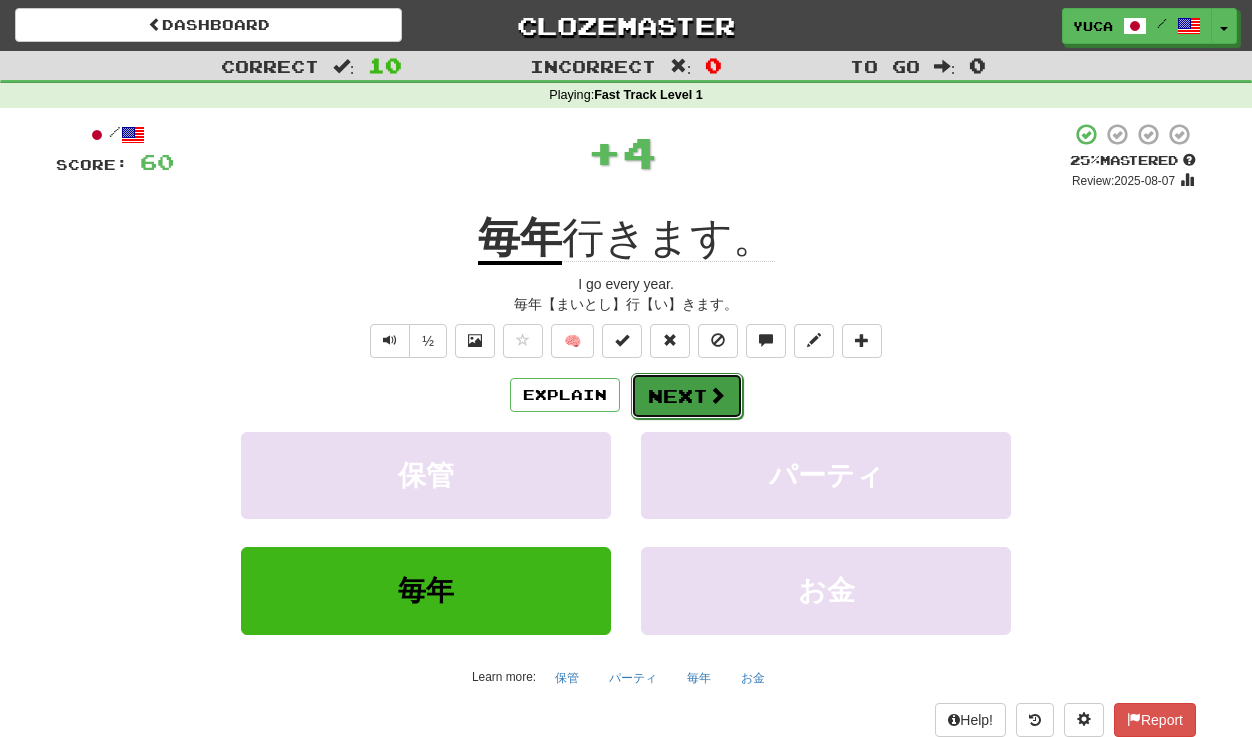 click on "Next" at bounding box center (687, 396) 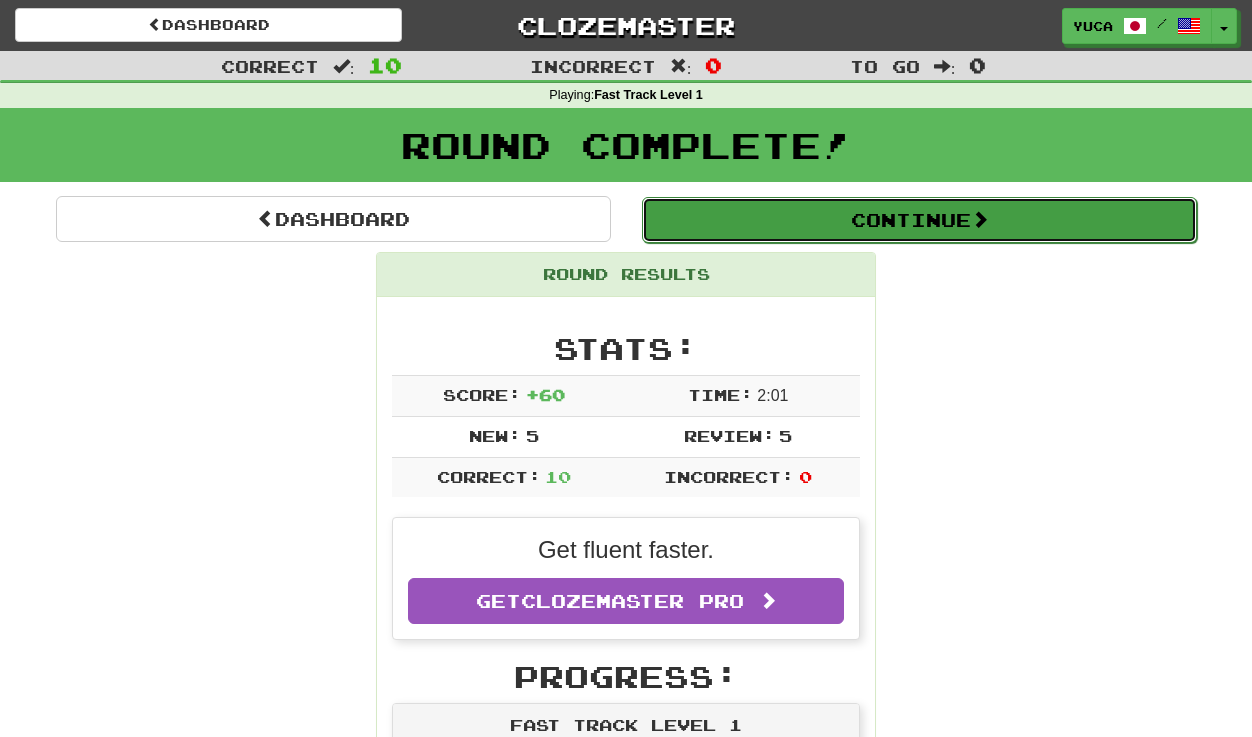 click on "Continue" at bounding box center [919, 220] 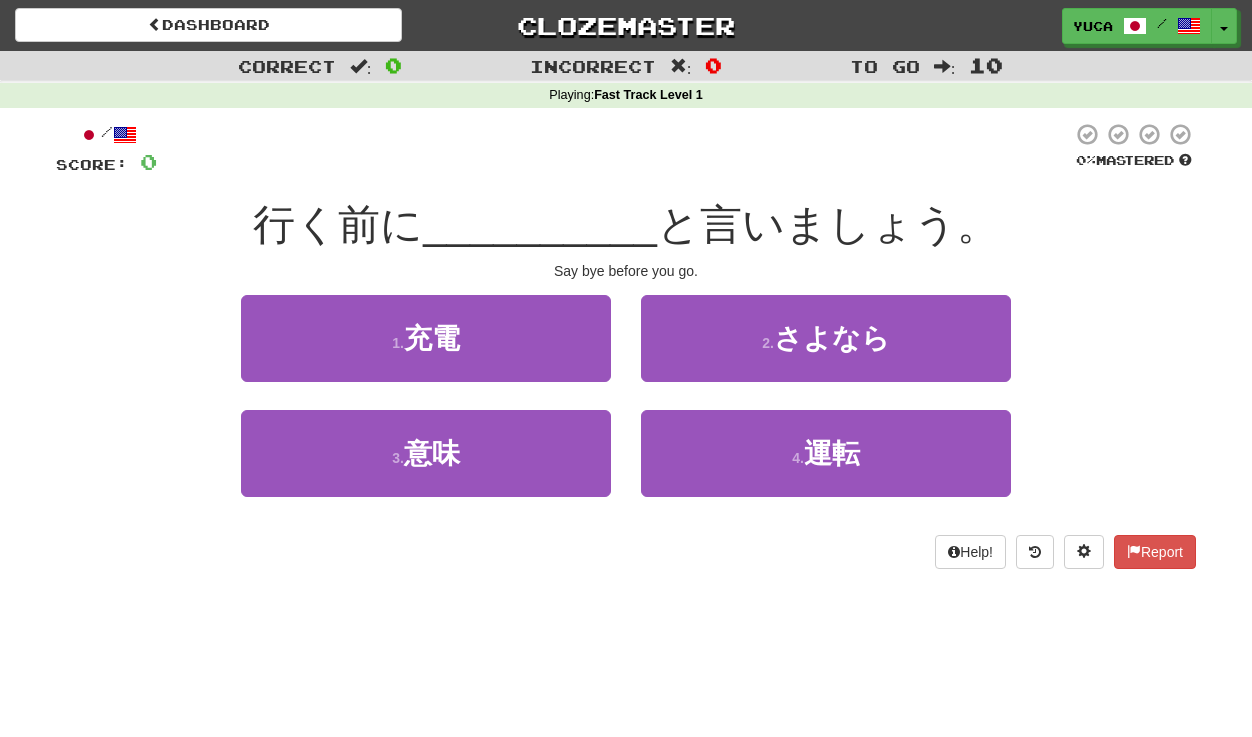 click on "/  Score:   0 0 %  Mastered 行く前に __________ と言いましょう。 Say bye before you go. 1 .  充電 2 .  さよなら 3 .  意味 4 .  運転  Help!  Report" at bounding box center (626, 345) 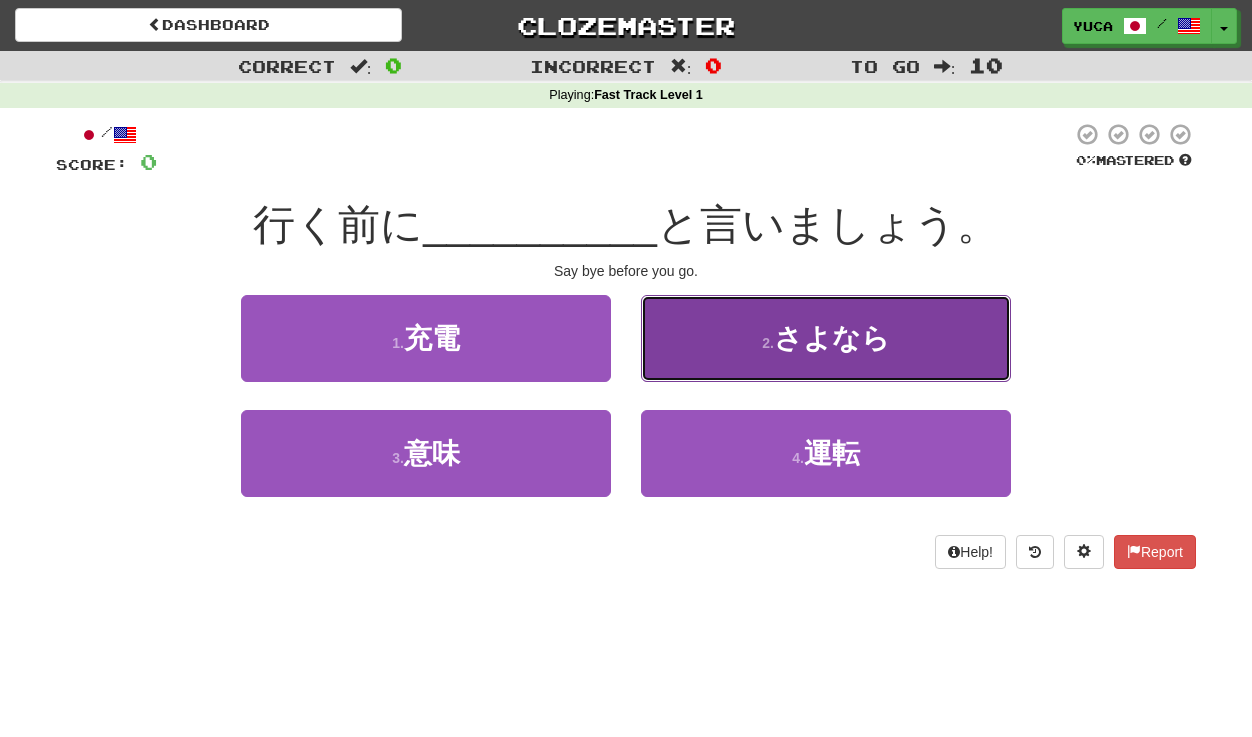 click on "さよなら" at bounding box center (832, 338) 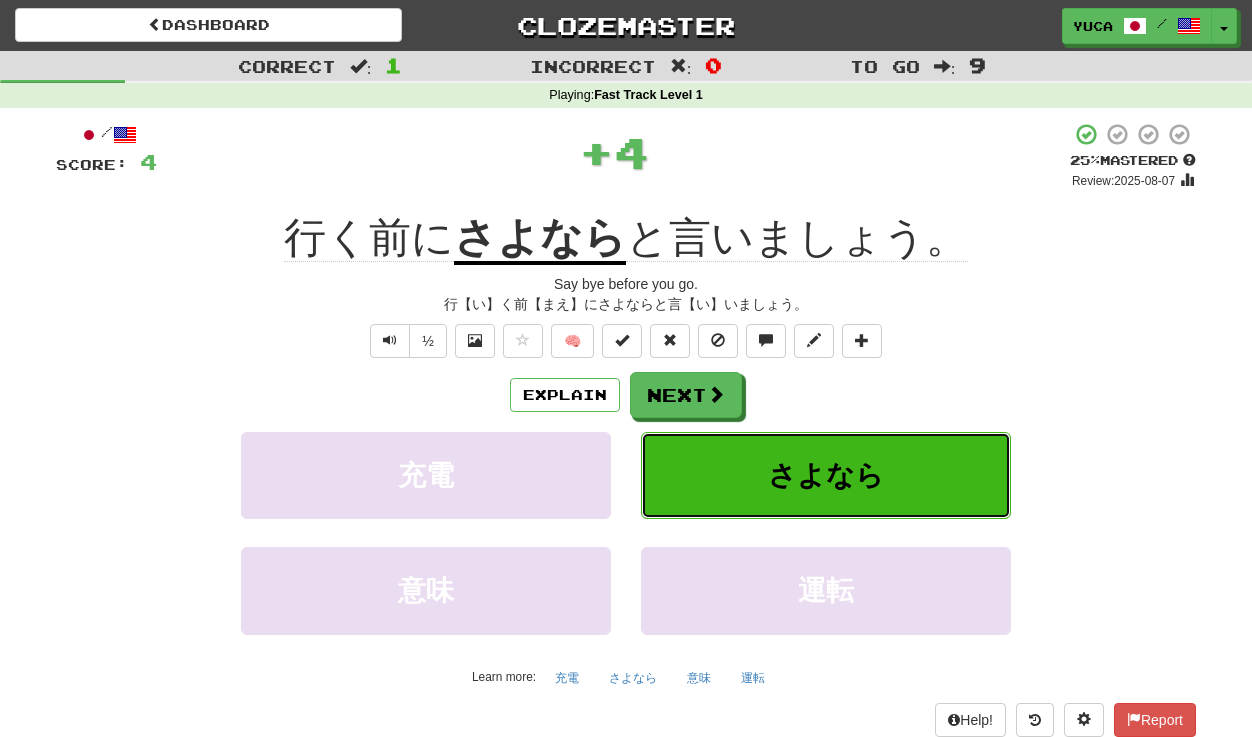 type 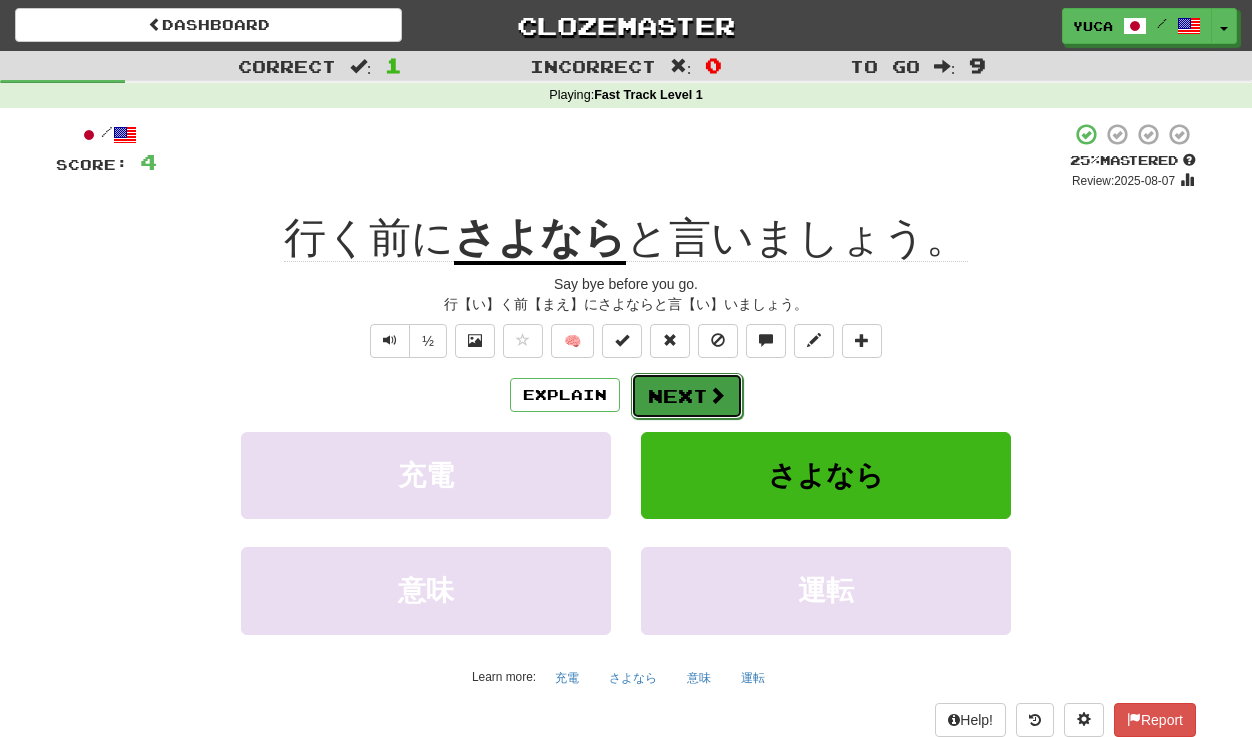 click at bounding box center (717, 395) 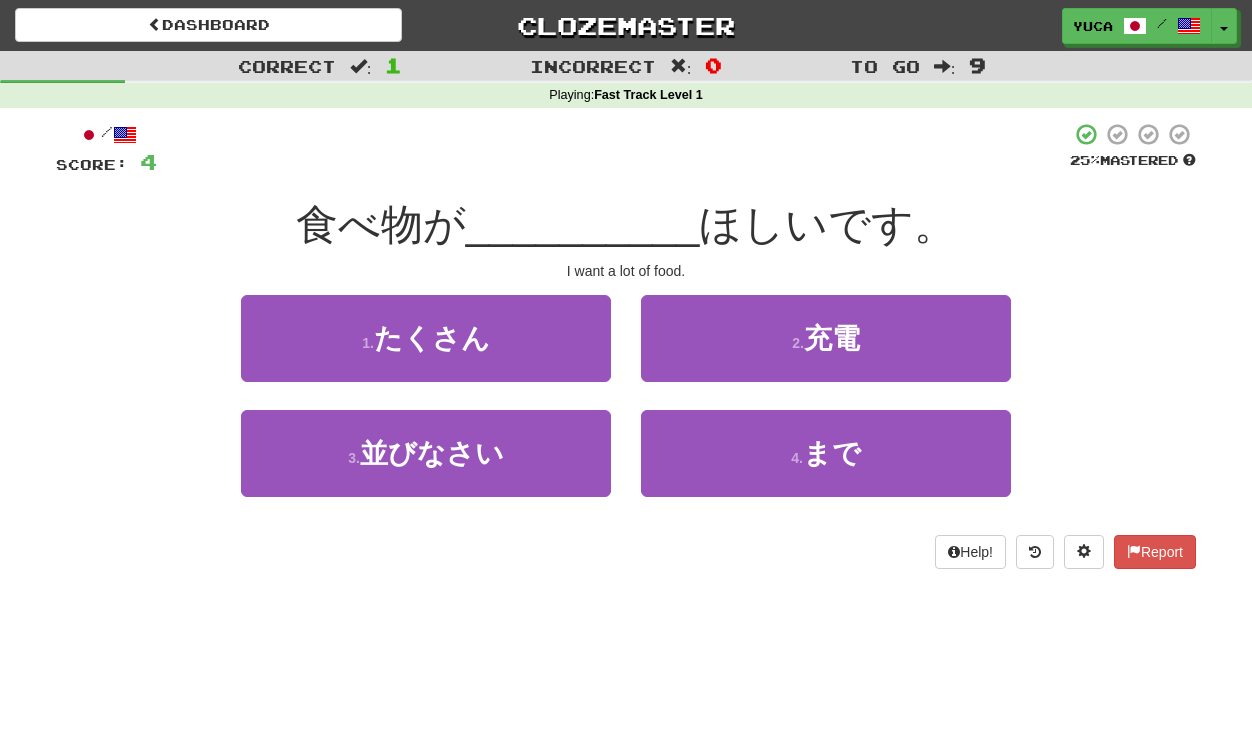 click at bounding box center [613, 149] 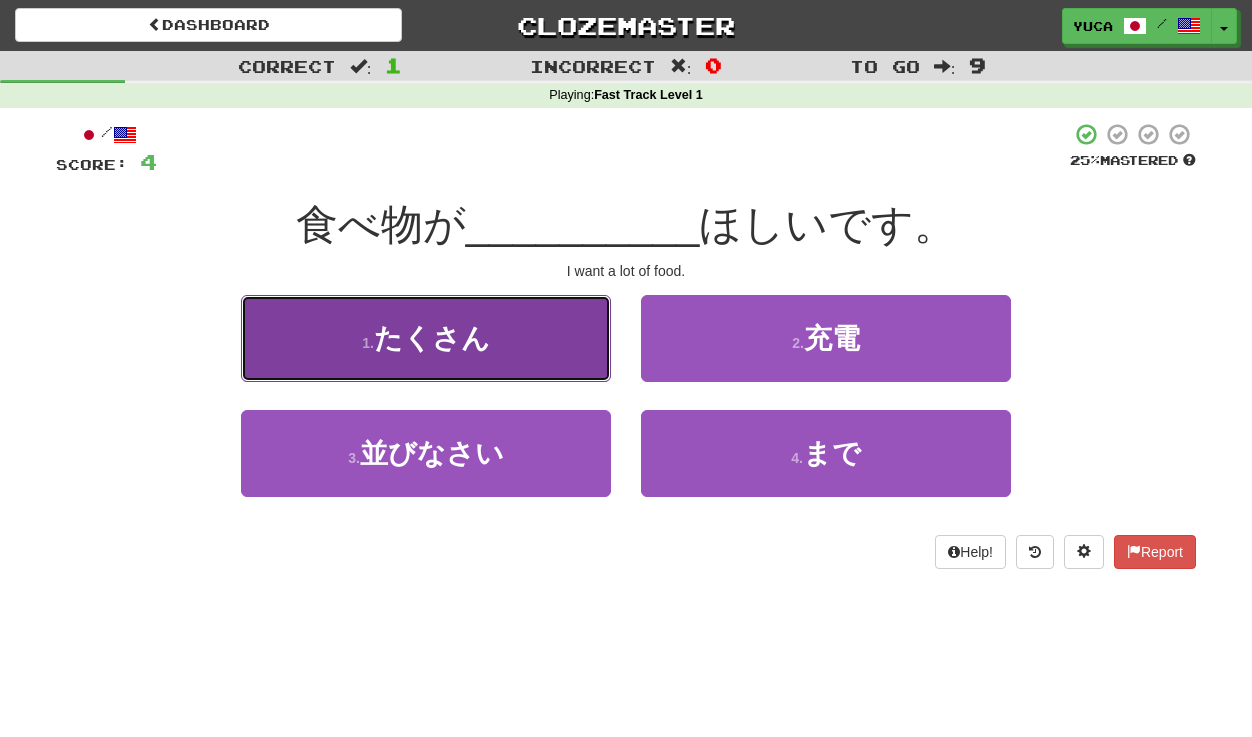 click on "たくさん" at bounding box center (432, 338) 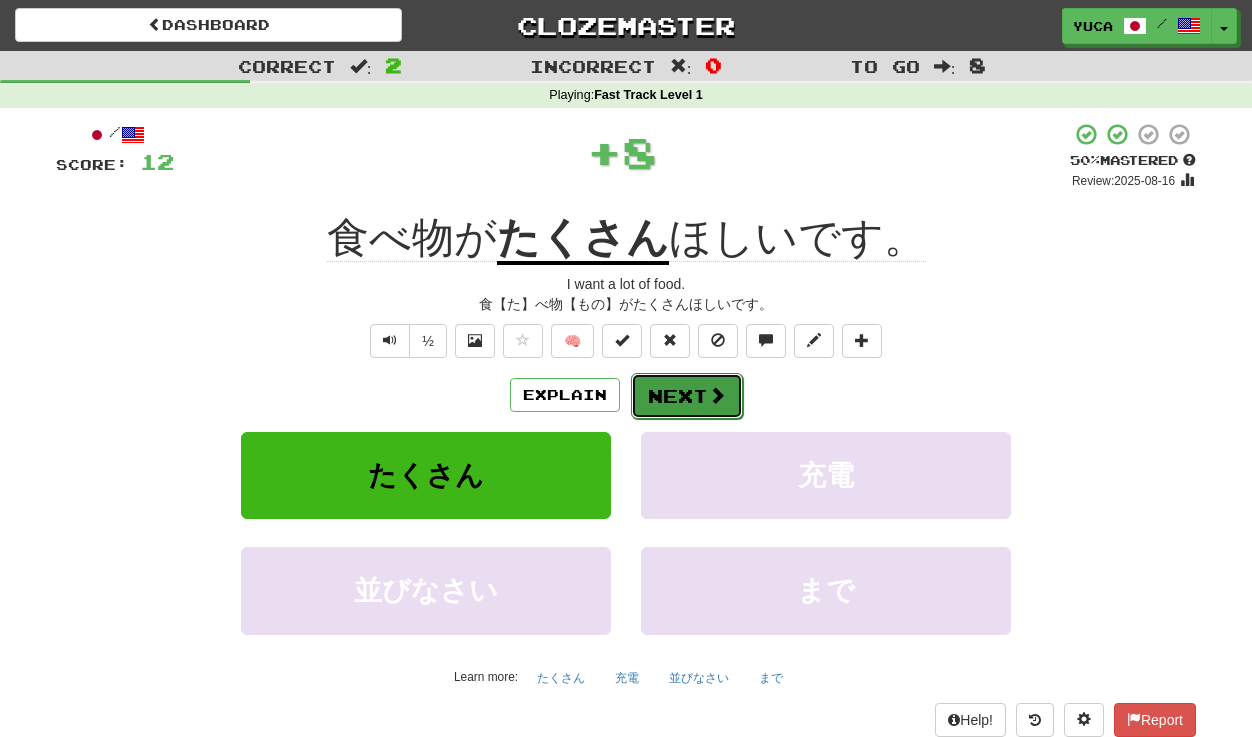 click on "Next" at bounding box center [687, 396] 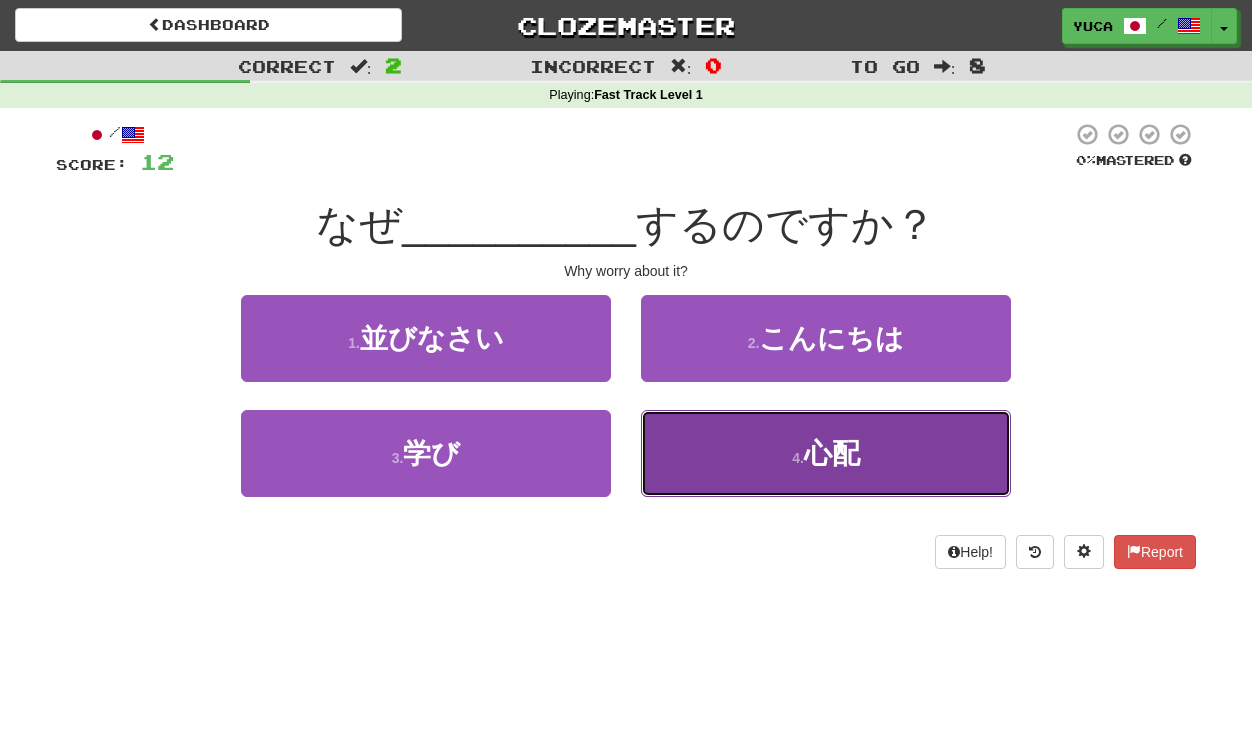 click on "心配" at bounding box center (832, 453) 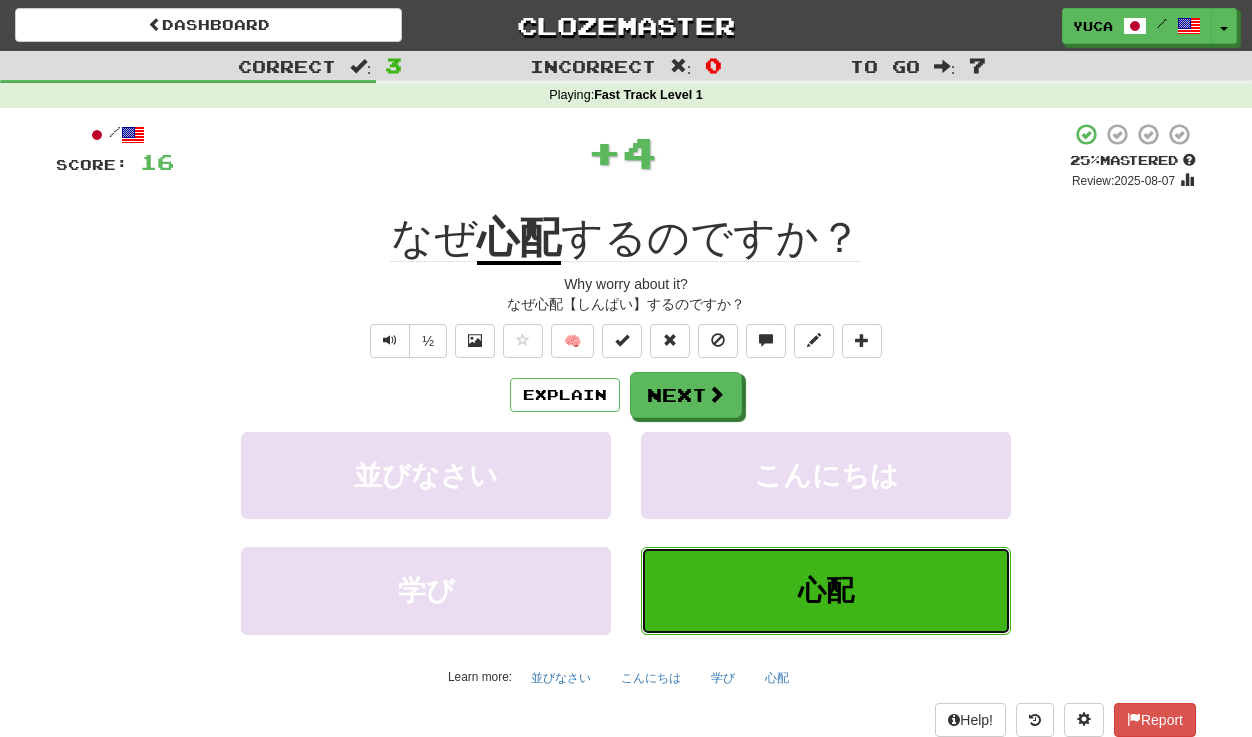 type 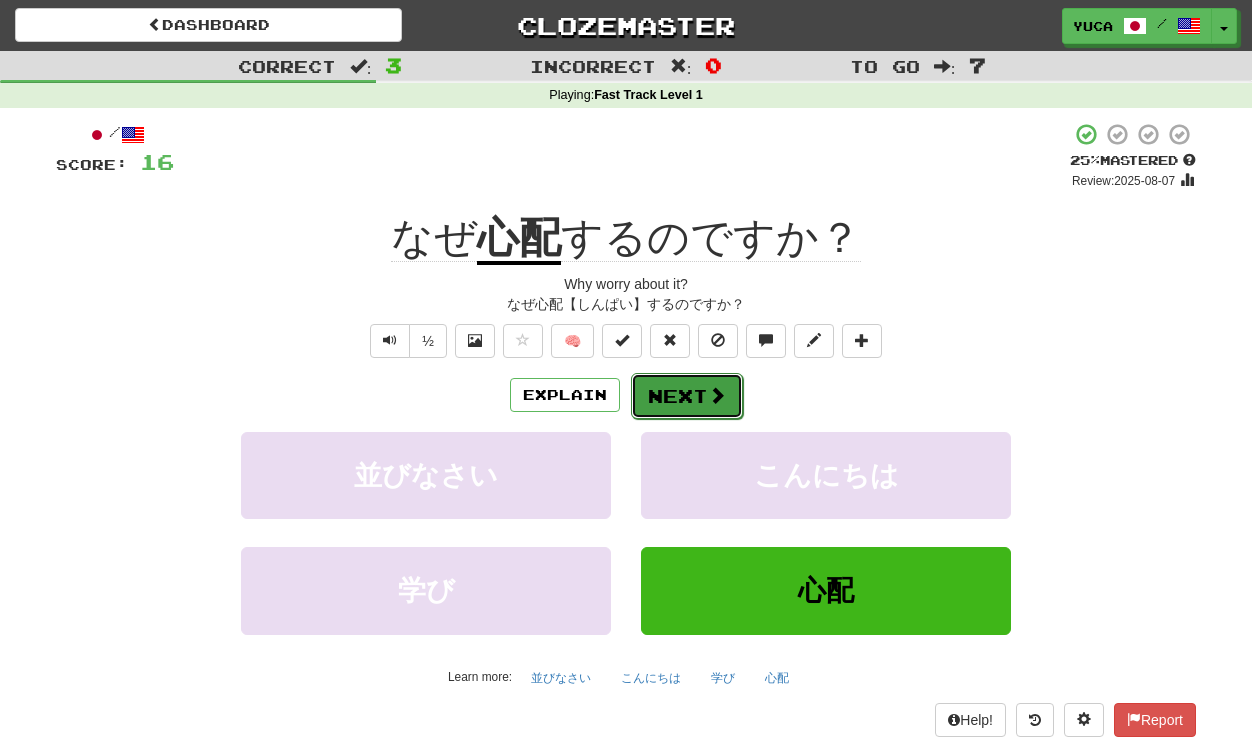 click on "Next" at bounding box center (687, 396) 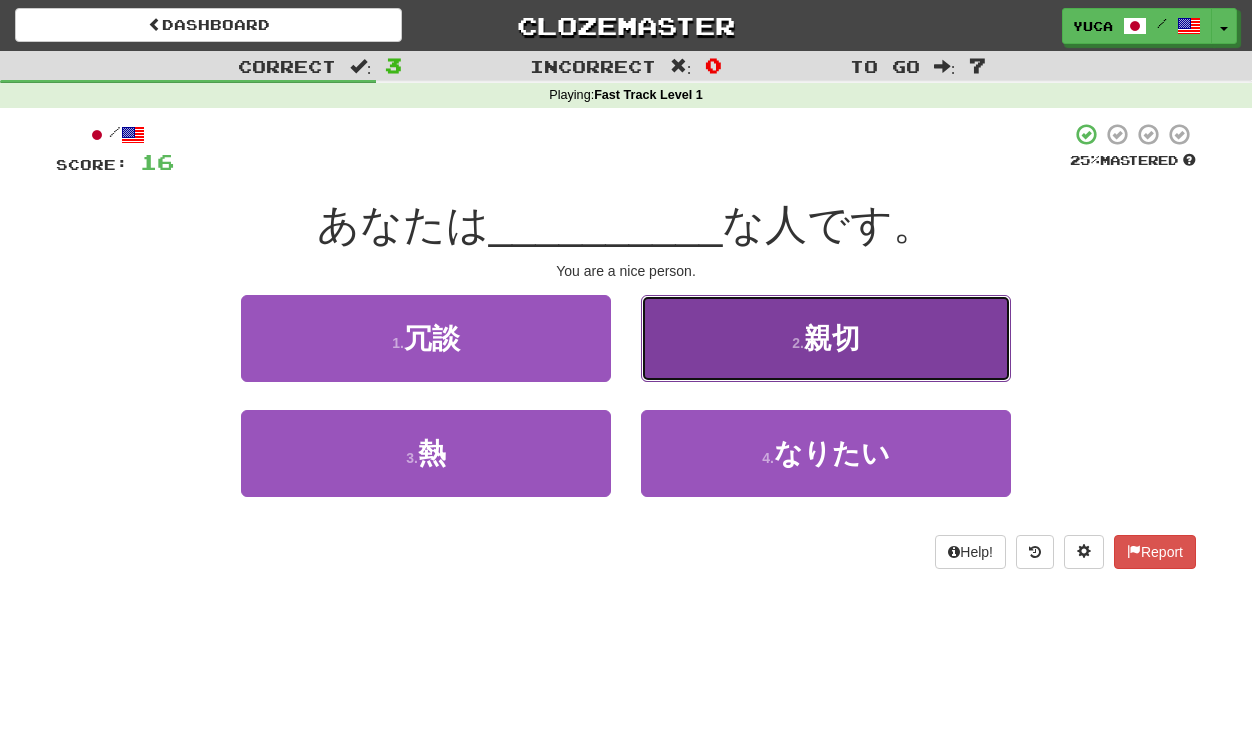 click on "親切" at bounding box center [832, 338] 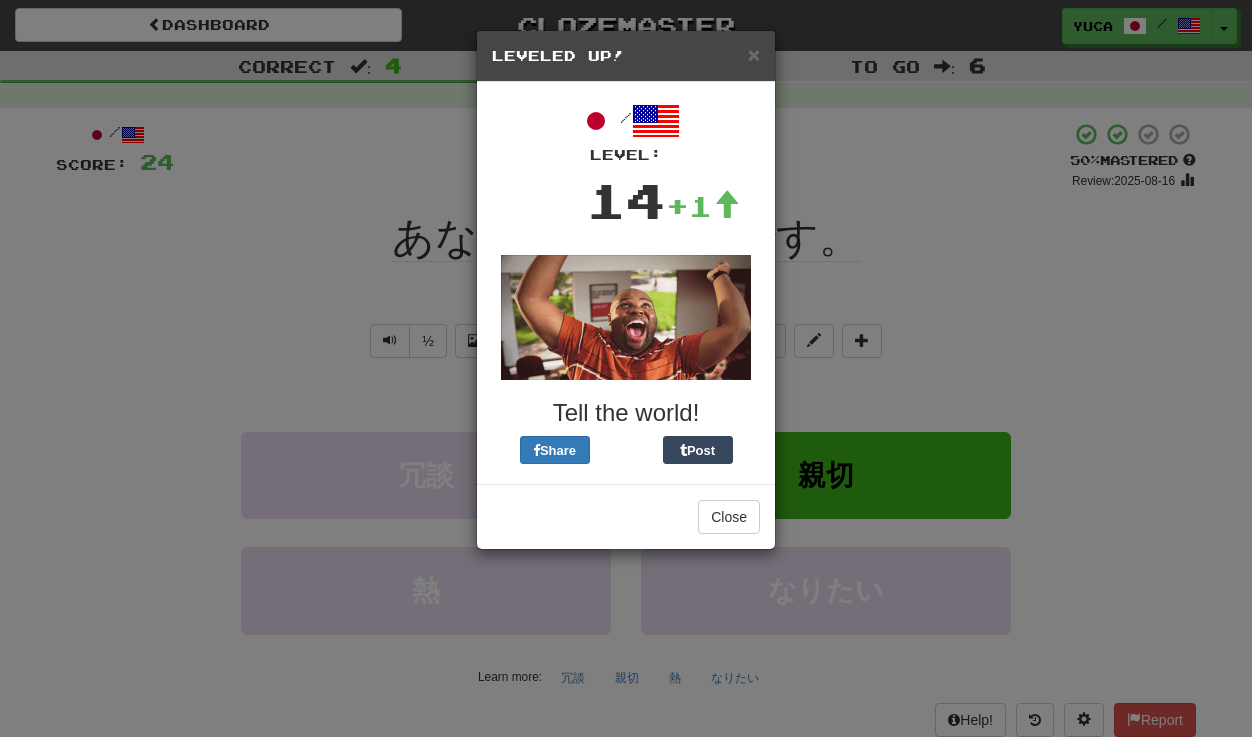 click on "× Leveled Up!  /  Level: 14 +1 Tell the world!  Share  Post Close" at bounding box center [626, 368] 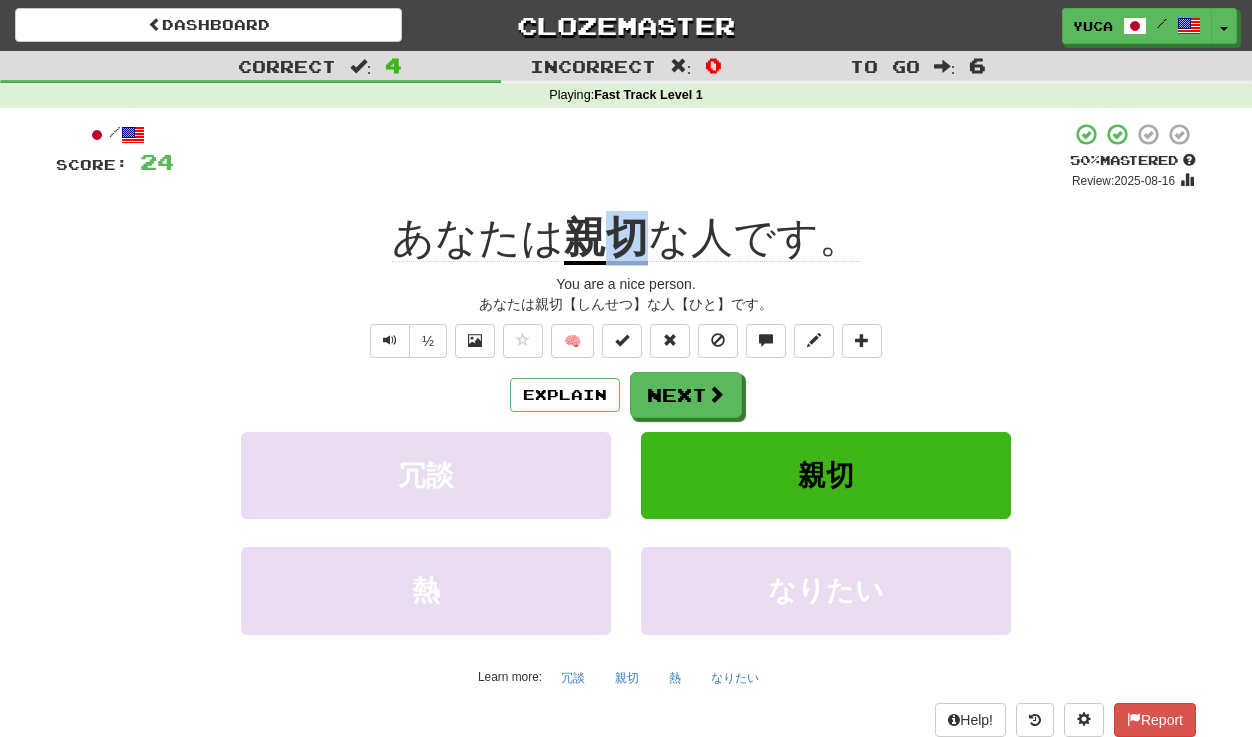 drag, startPoint x: 645, startPoint y: 245, endPoint x: 616, endPoint y: 245, distance: 29 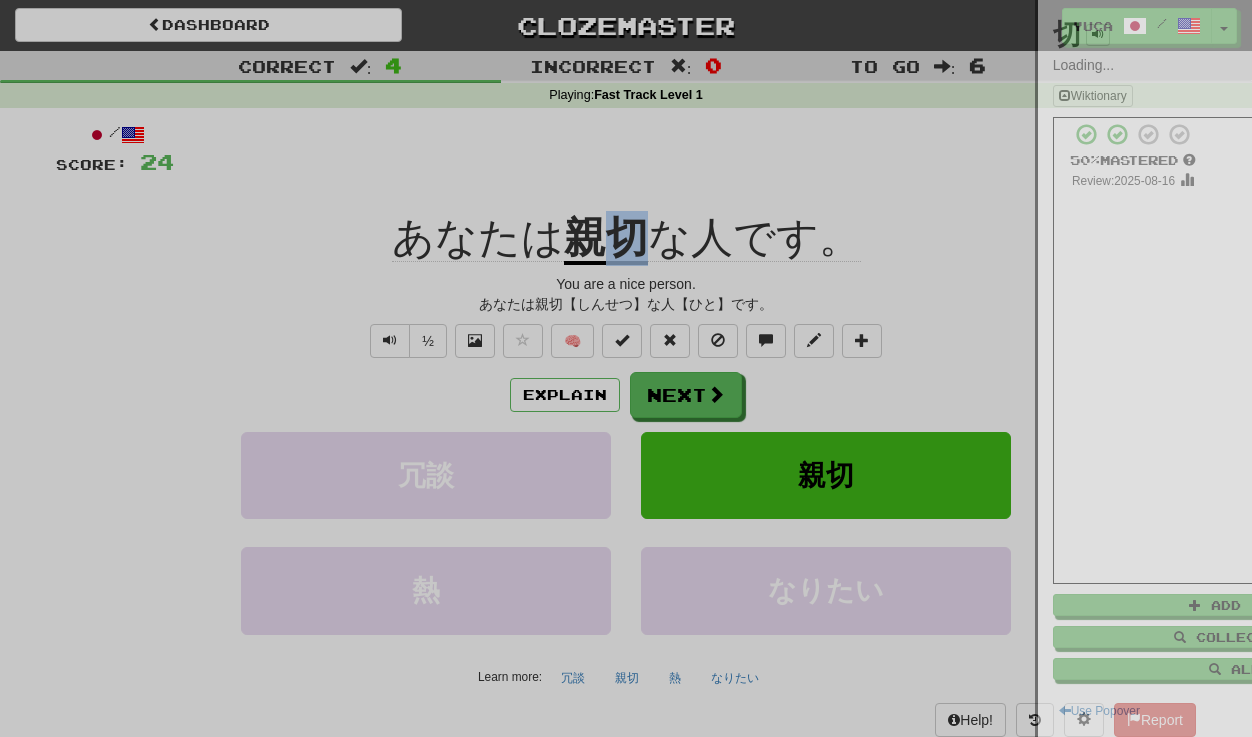 copy on "切" 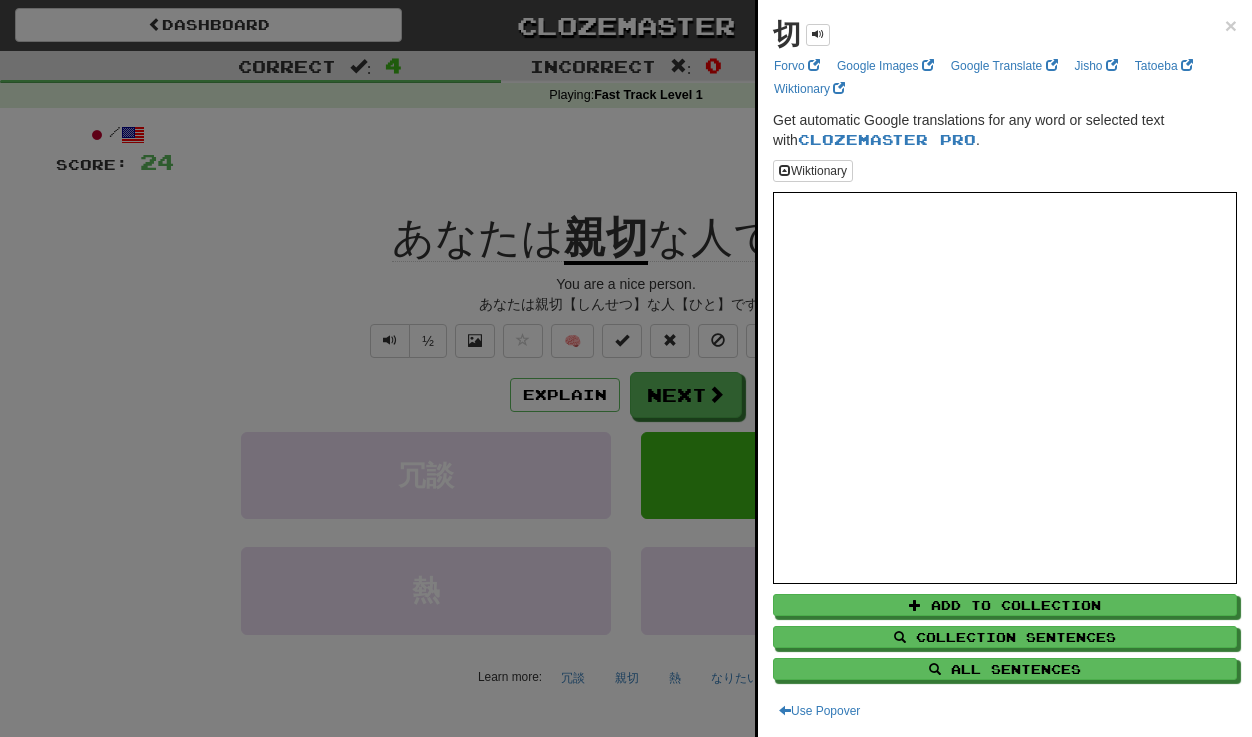 click at bounding box center [626, 368] 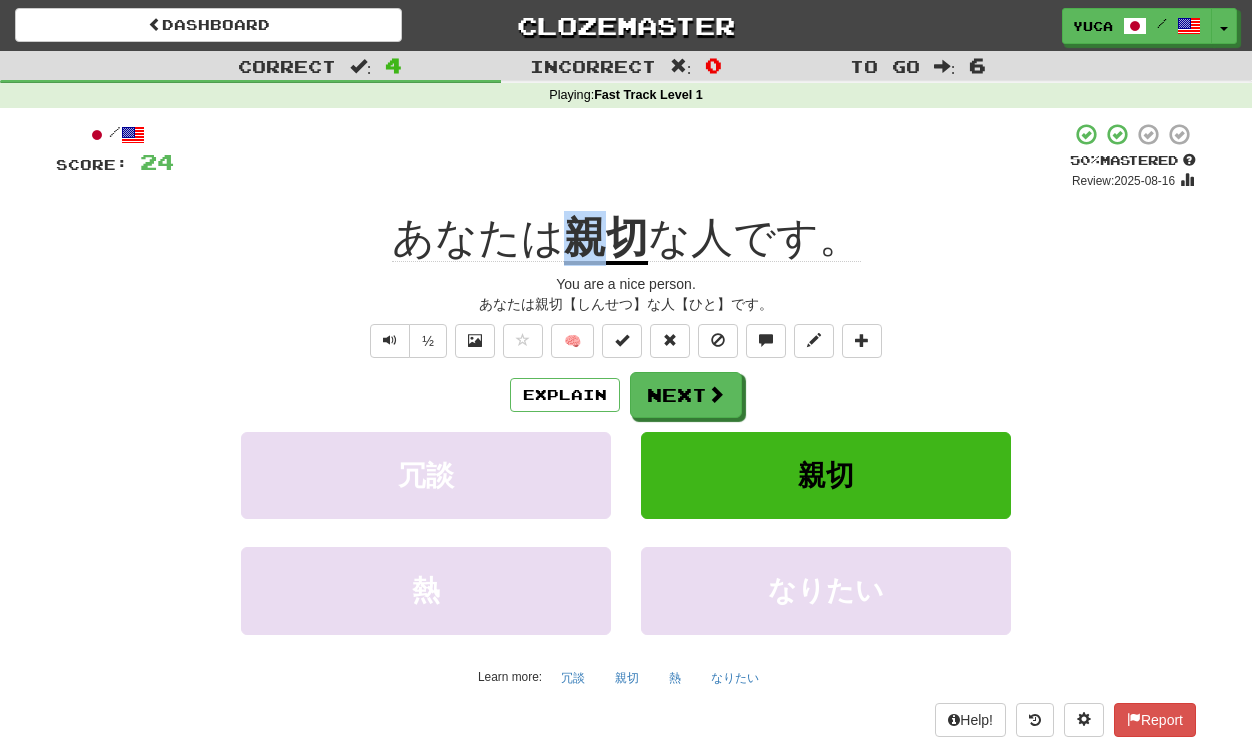 drag, startPoint x: 600, startPoint y: 240, endPoint x: 577, endPoint y: 240, distance: 23 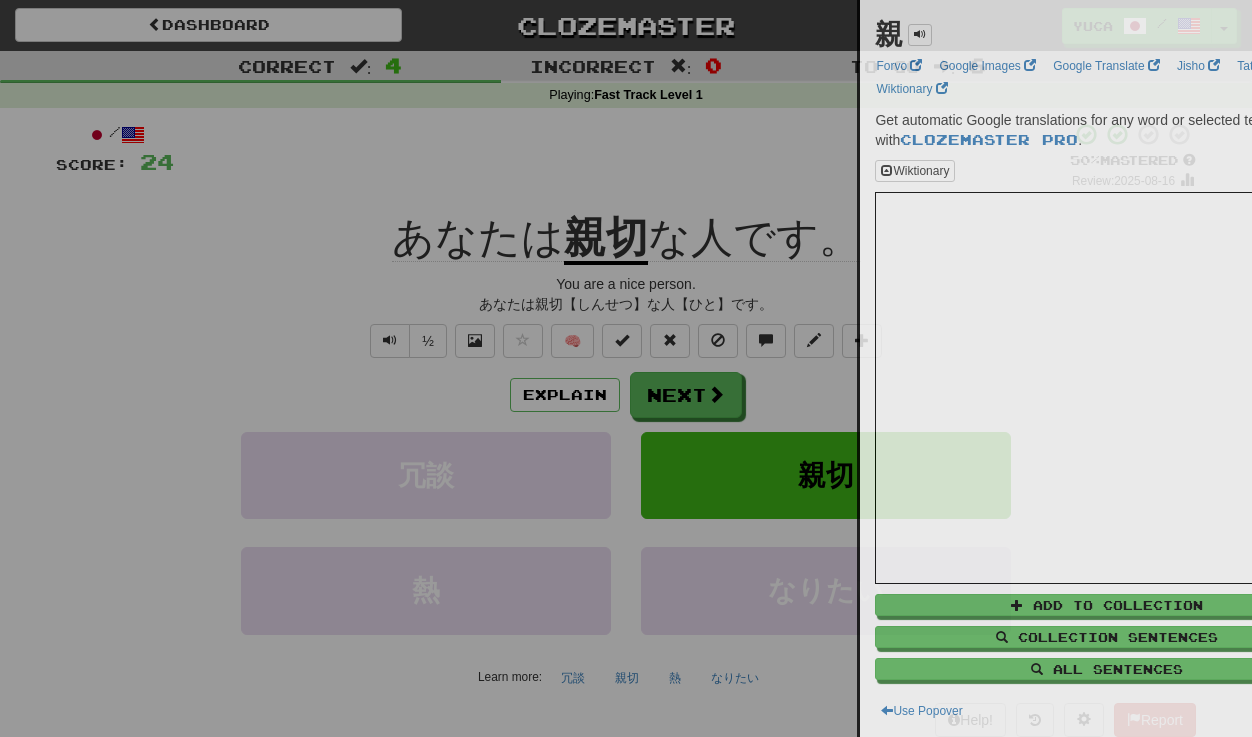 click at bounding box center (626, 368) 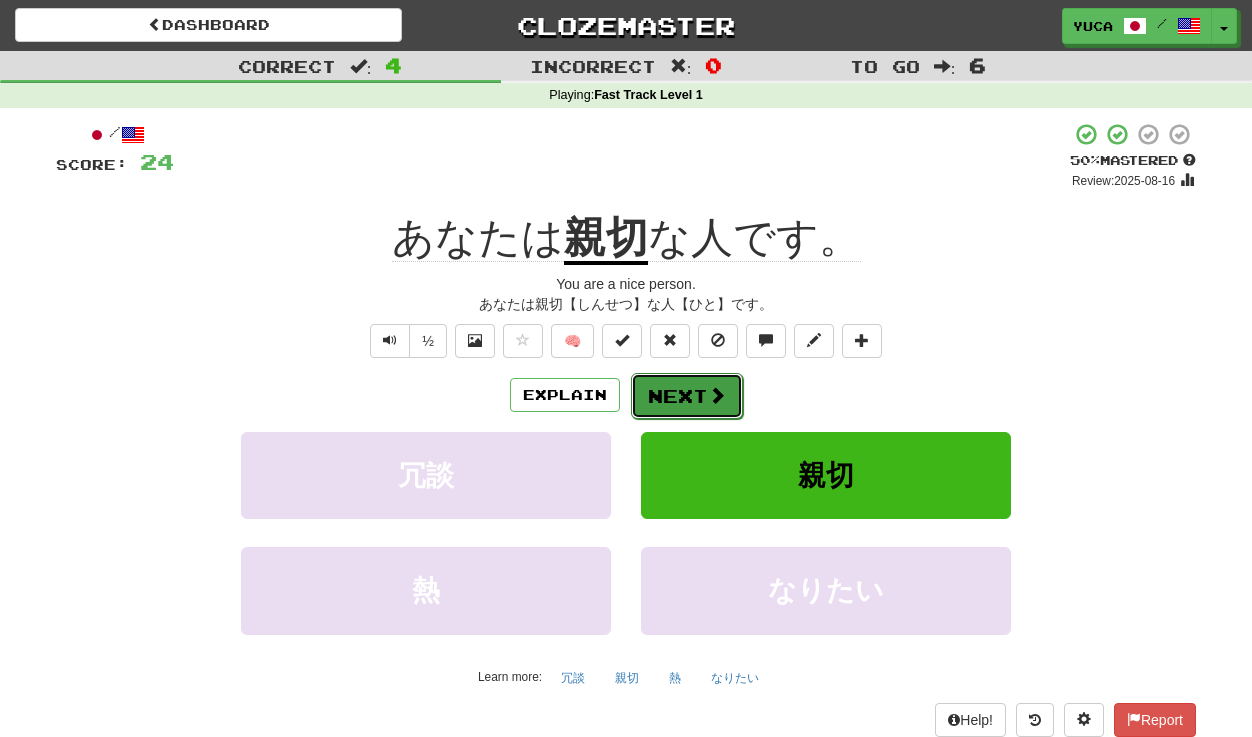 click on "Next" at bounding box center (687, 396) 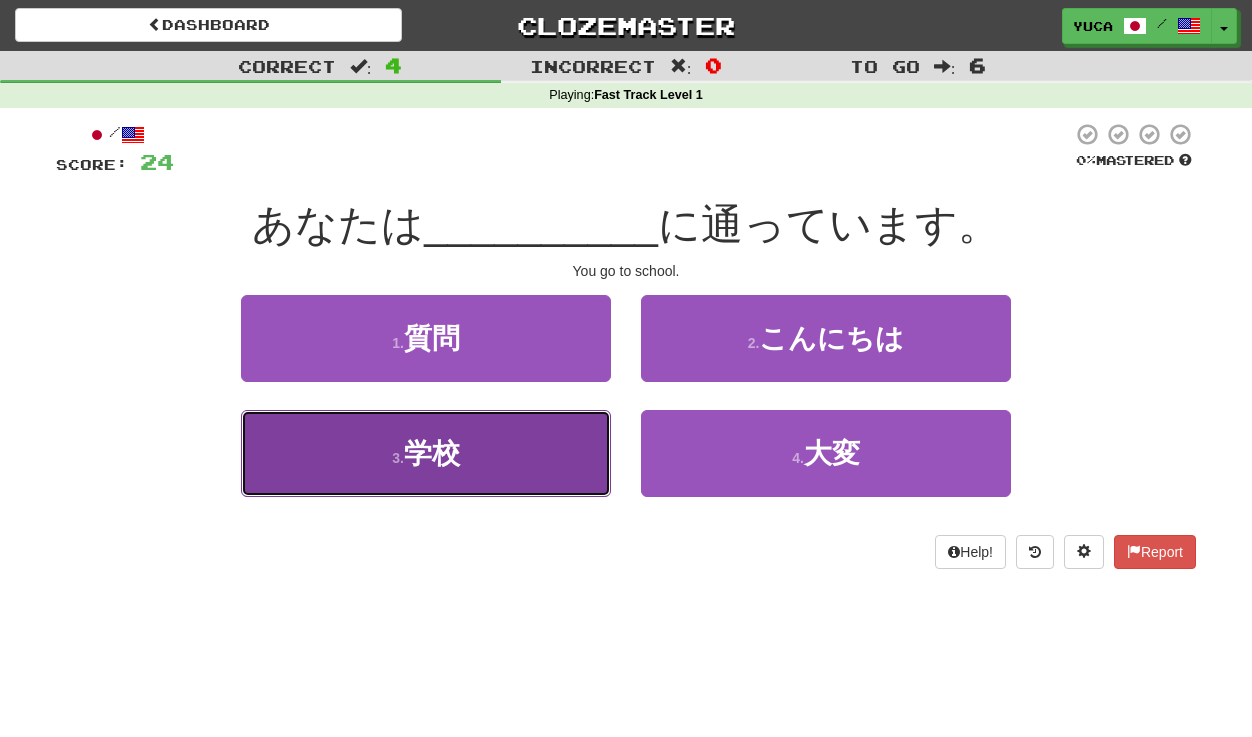 click on "学校" at bounding box center (432, 453) 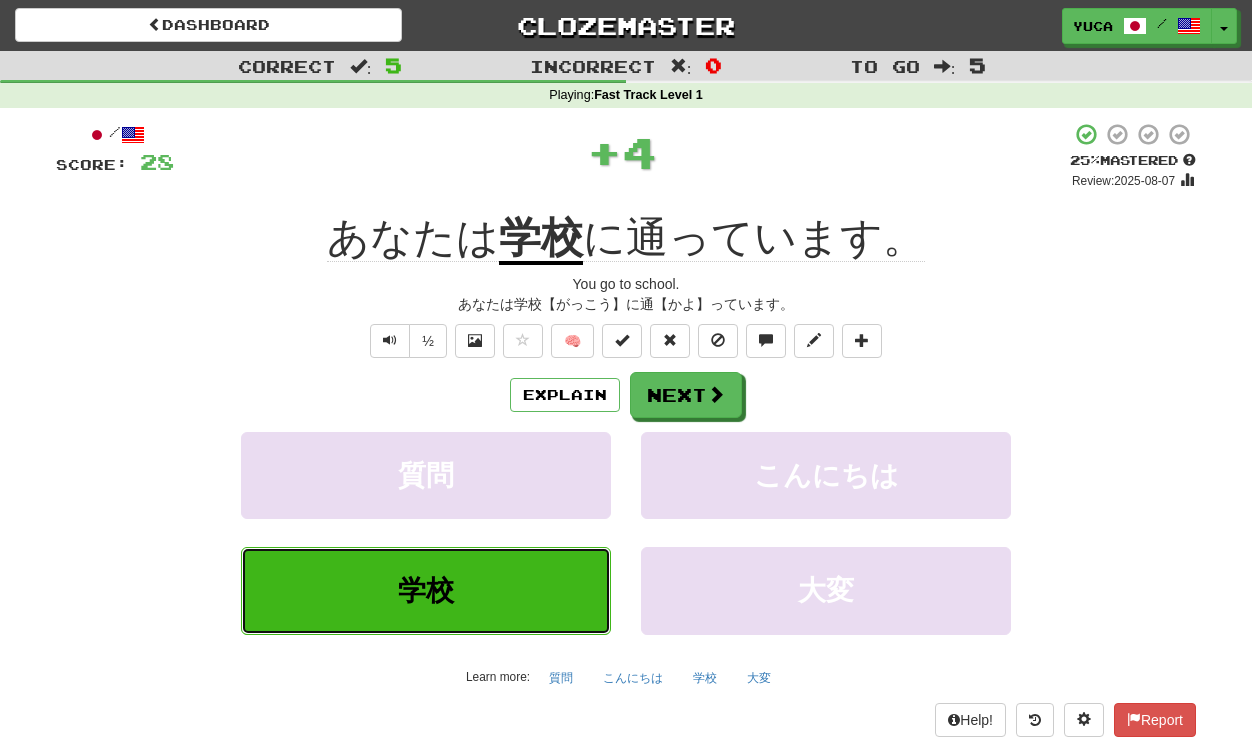 type 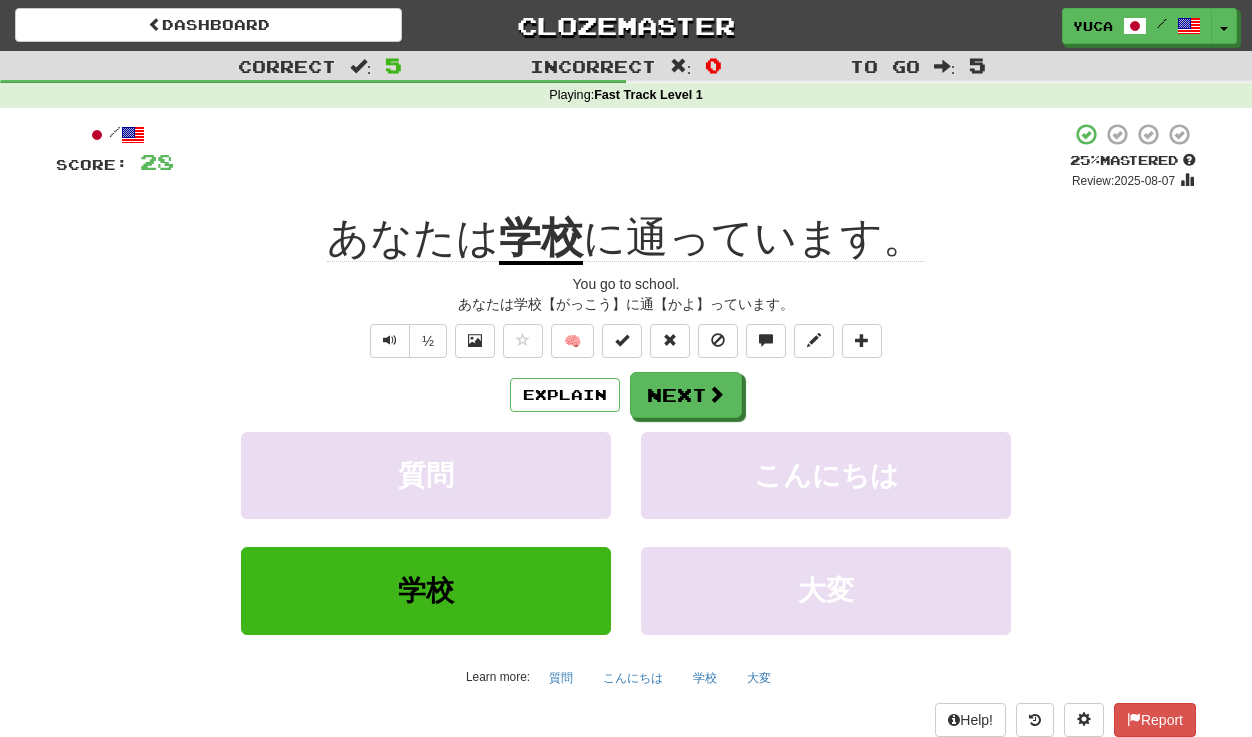 click on "+ 4" at bounding box center [622, 156] 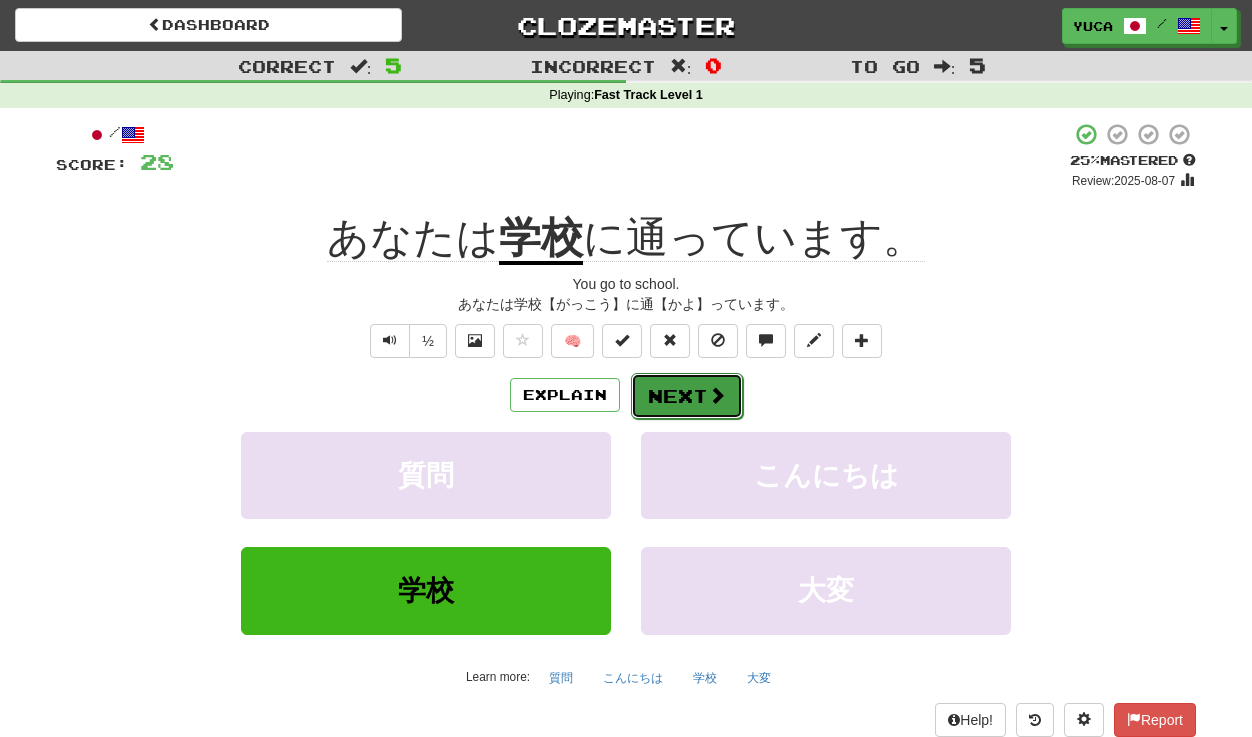 click on "Next" at bounding box center [687, 396] 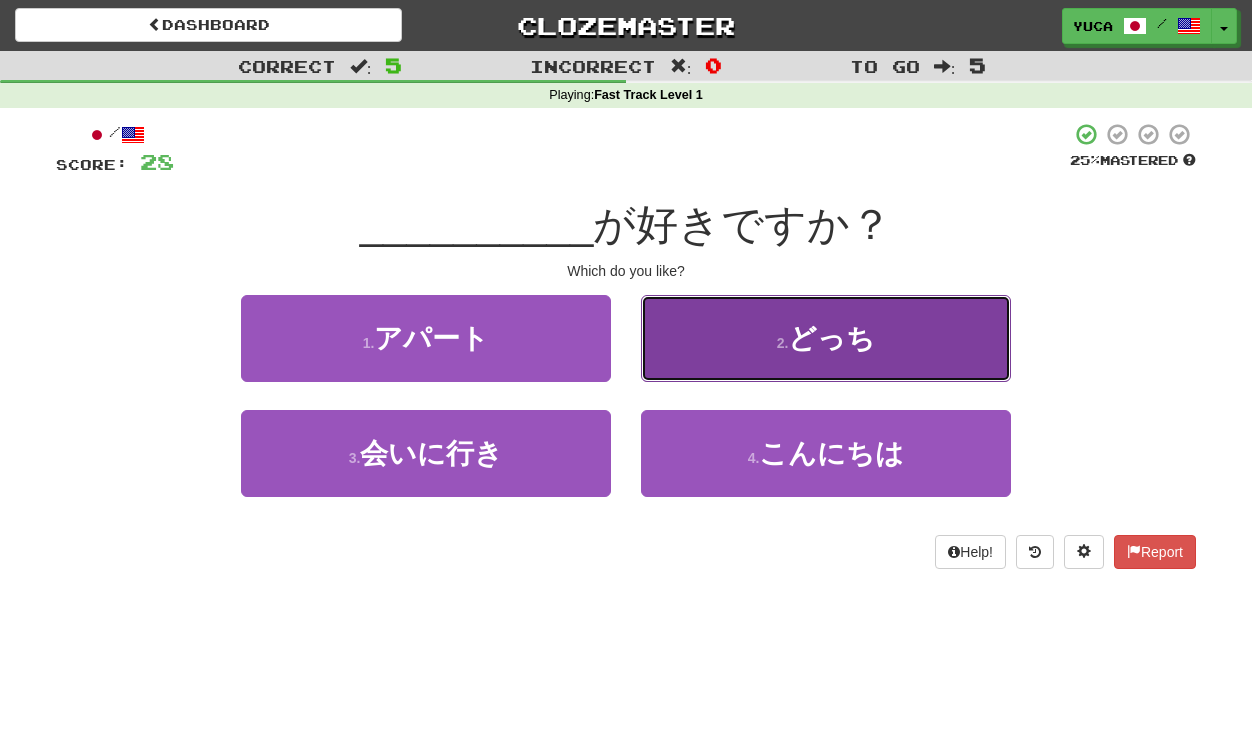 click on "どっち" at bounding box center (831, 338) 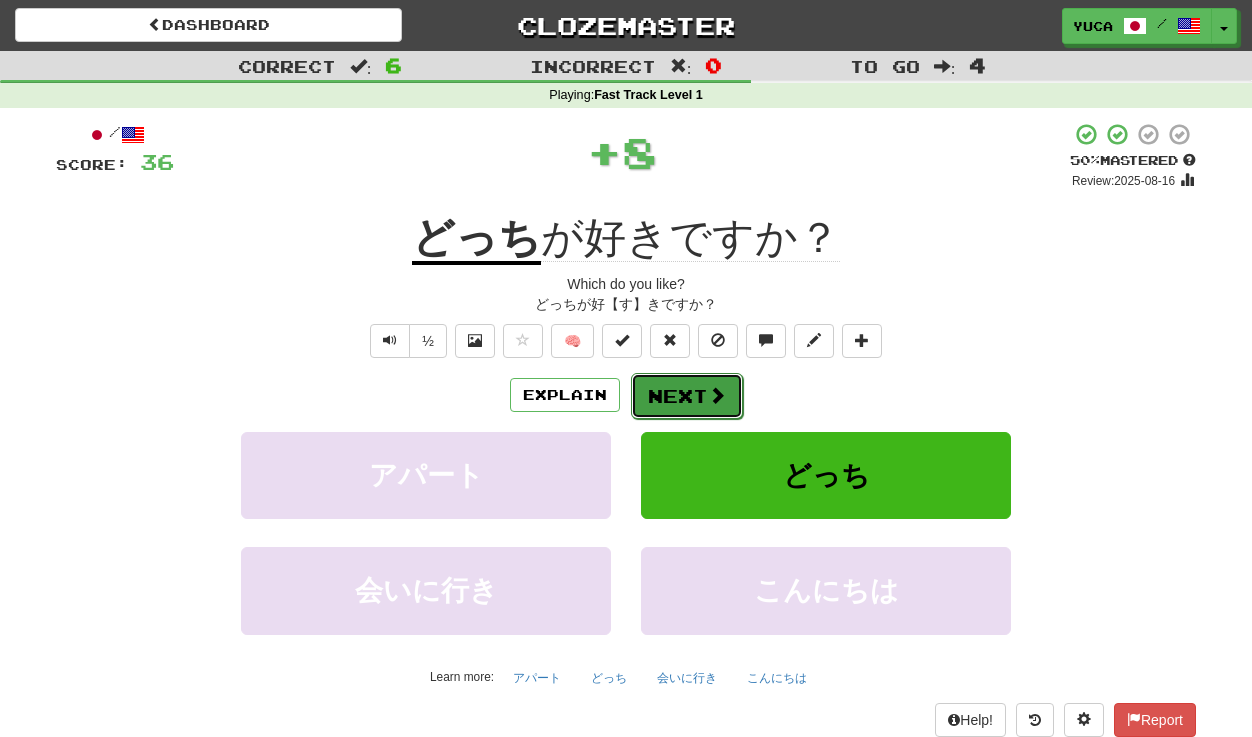 click on "Next" at bounding box center (687, 396) 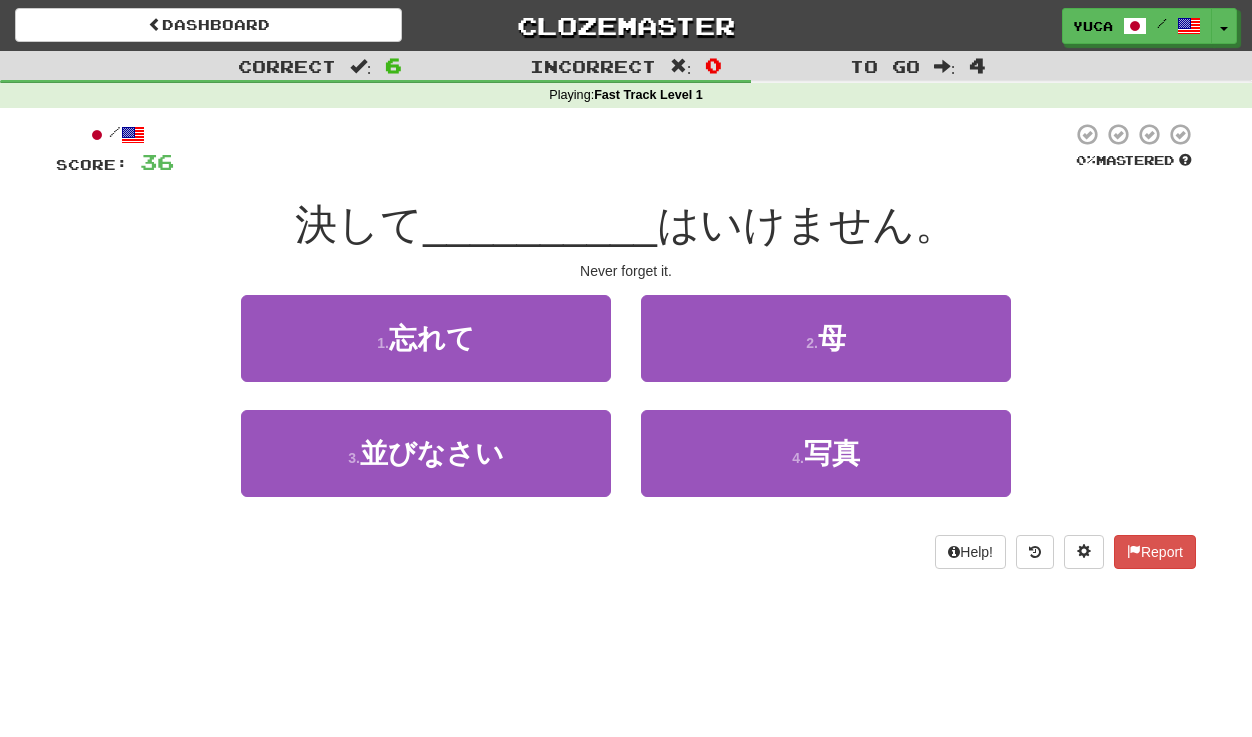 click on "決して __________ はいけません。" at bounding box center [626, 225] 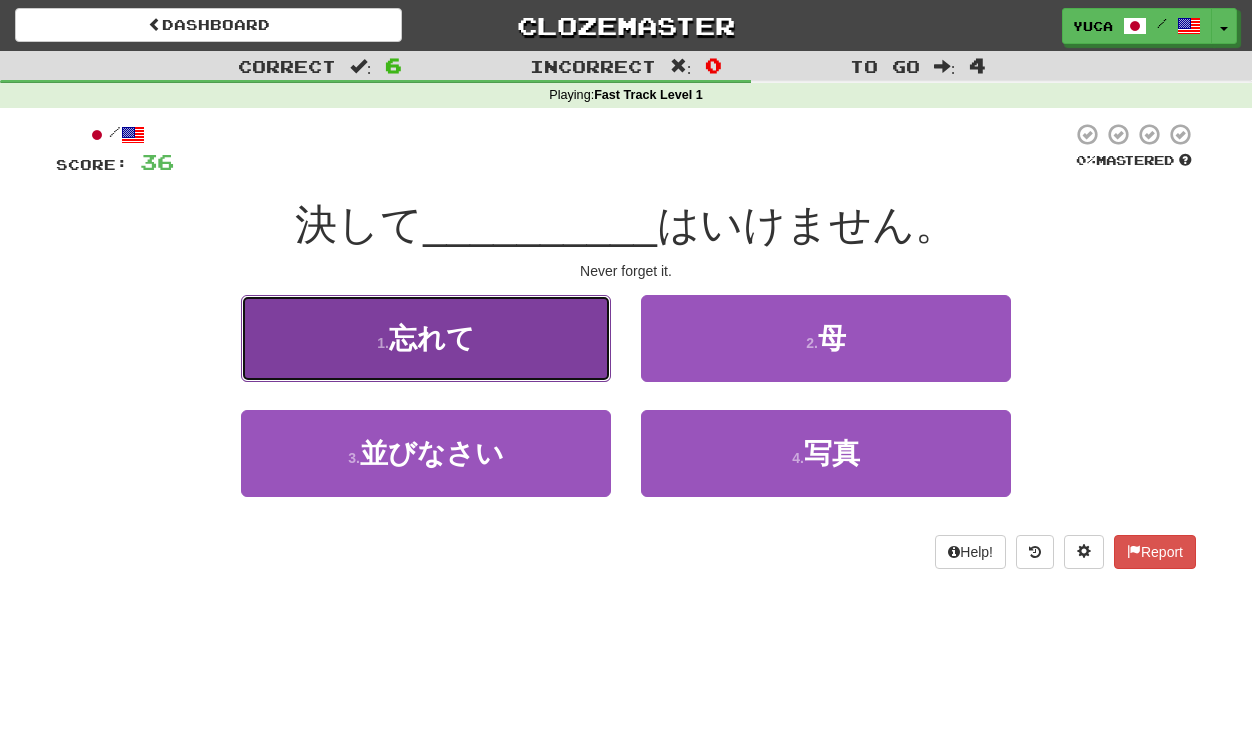 click on "忘れて" at bounding box center [432, 338] 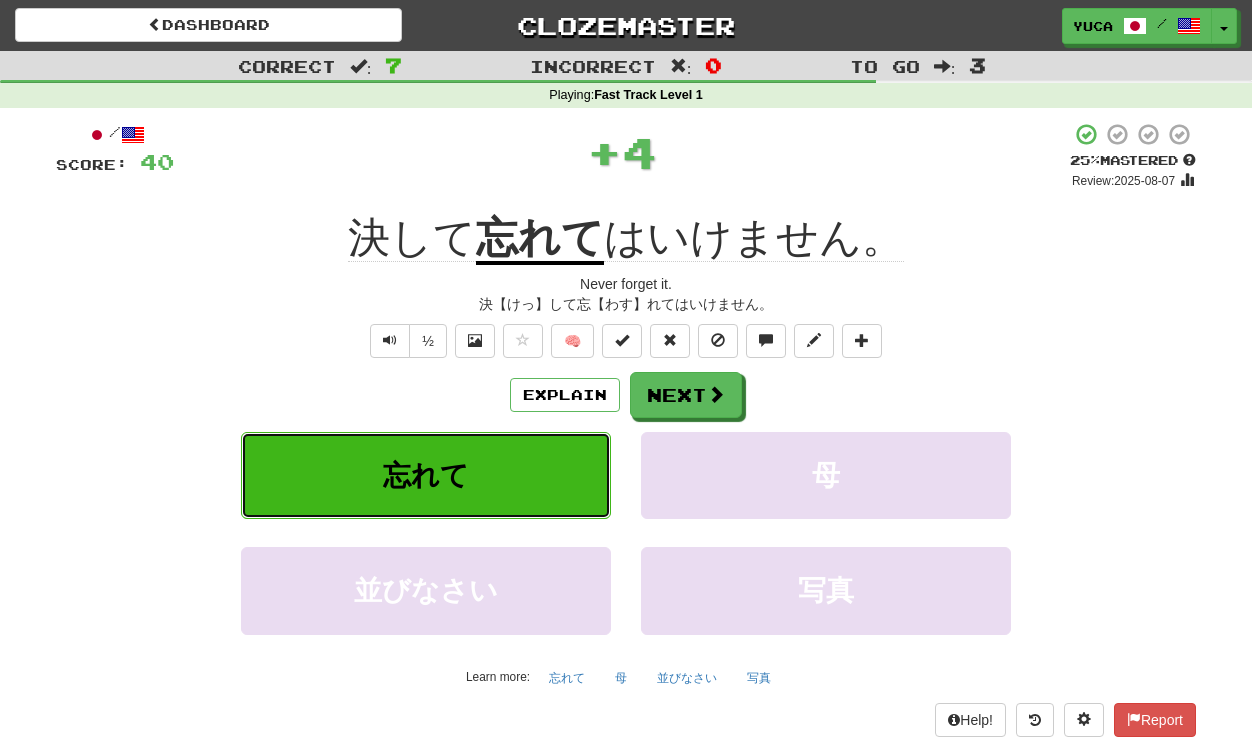 type 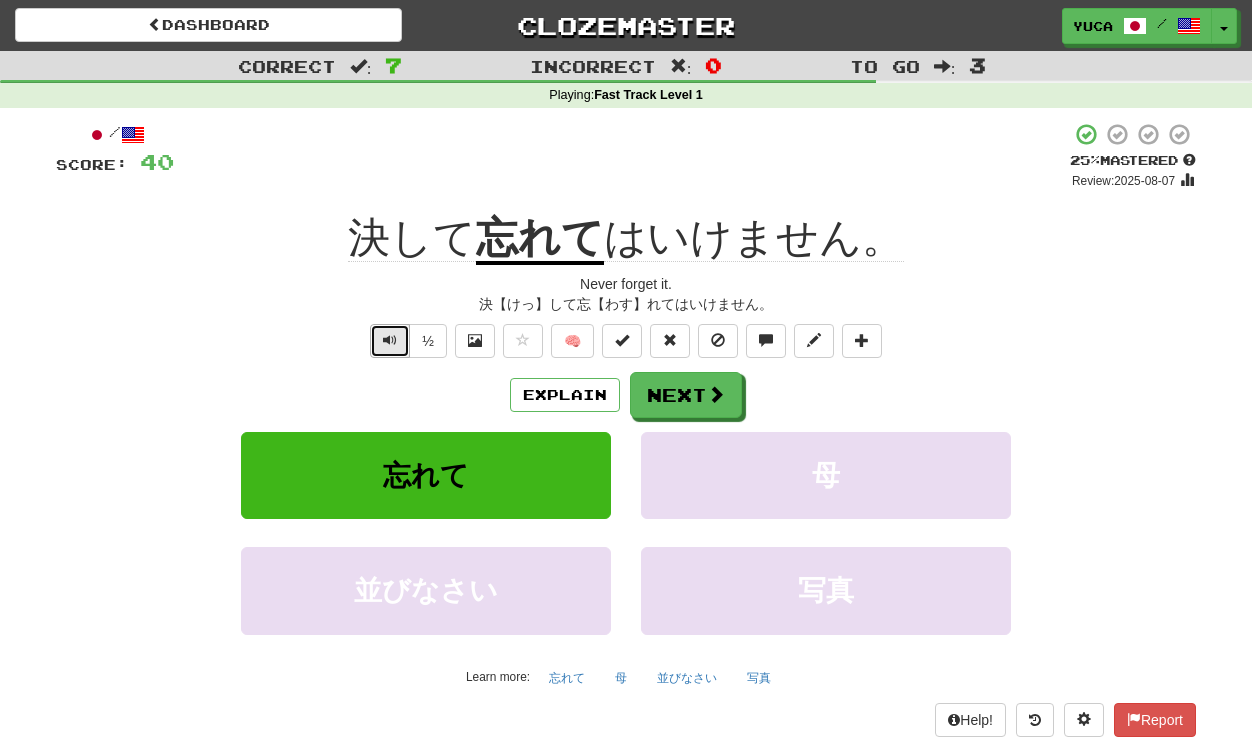 click at bounding box center [390, 341] 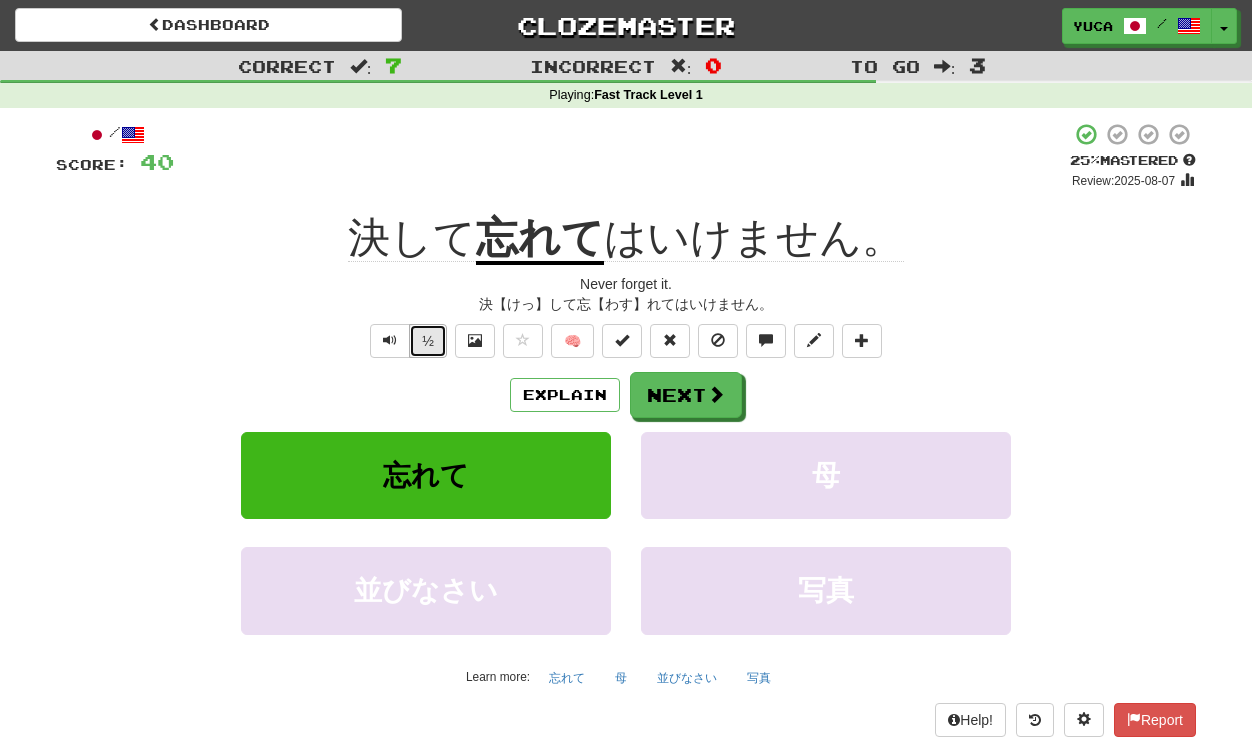 click on "½" at bounding box center [428, 341] 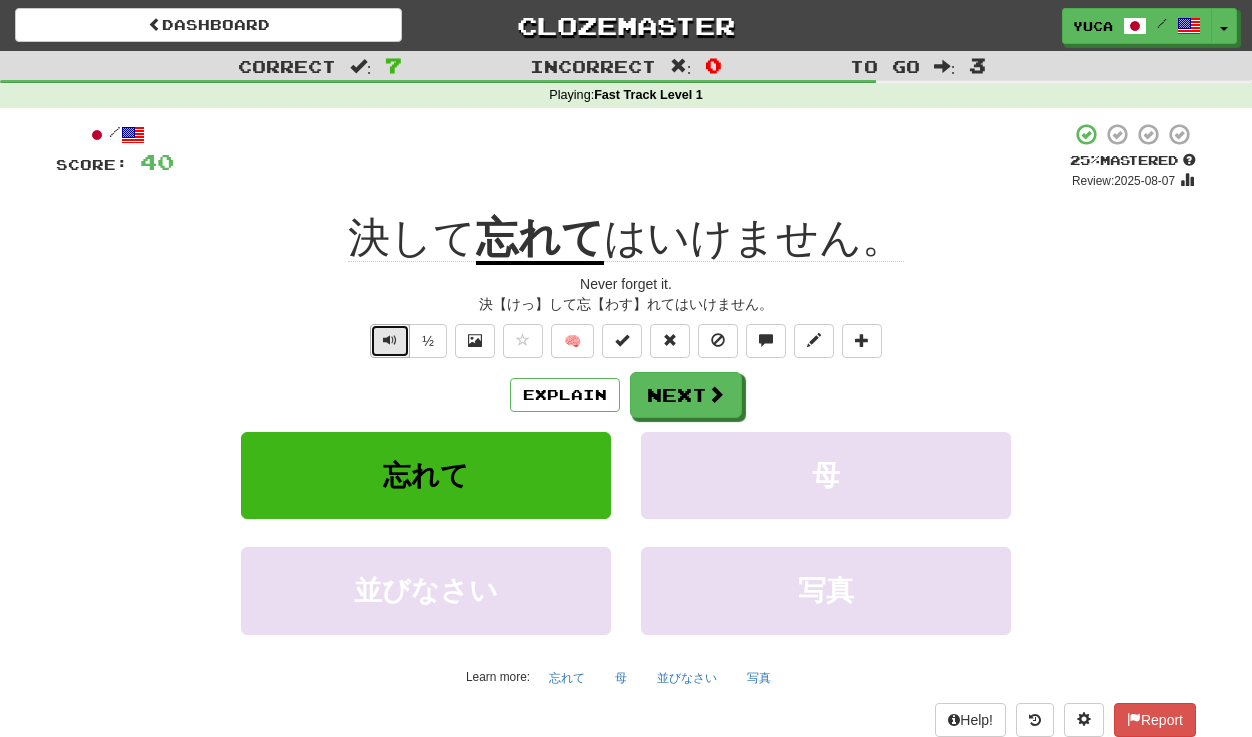 click at bounding box center [390, 340] 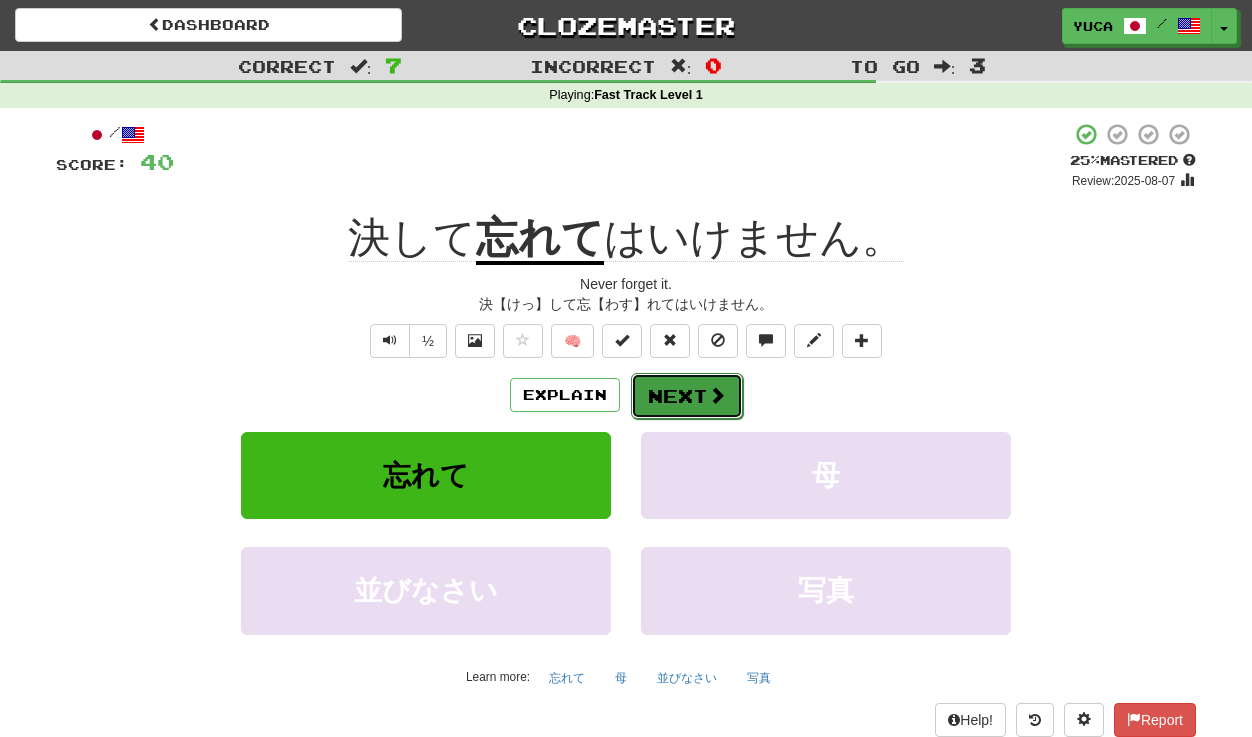 click at bounding box center (717, 395) 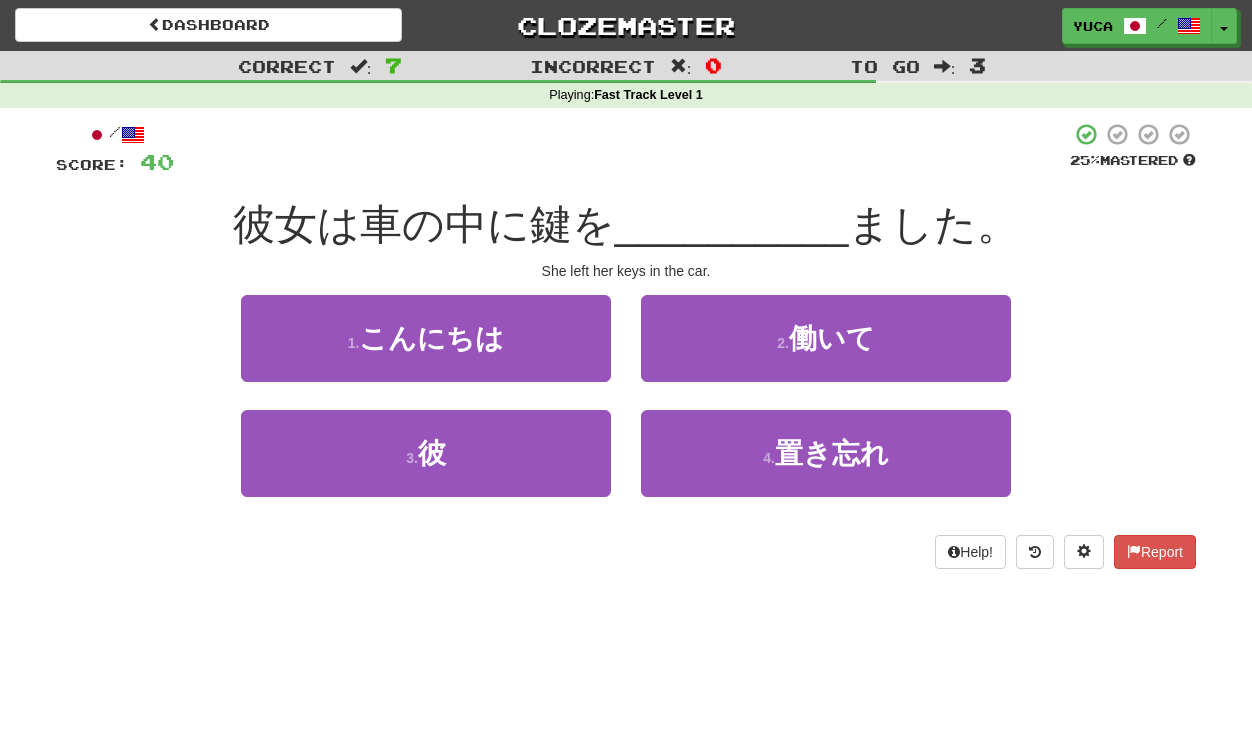 click at bounding box center (622, 149) 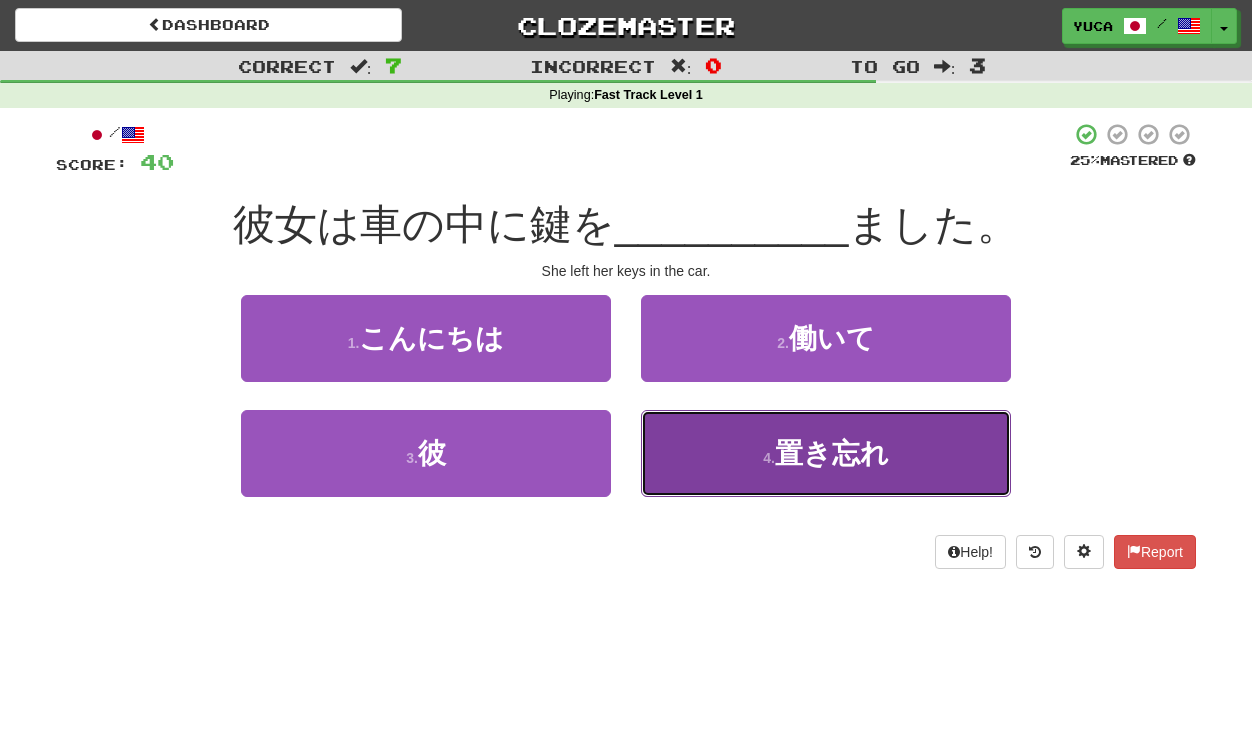 click on "置き忘れ" at bounding box center [832, 453] 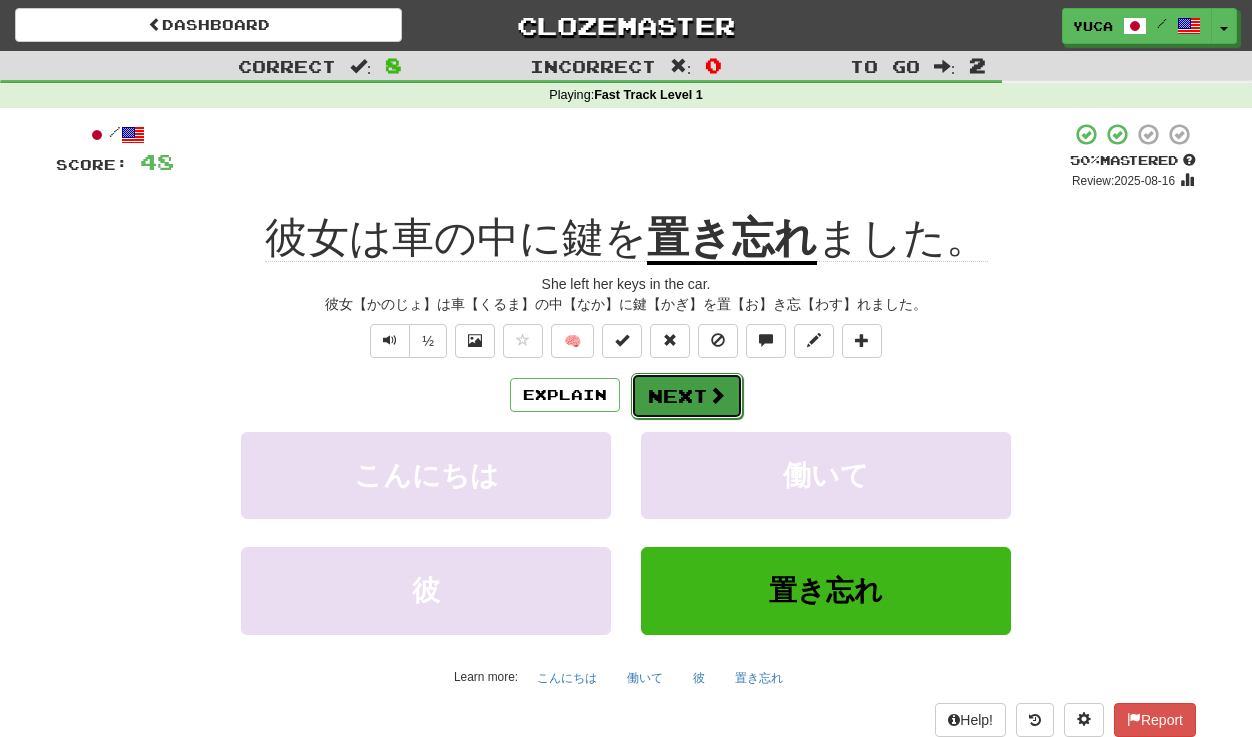click on "Next" at bounding box center [687, 396] 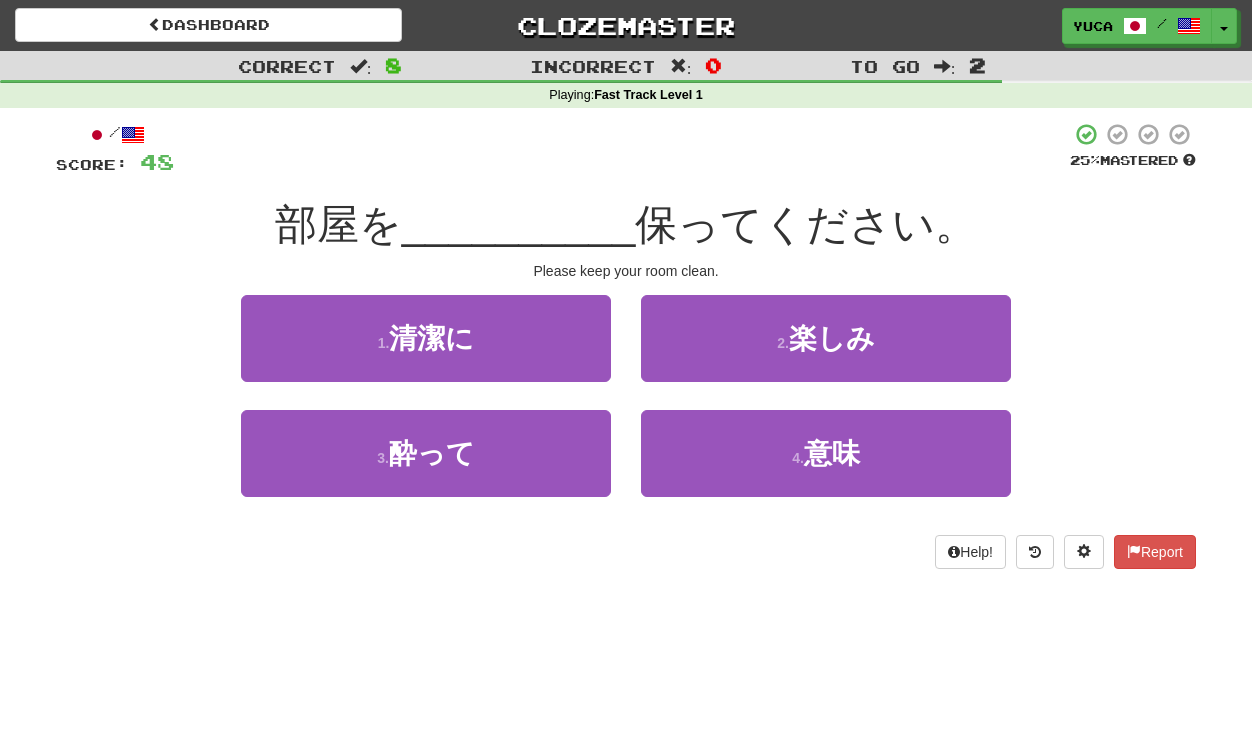 click on "__________" at bounding box center (519, 224) 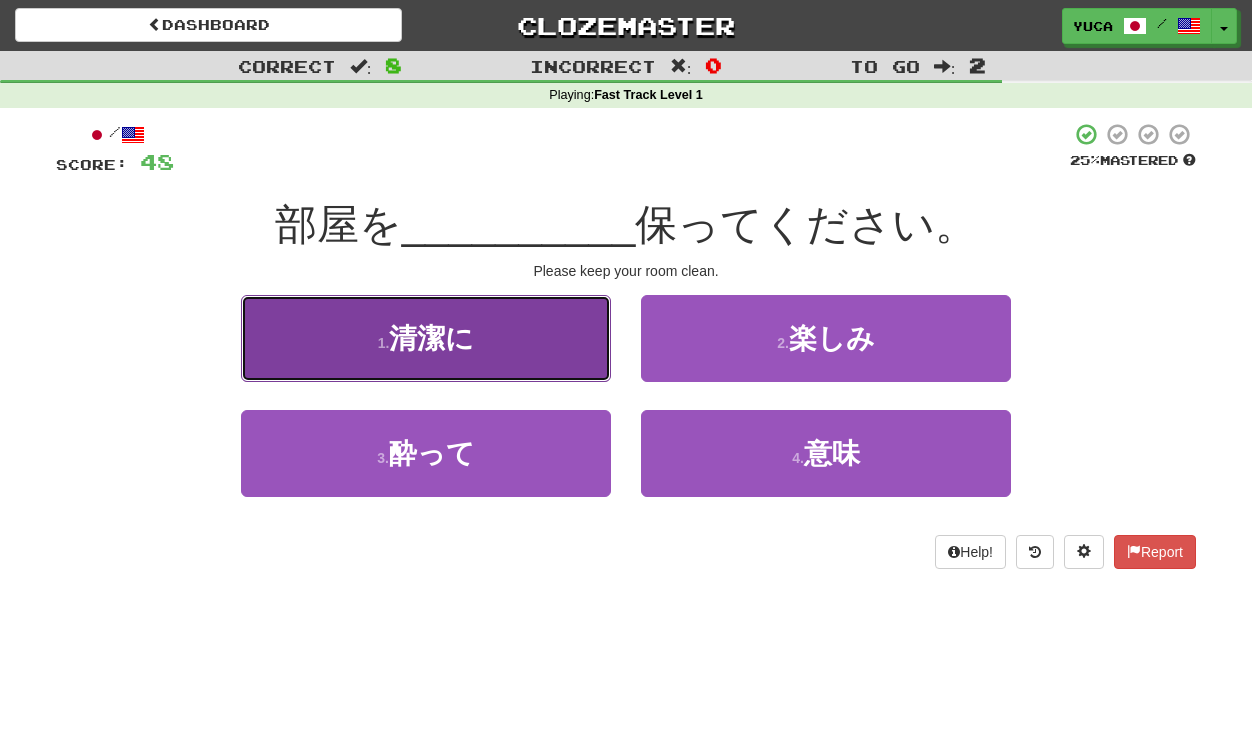 click on "清潔に" at bounding box center [431, 338] 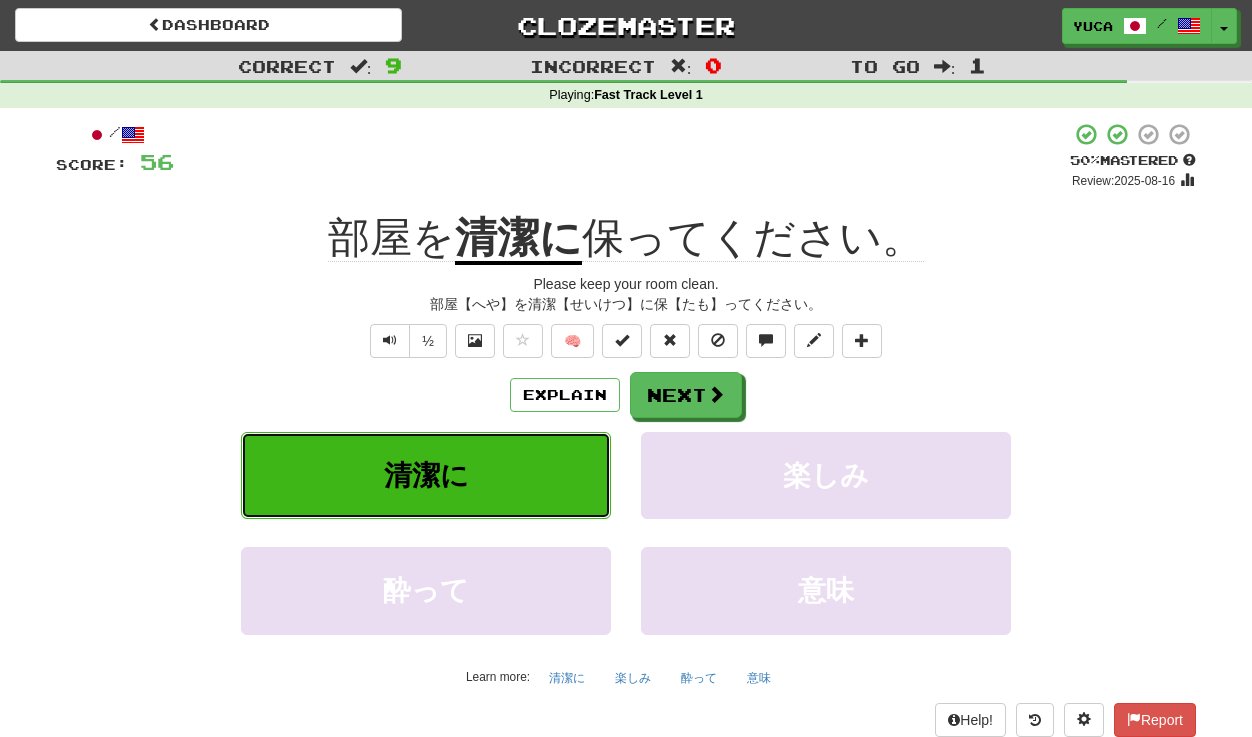type 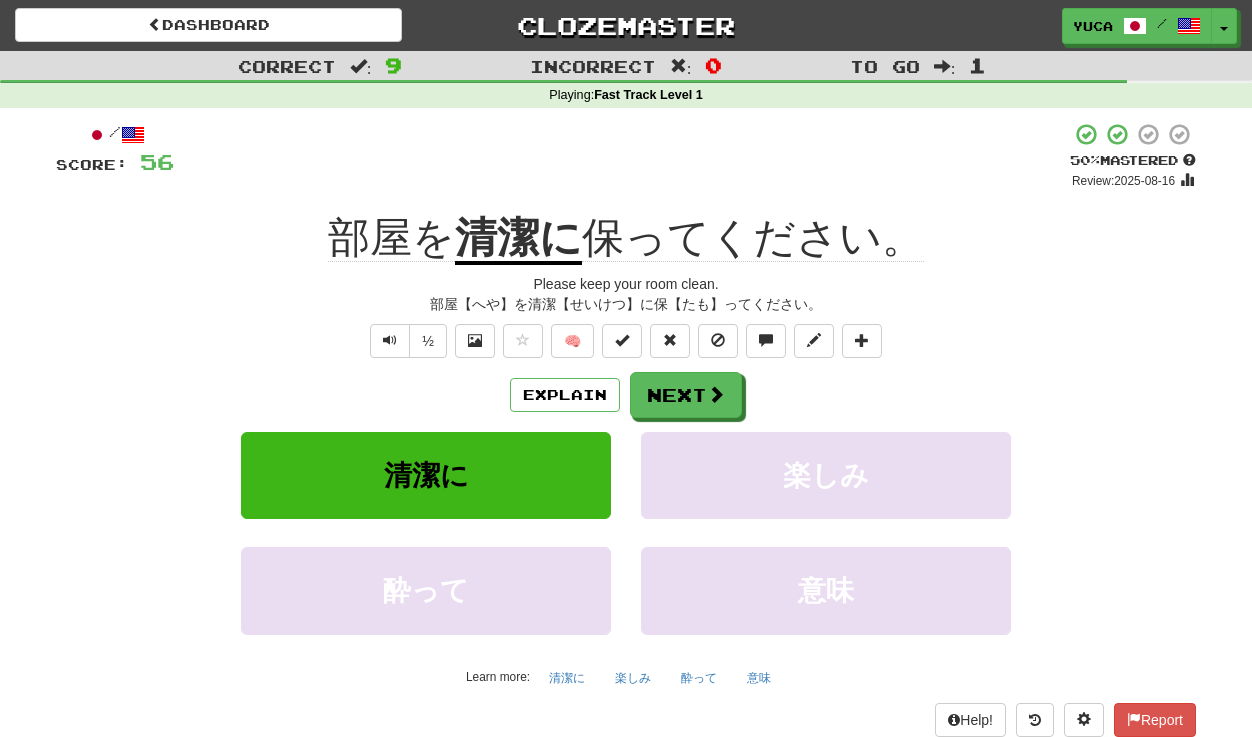 click on "+ 8" at bounding box center [622, 156] 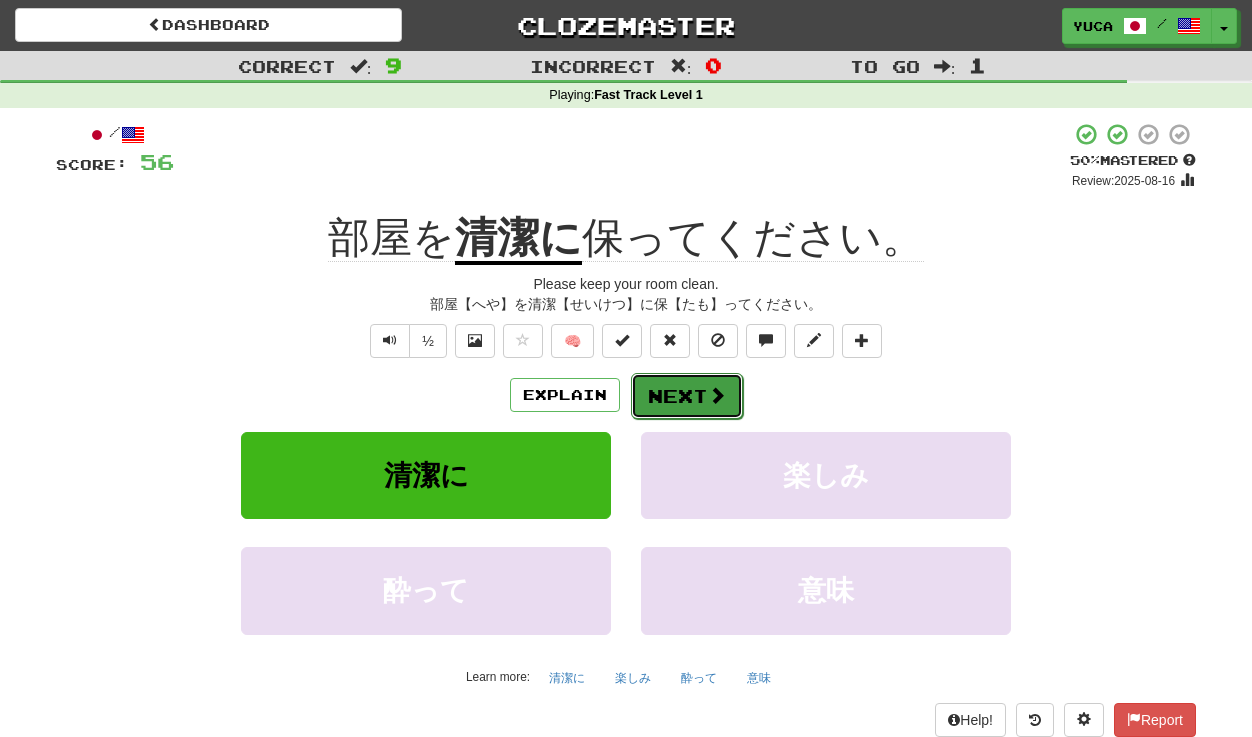 click on "Next" at bounding box center [687, 396] 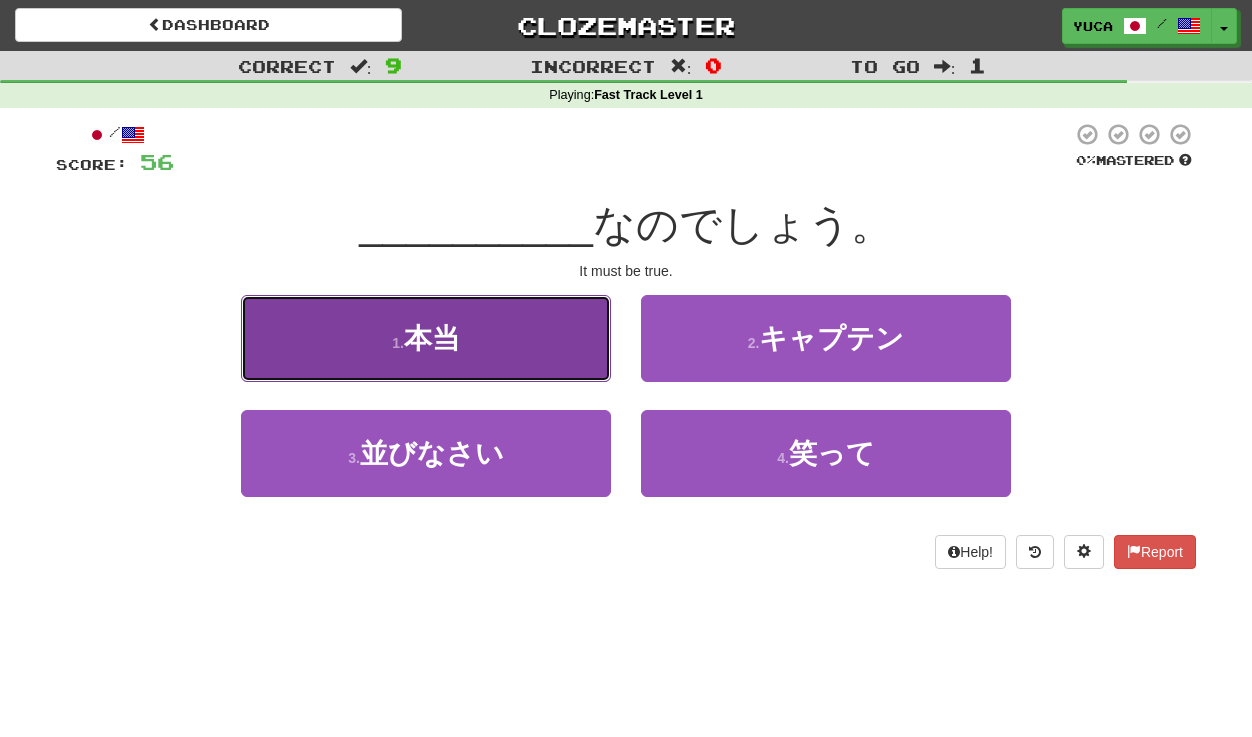 click on "本当" at bounding box center (432, 338) 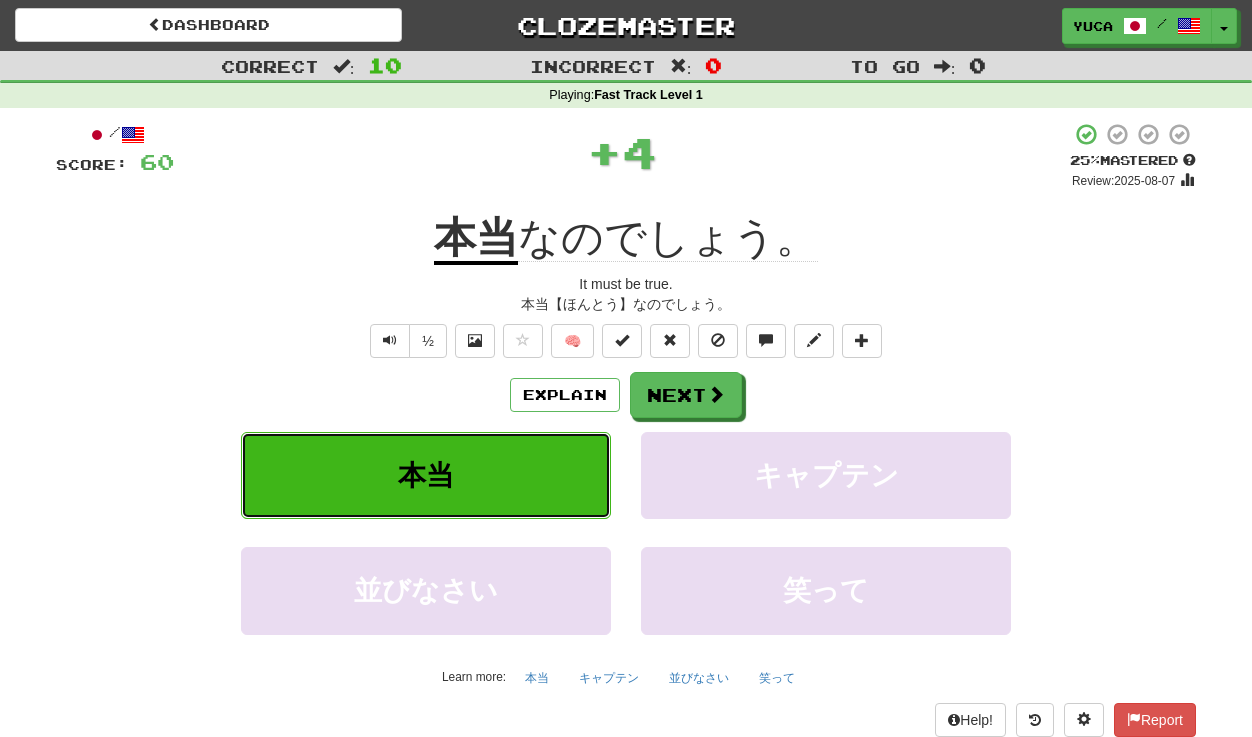 type 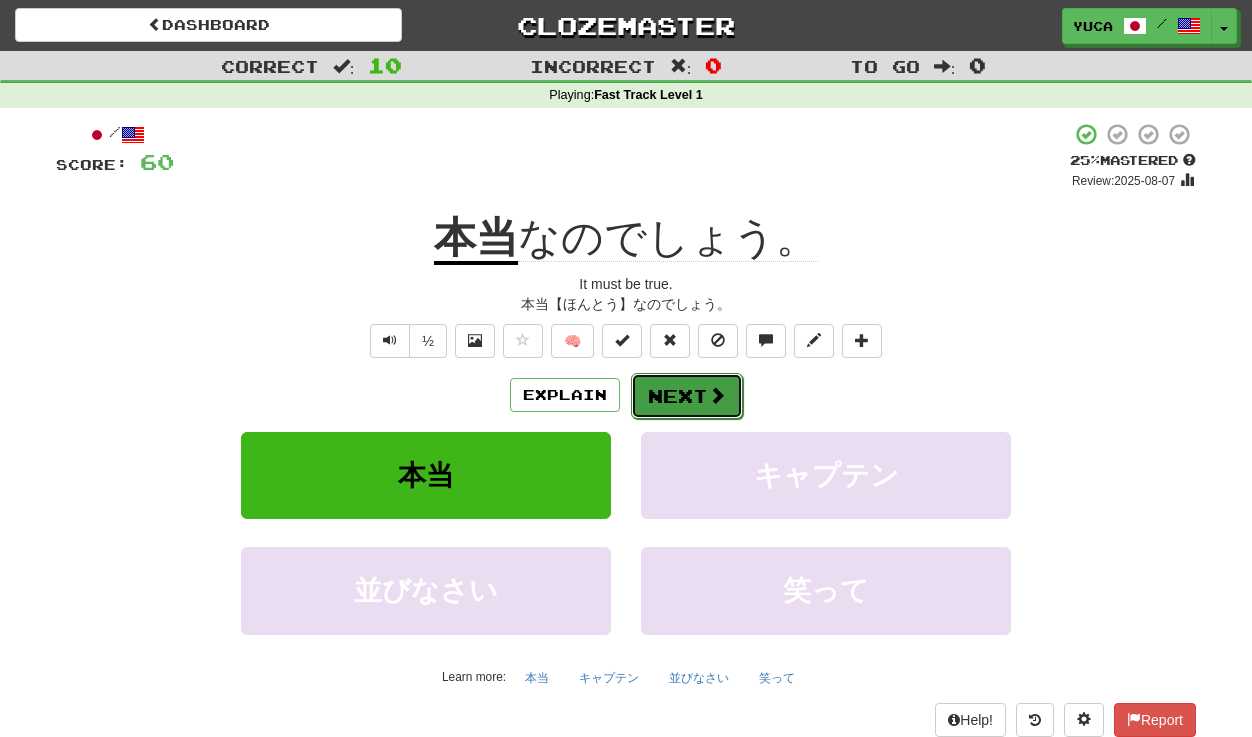 click on "Next" at bounding box center (687, 396) 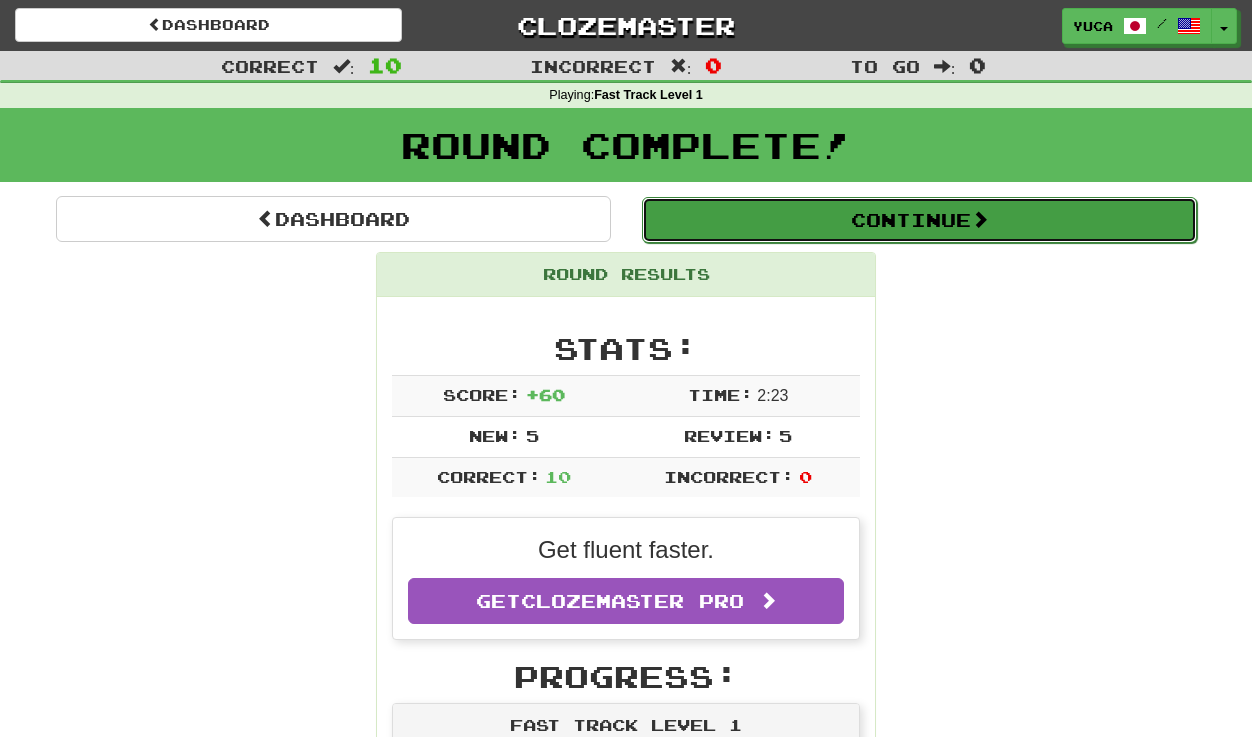 click on "Continue" at bounding box center [919, 220] 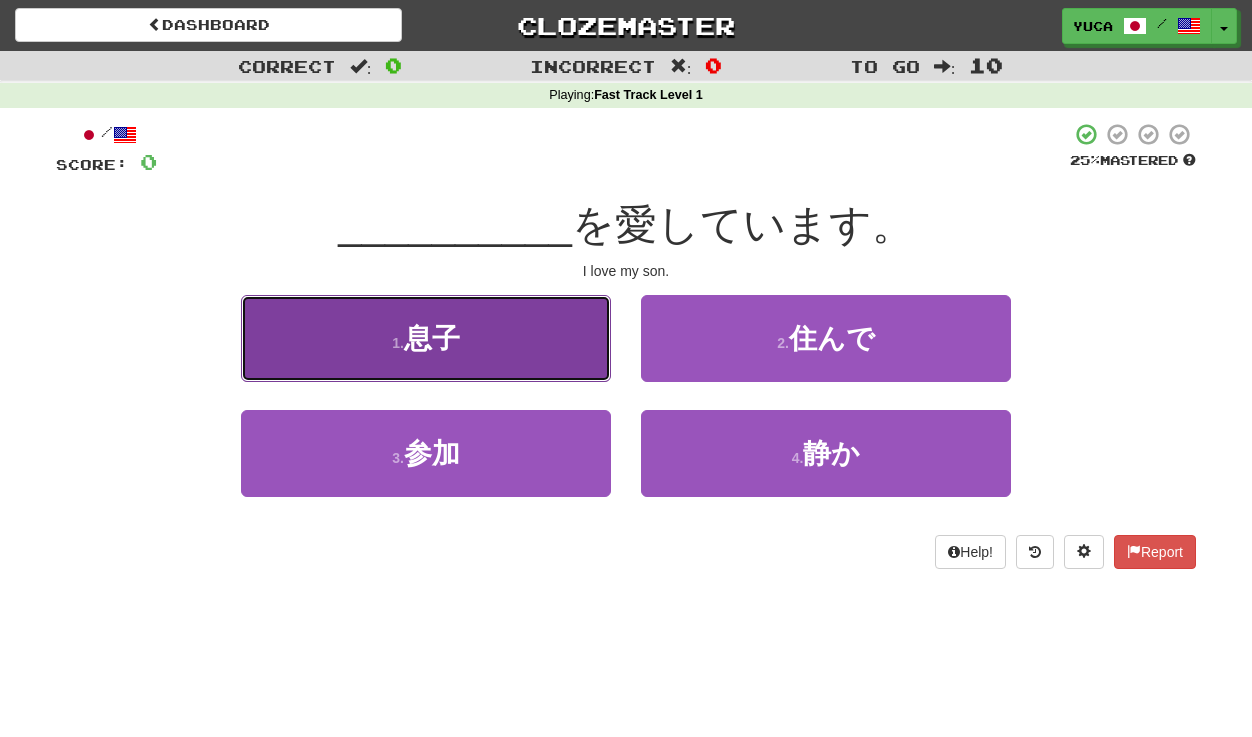 click on "息子" at bounding box center [432, 338] 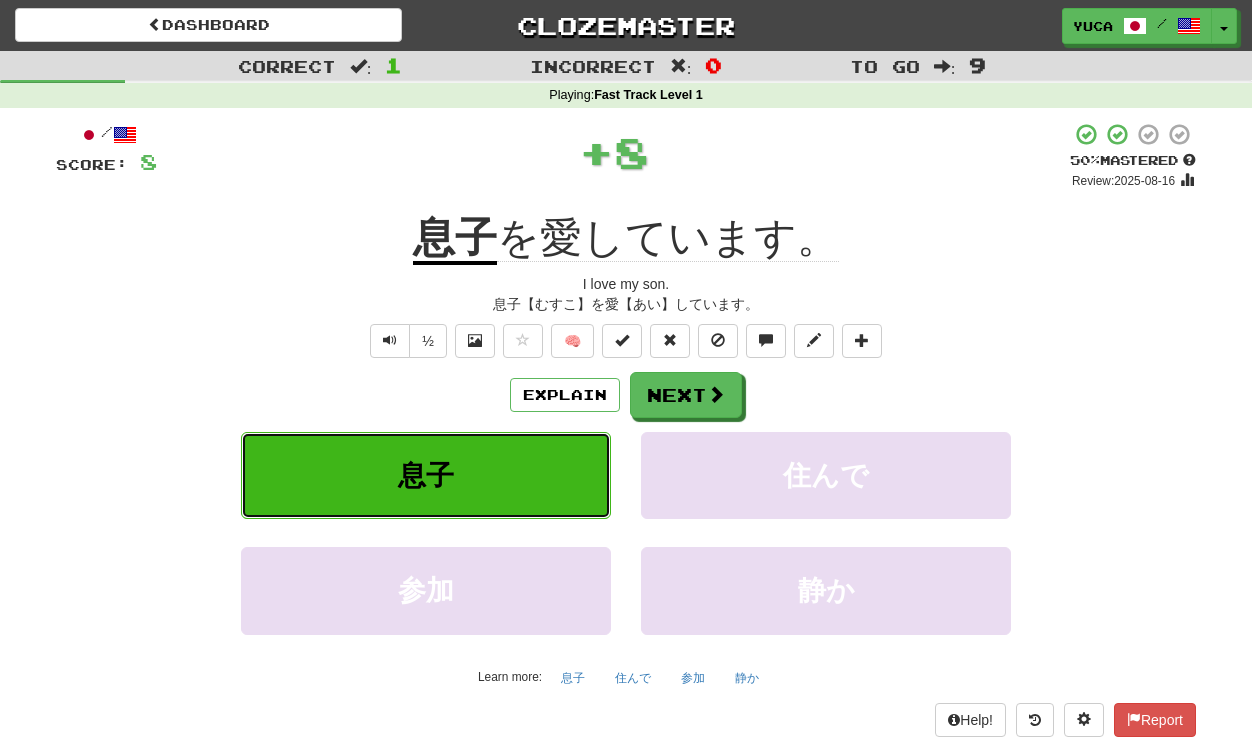 type 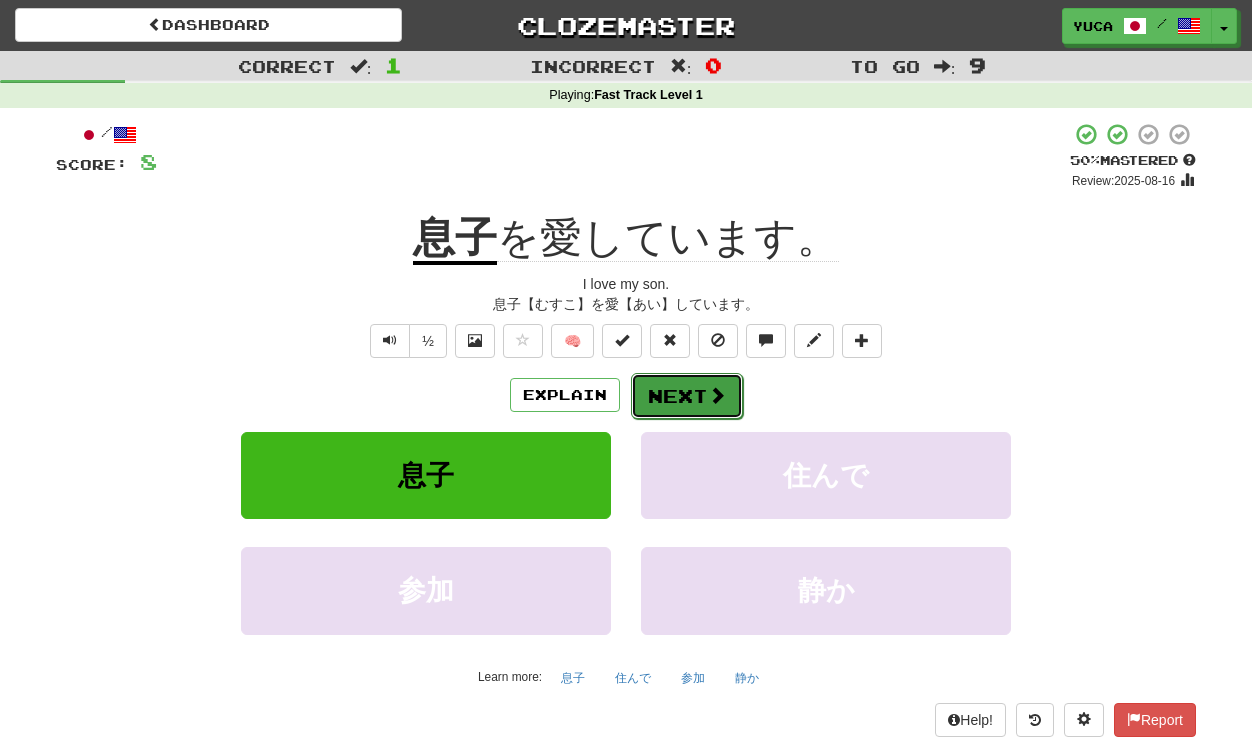 click on "Next" at bounding box center [687, 396] 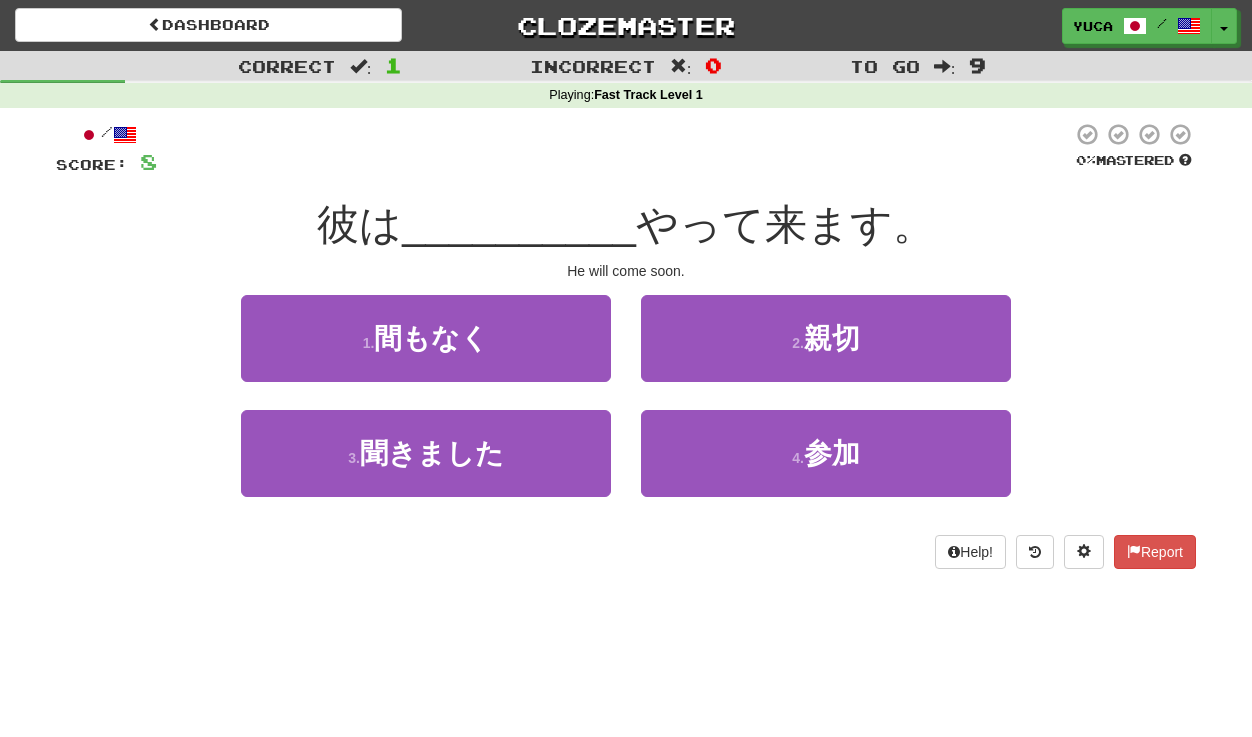 click at bounding box center [614, 149] 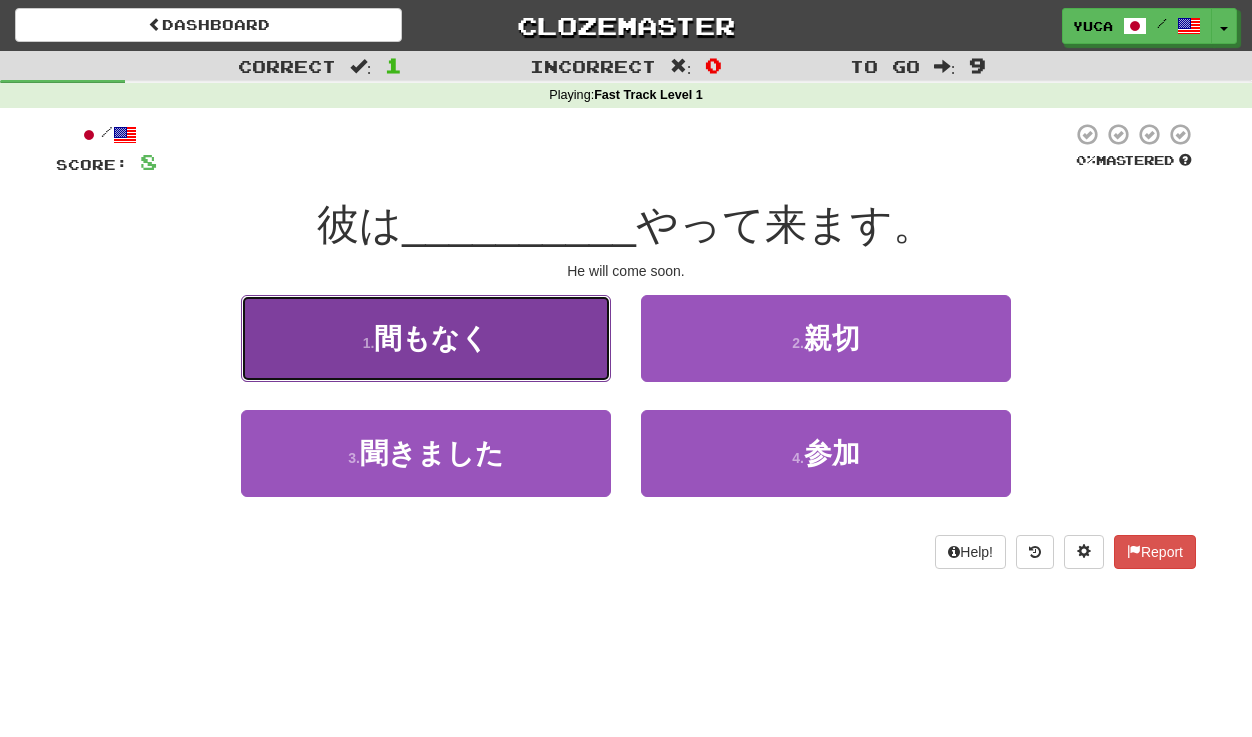 click on "間もなく" at bounding box center [431, 338] 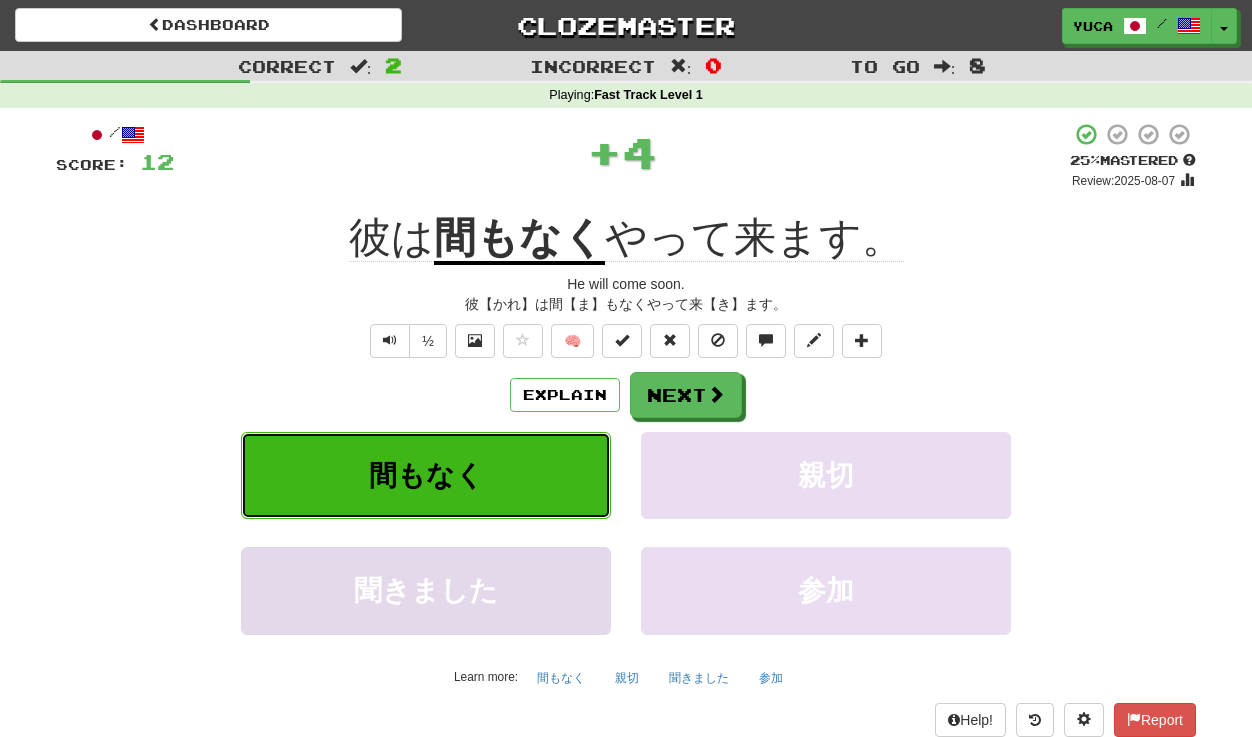 type 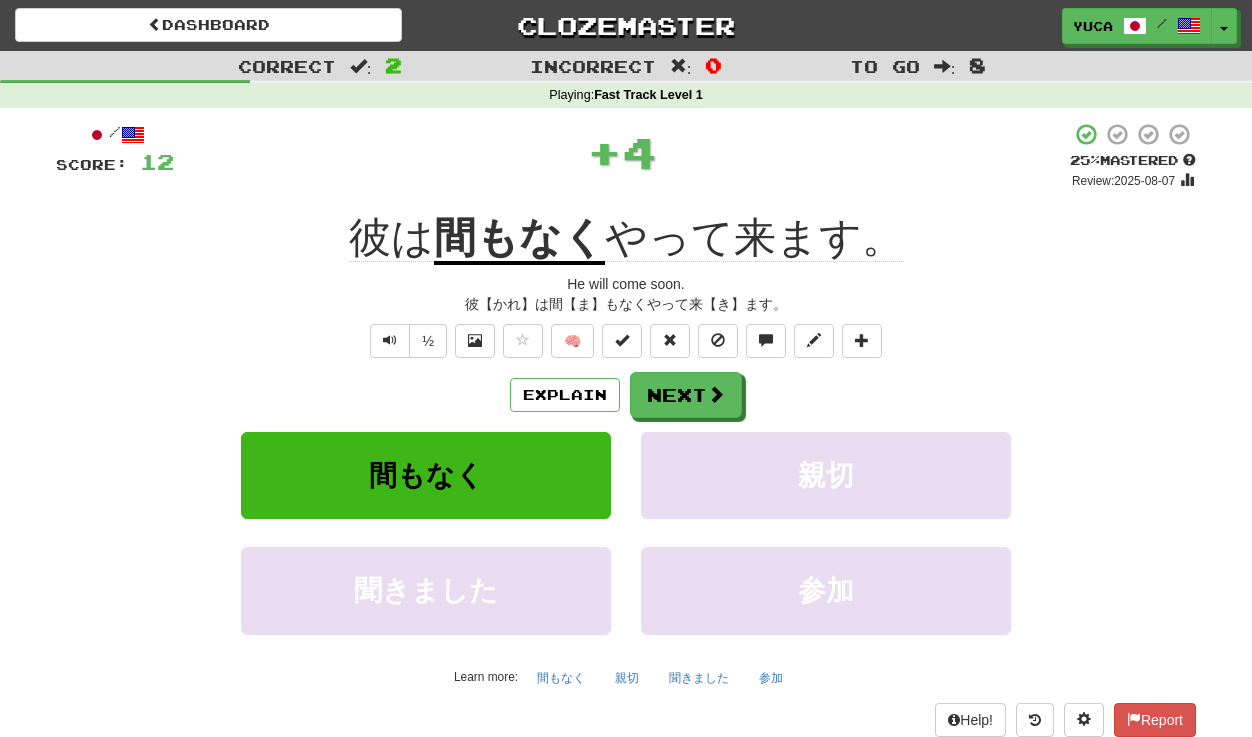 click on "½ 🧠" at bounding box center (626, 341) 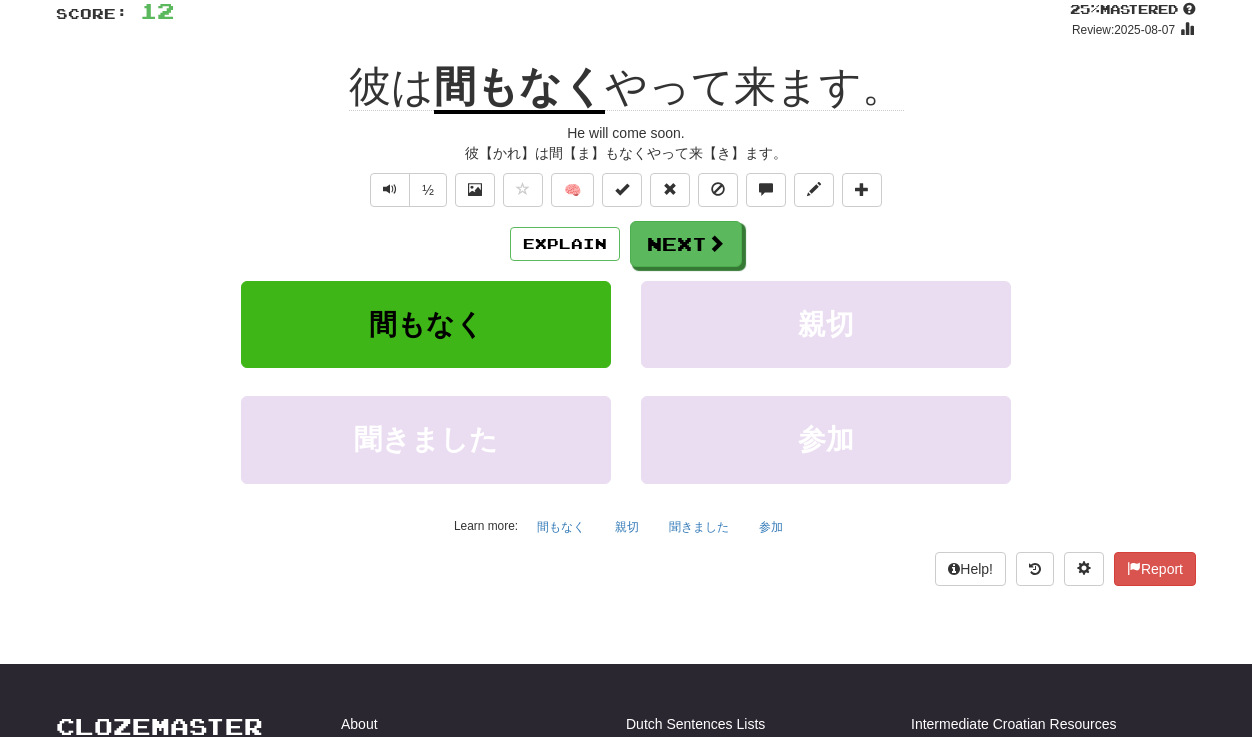 scroll, scrollTop: 172, scrollLeft: 0, axis: vertical 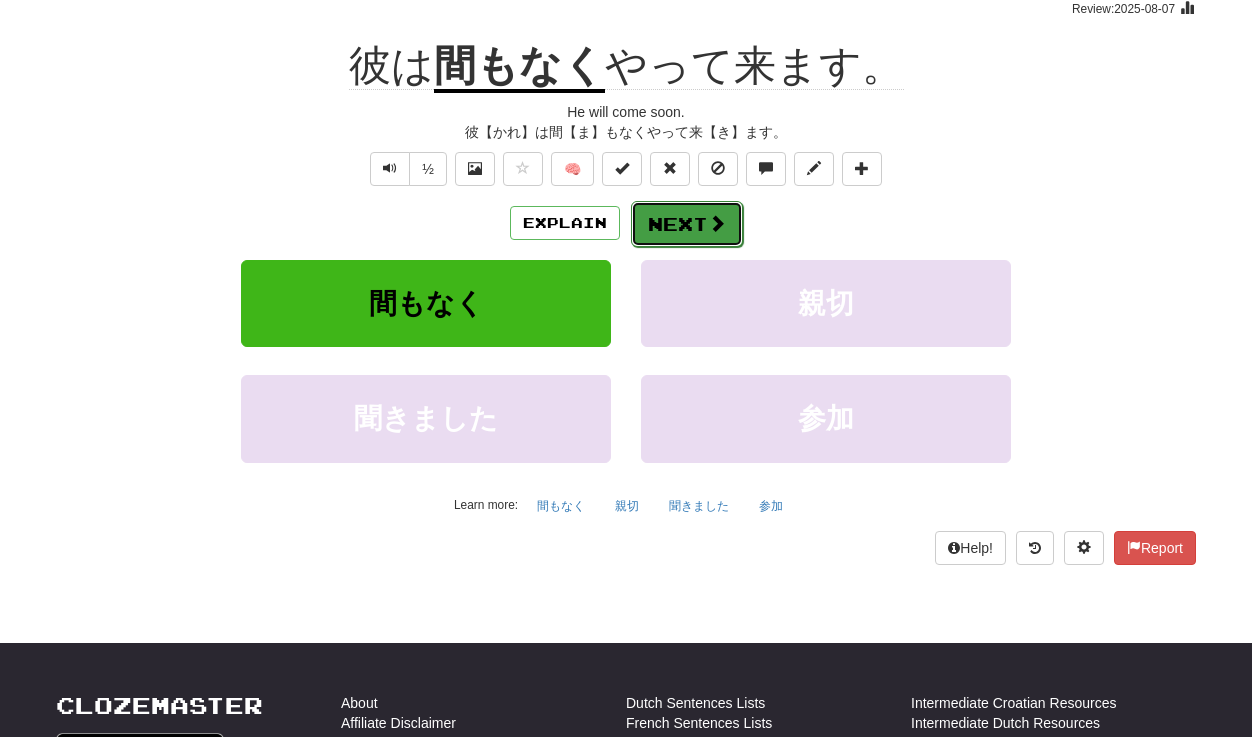 click on "Next" at bounding box center [687, 224] 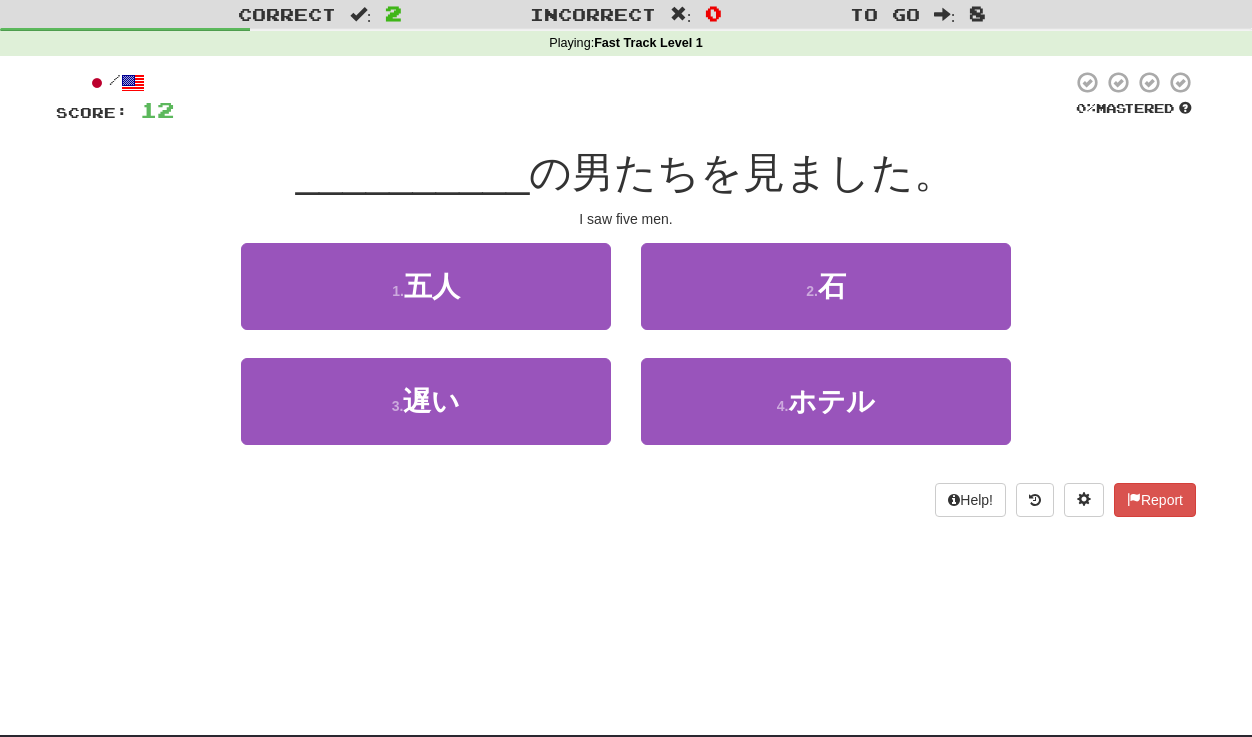 scroll, scrollTop: 50, scrollLeft: 0, axis: vertical 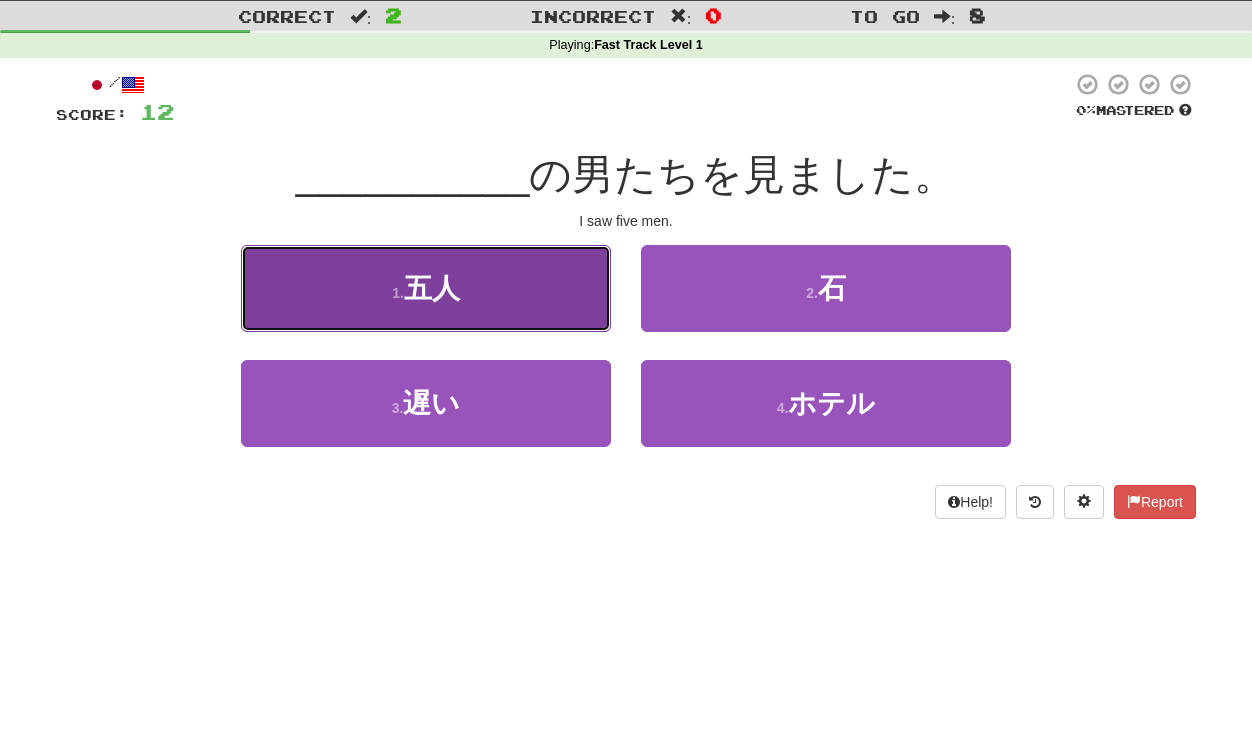 click on "五人" at bounding box center [432, 288] 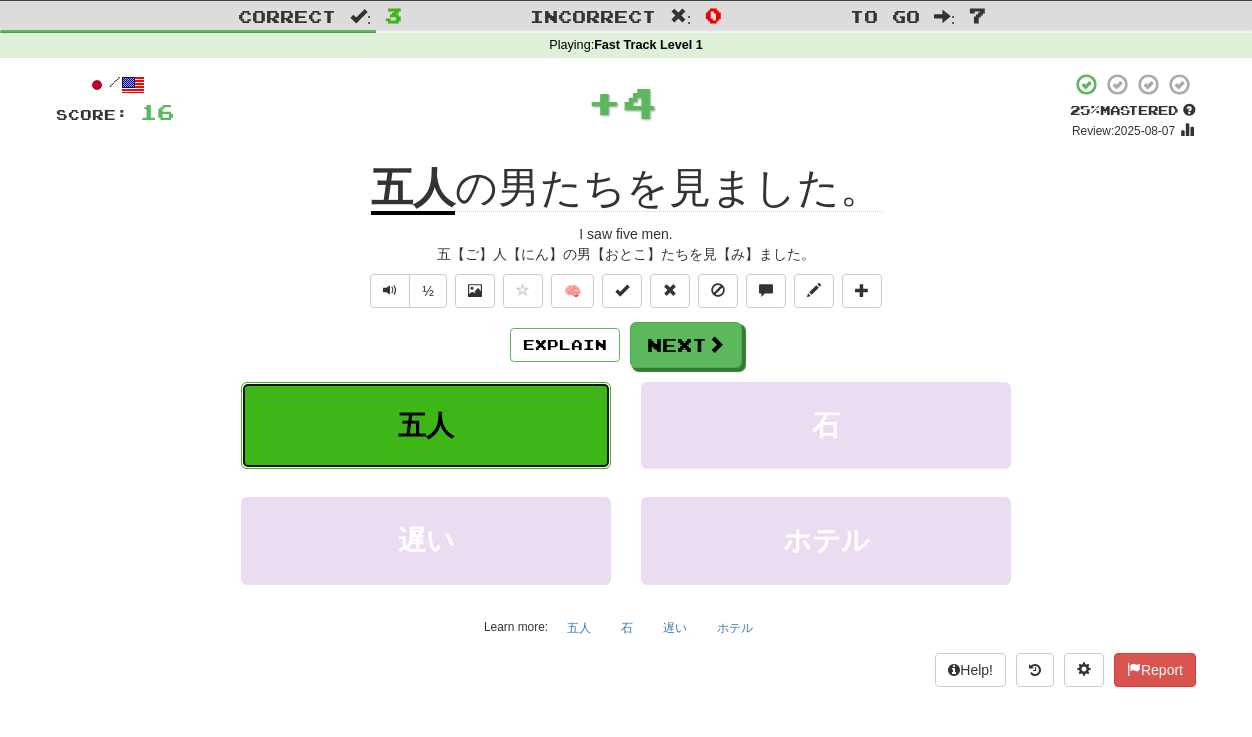 type 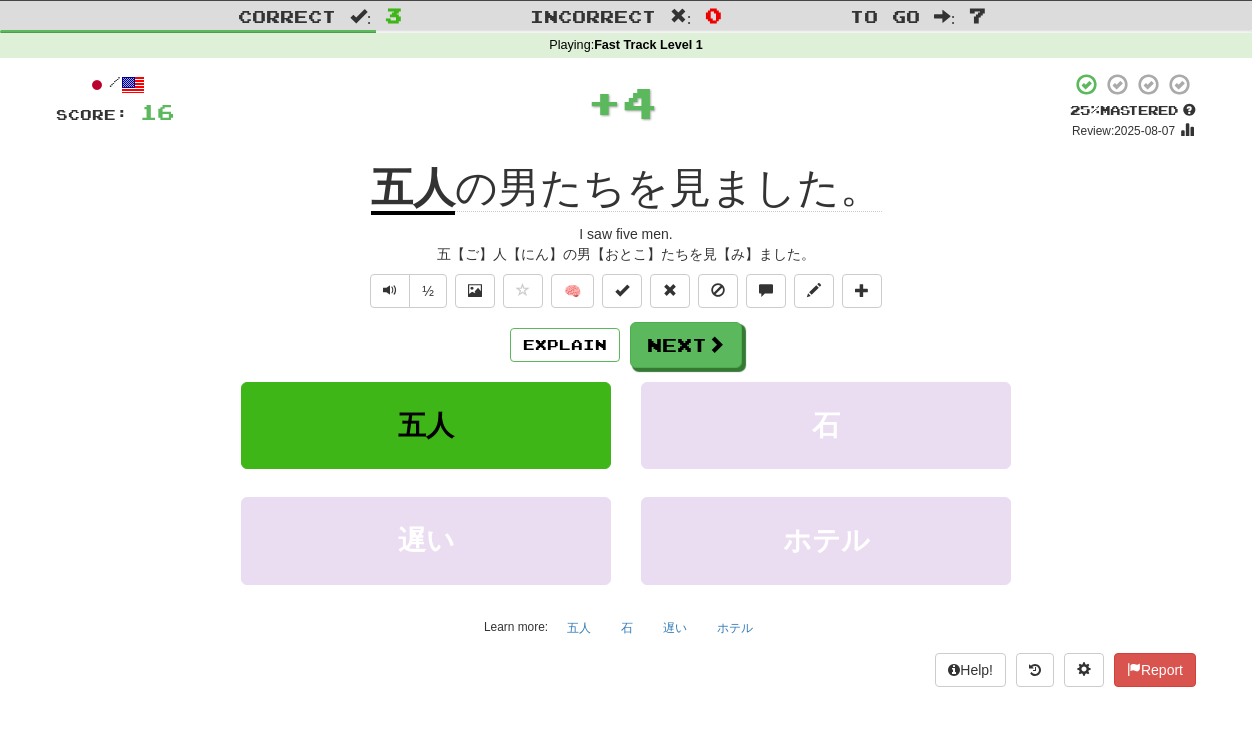 click on "五【ご】人【にん】の男【おとこ】たちを見【み】ました。" at bounding box center [626, 254] 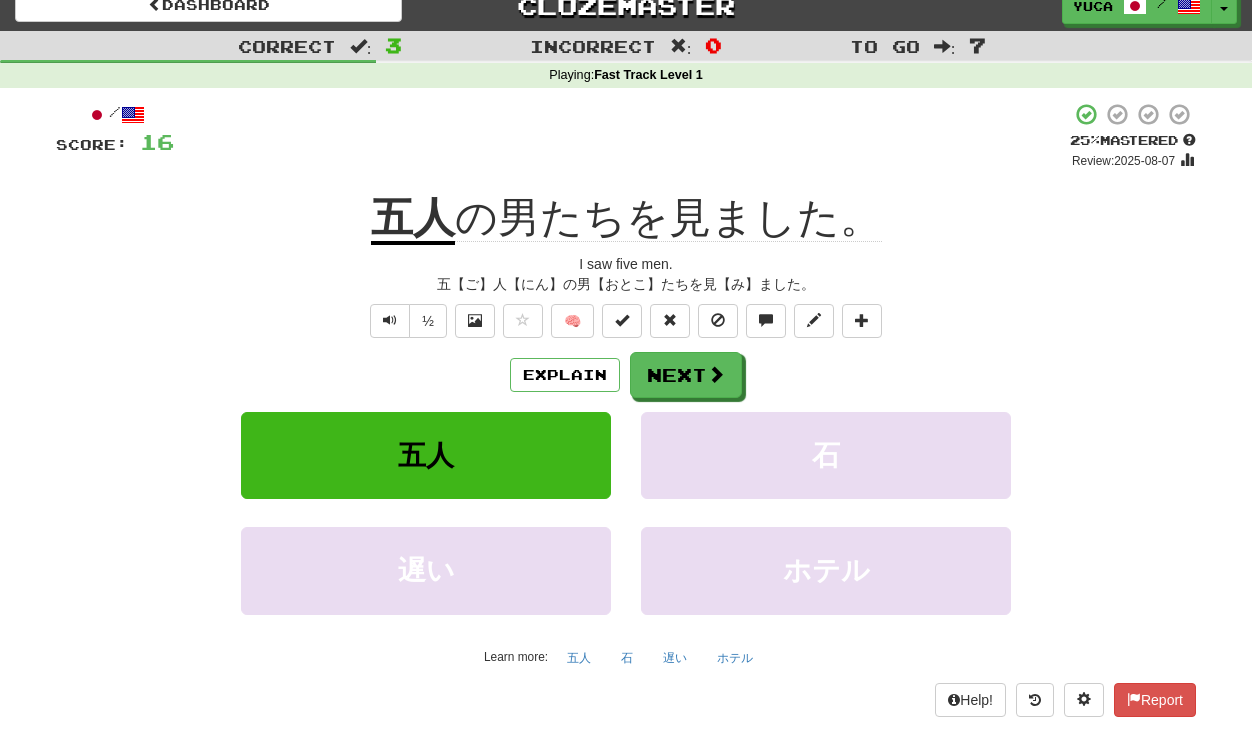 scroll, scrollTop: 16, scrollLeft: 0, axis: vertical 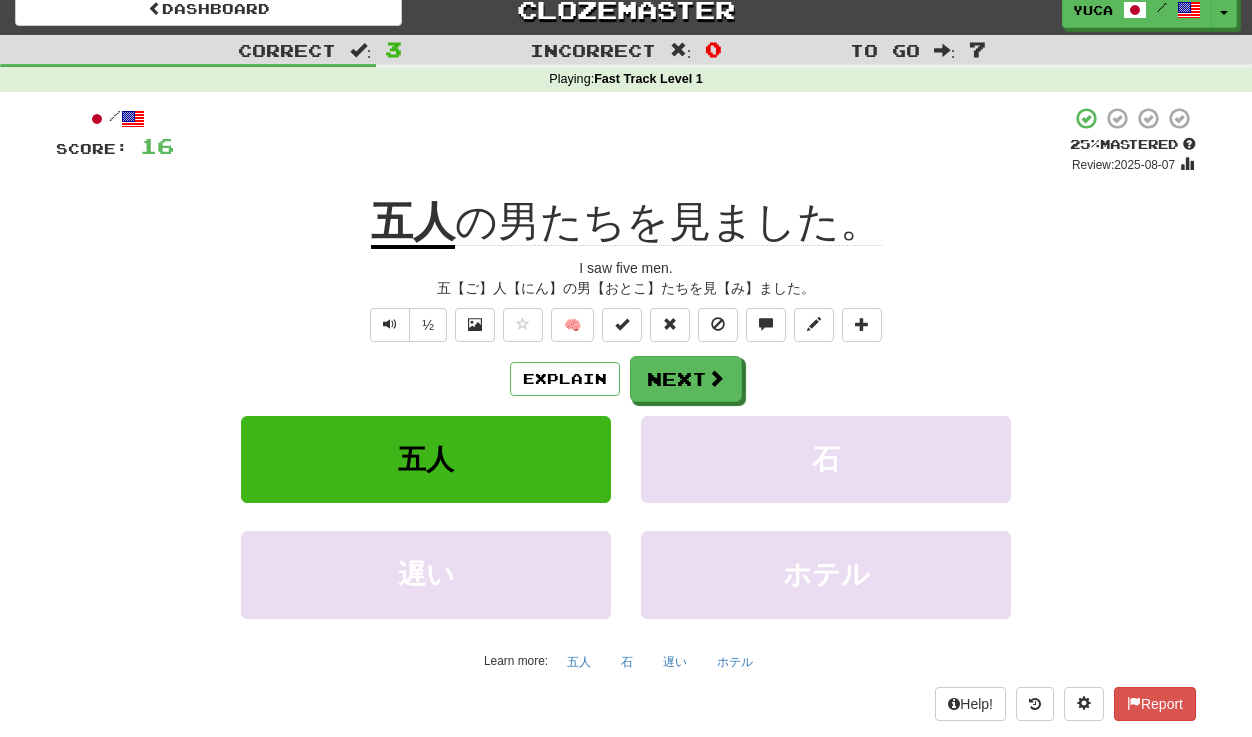 click on "/  Score:   16 + 4 25 %  Mastered Review:  2025-08-07 五人 の男たちを見ました。 I saw five men. 五【ご】人【にん】の男【おとこ】たちを見【み】ました。 ½ 🧠 Explain Next 五人 石 遅い ホテル  Help!  Report" at bounding box center [626, 413] 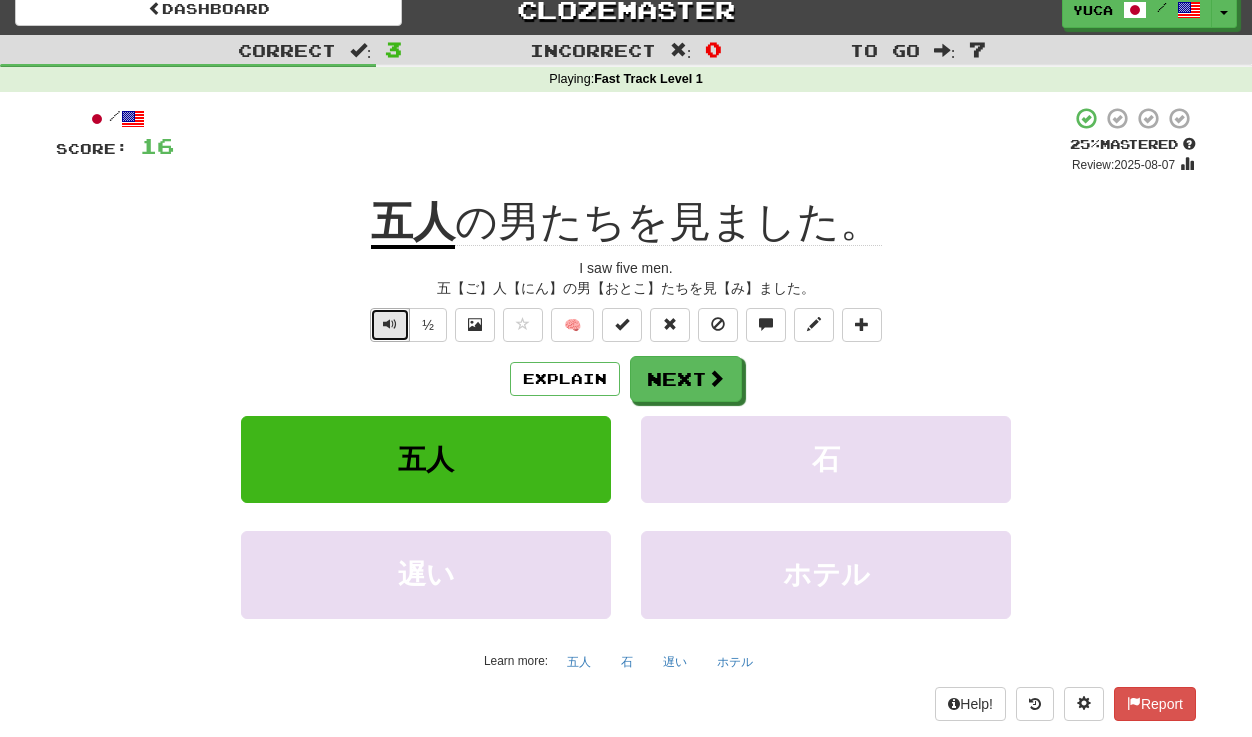 click at bounding box center [390, 324] 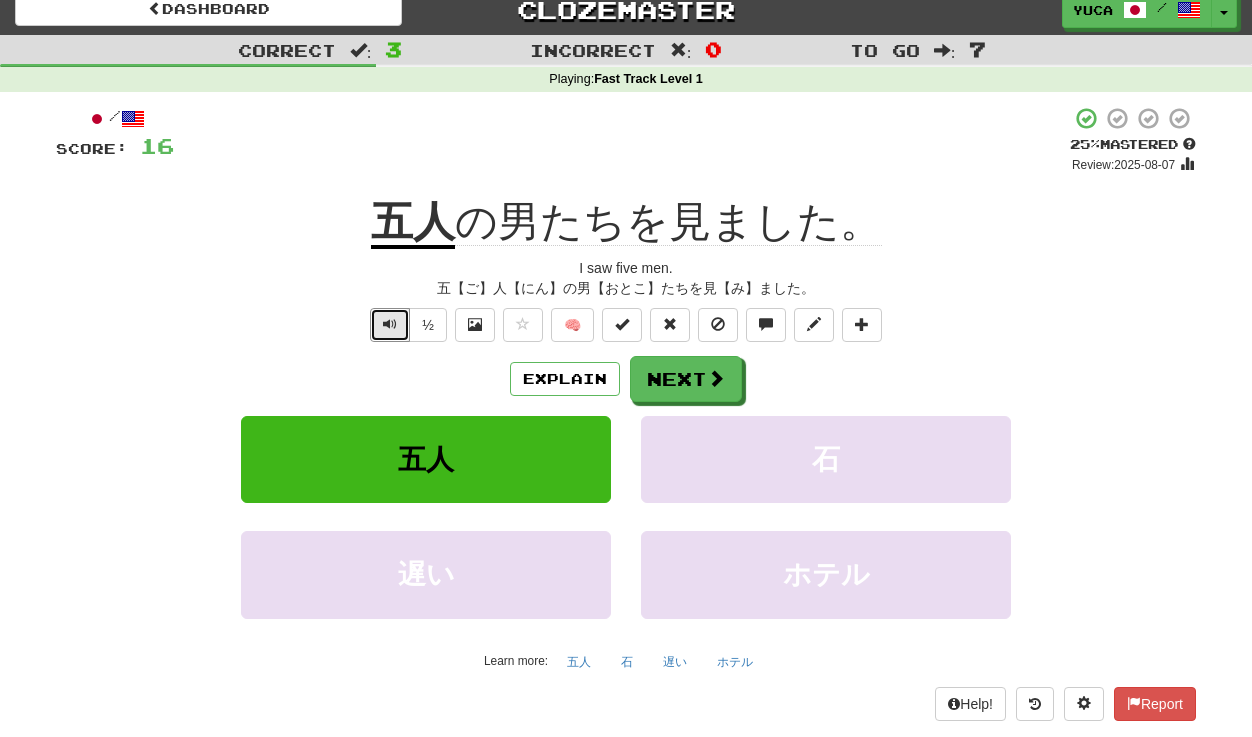 type 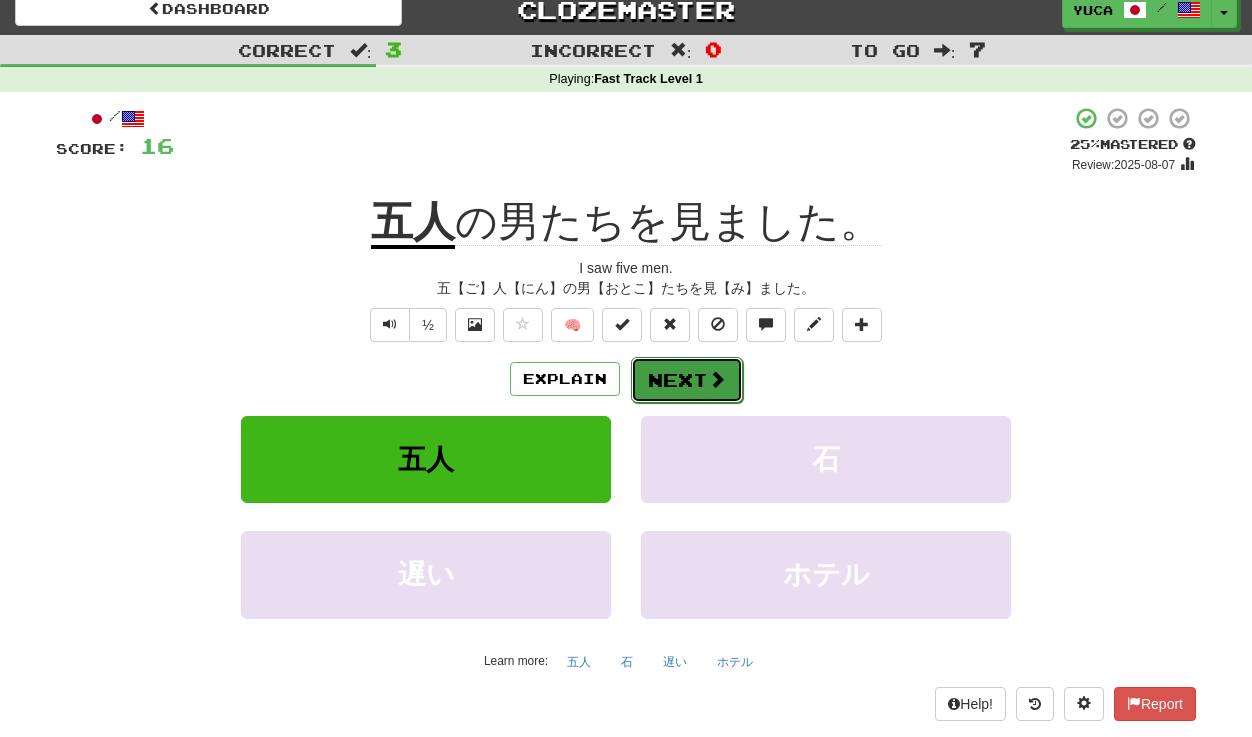 click on "Next" at bounding box center [687, 380] 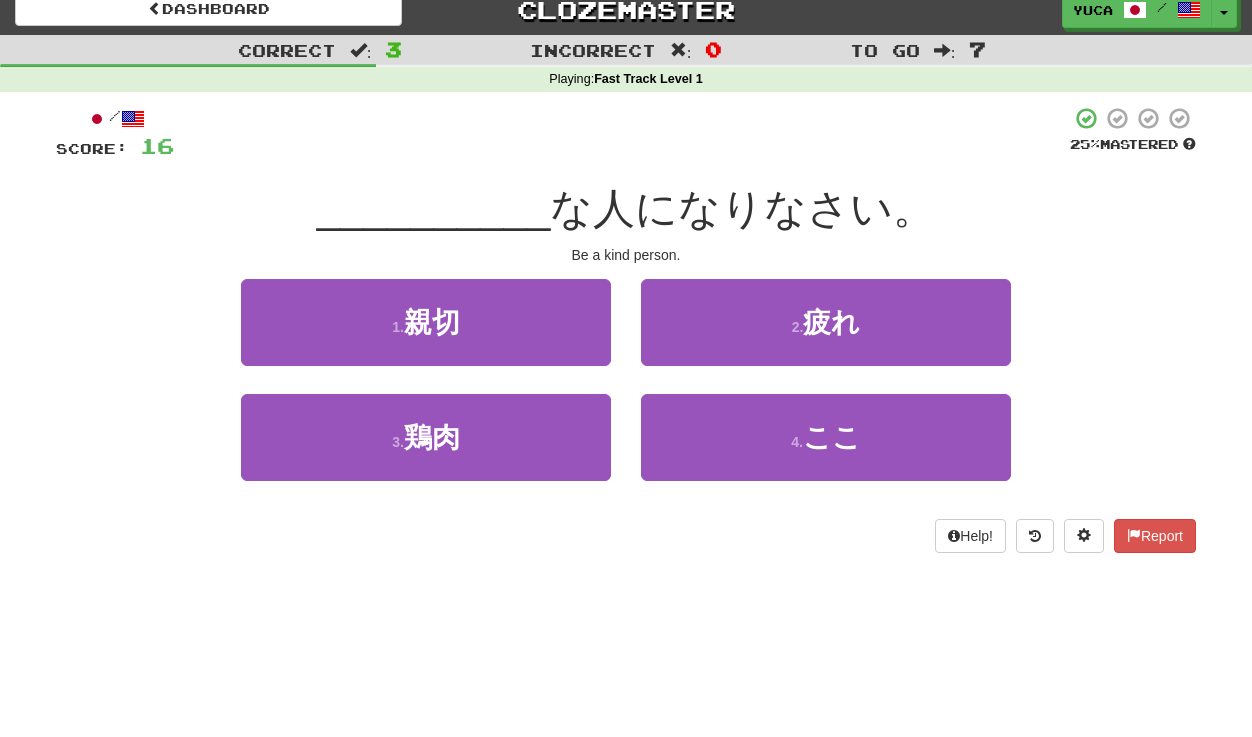 click on "__________" at bounding box center (434, 208) 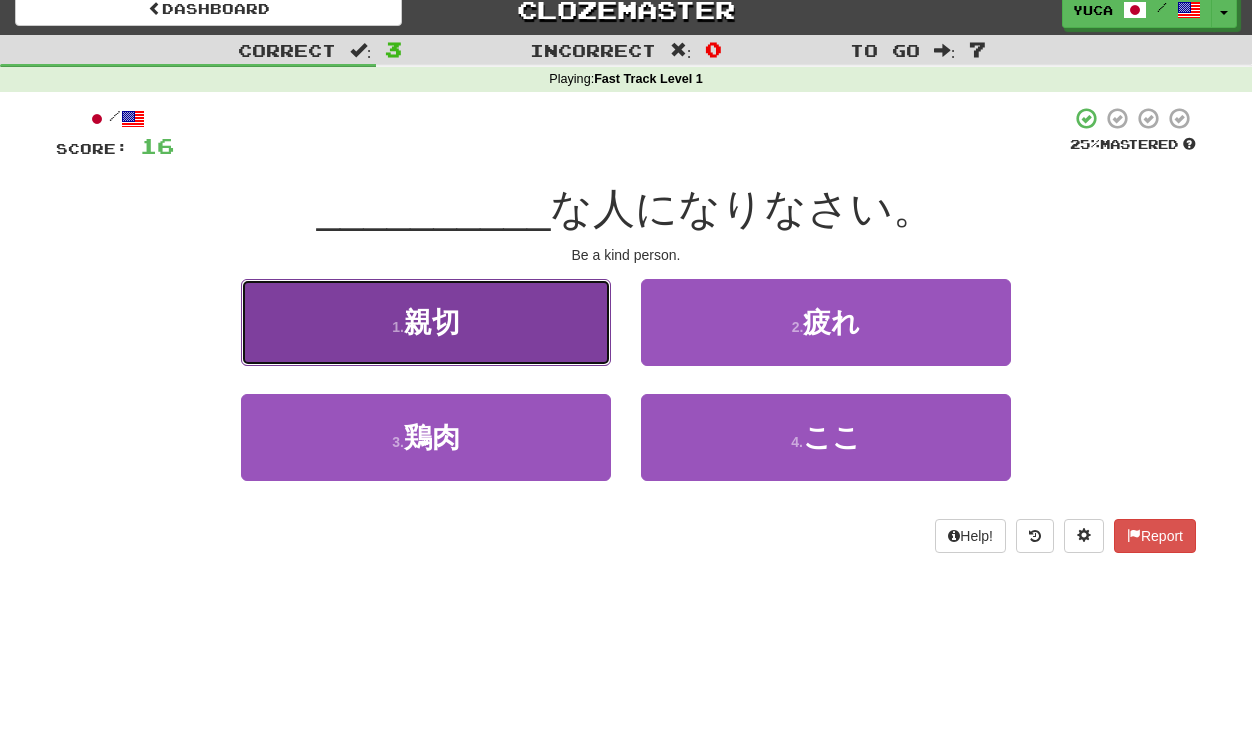 click on "1 .  親切" at bounding box center [426, 322] 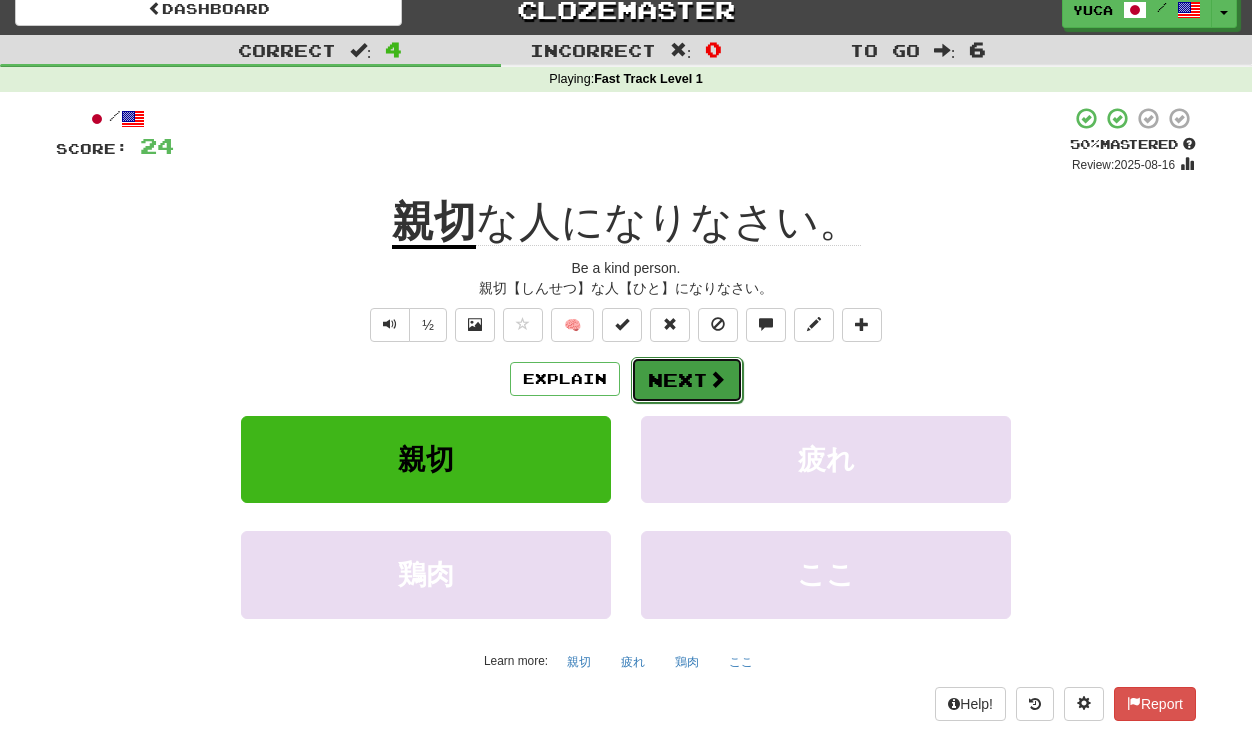 click on "Next" at bounding box center (687, 380) 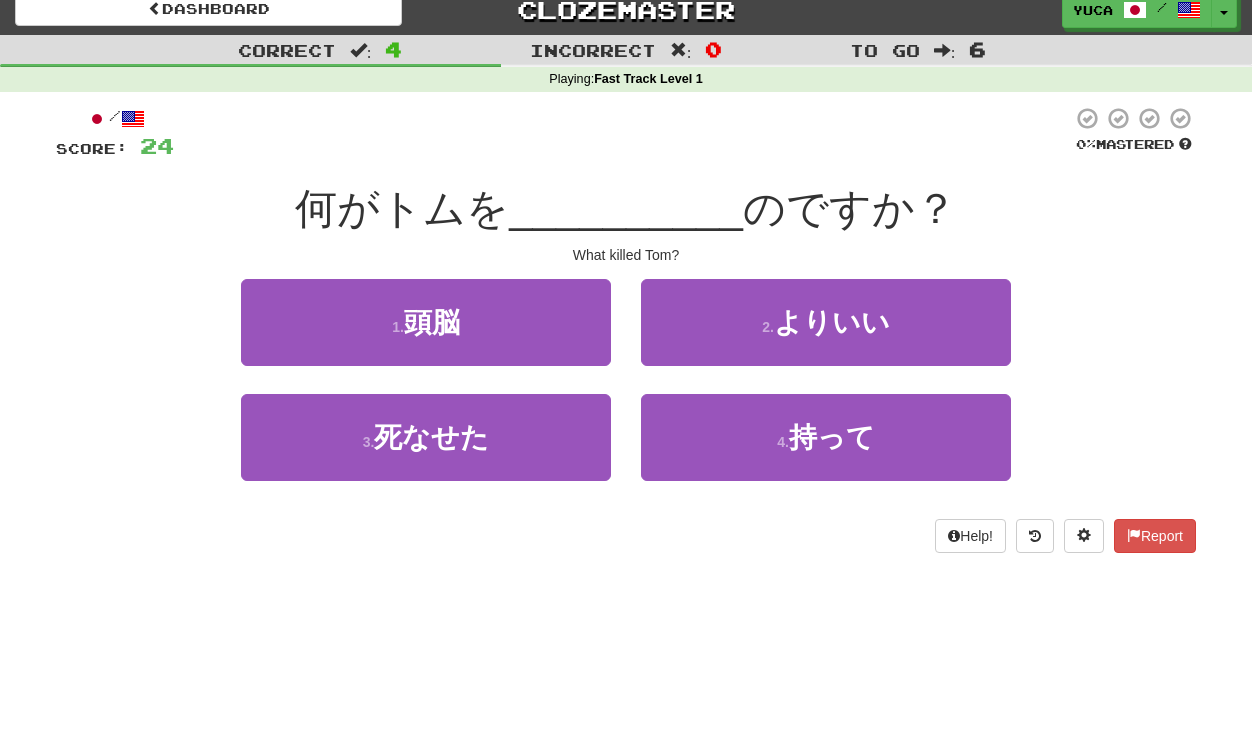 click at bounding box center (623, 133) 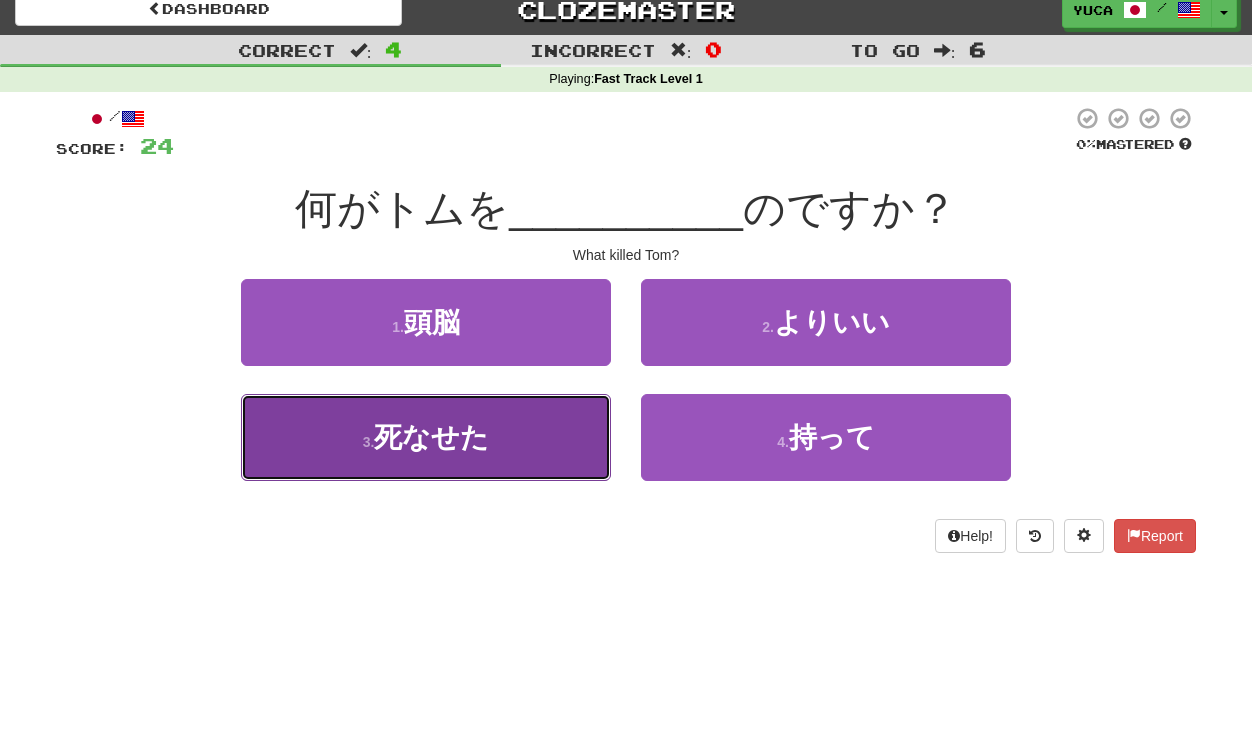 click on "3 .  死なせた" at bounding box center [426, 437] 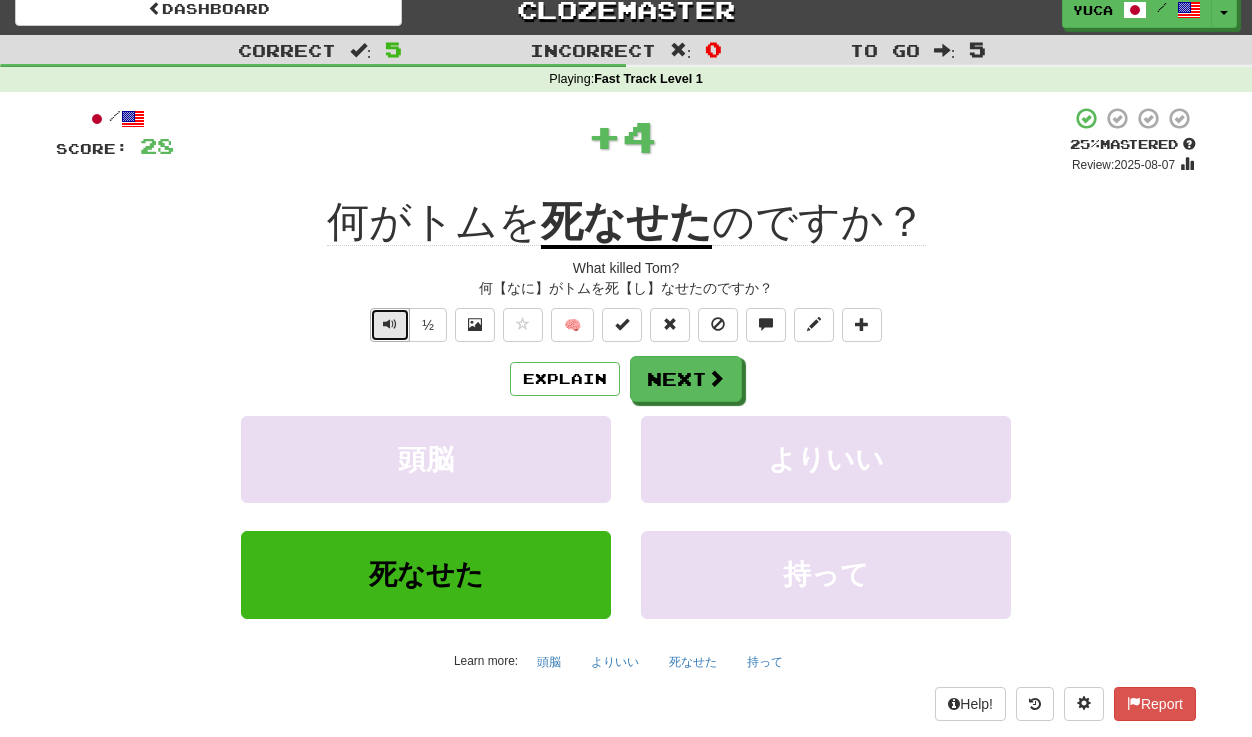click at bounding box center (390, 324) 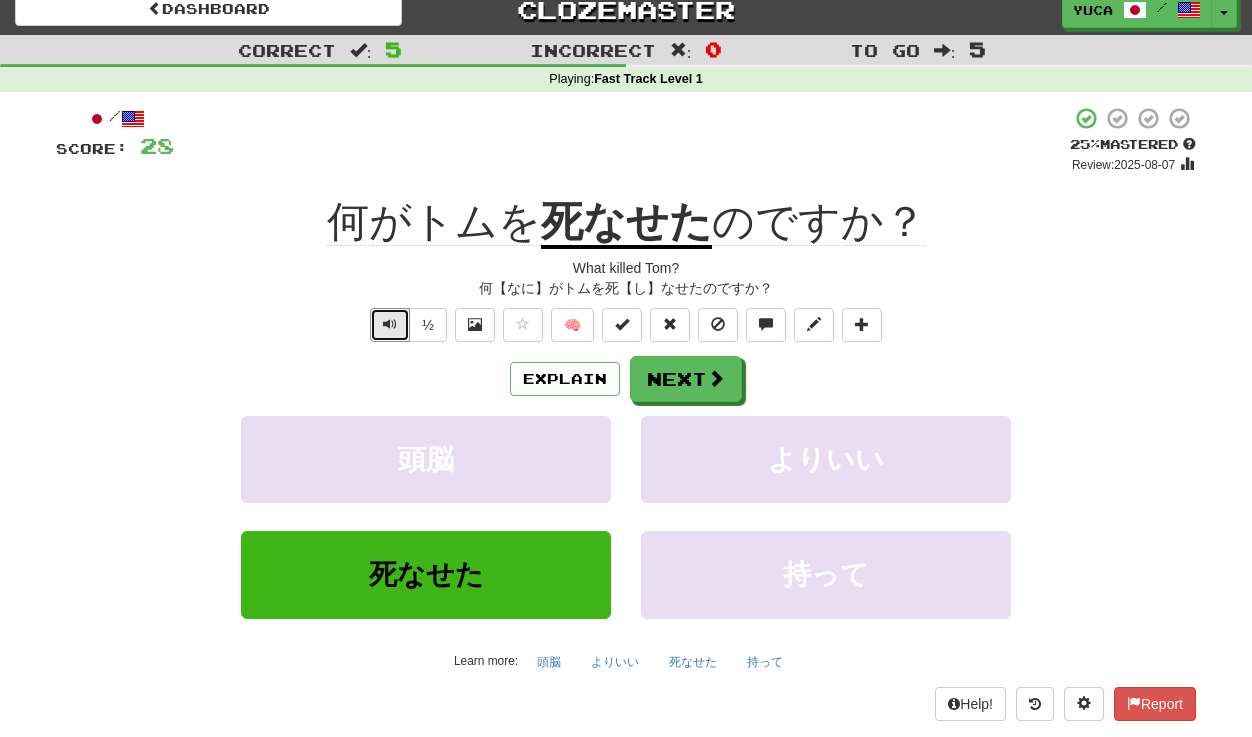 type 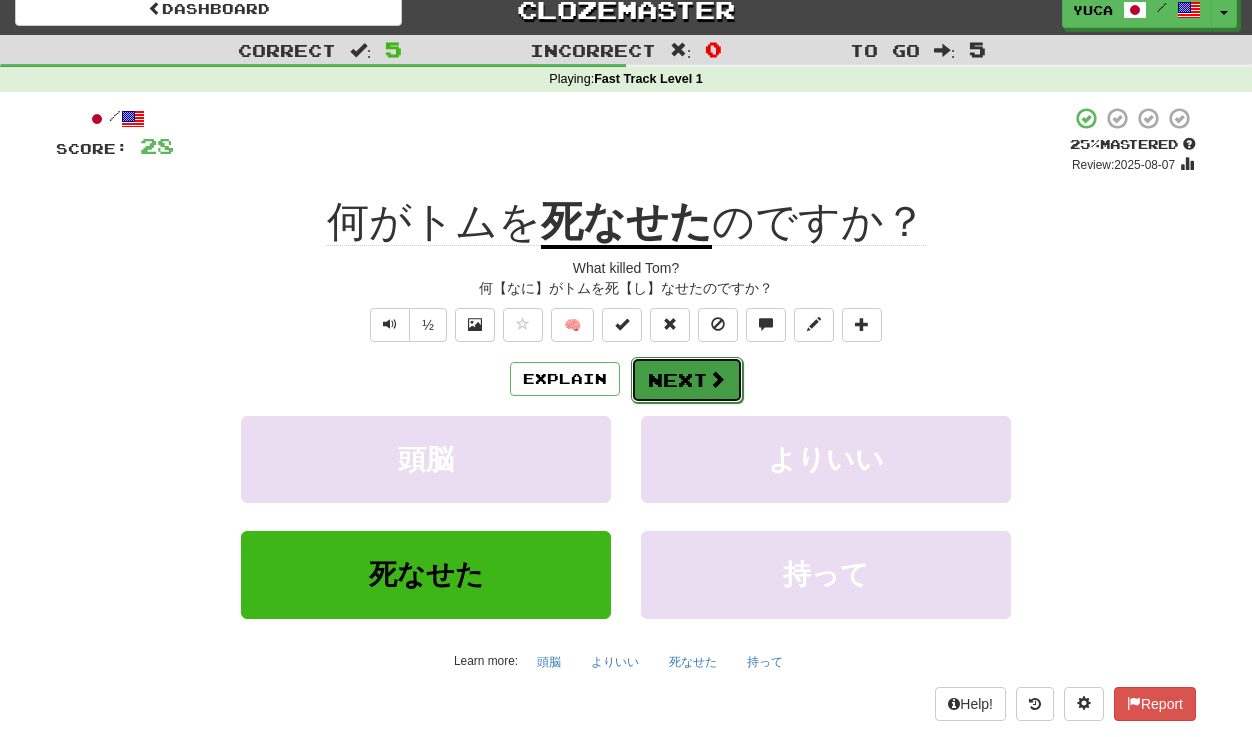 click on "Next" at bounding box center (687, 380) 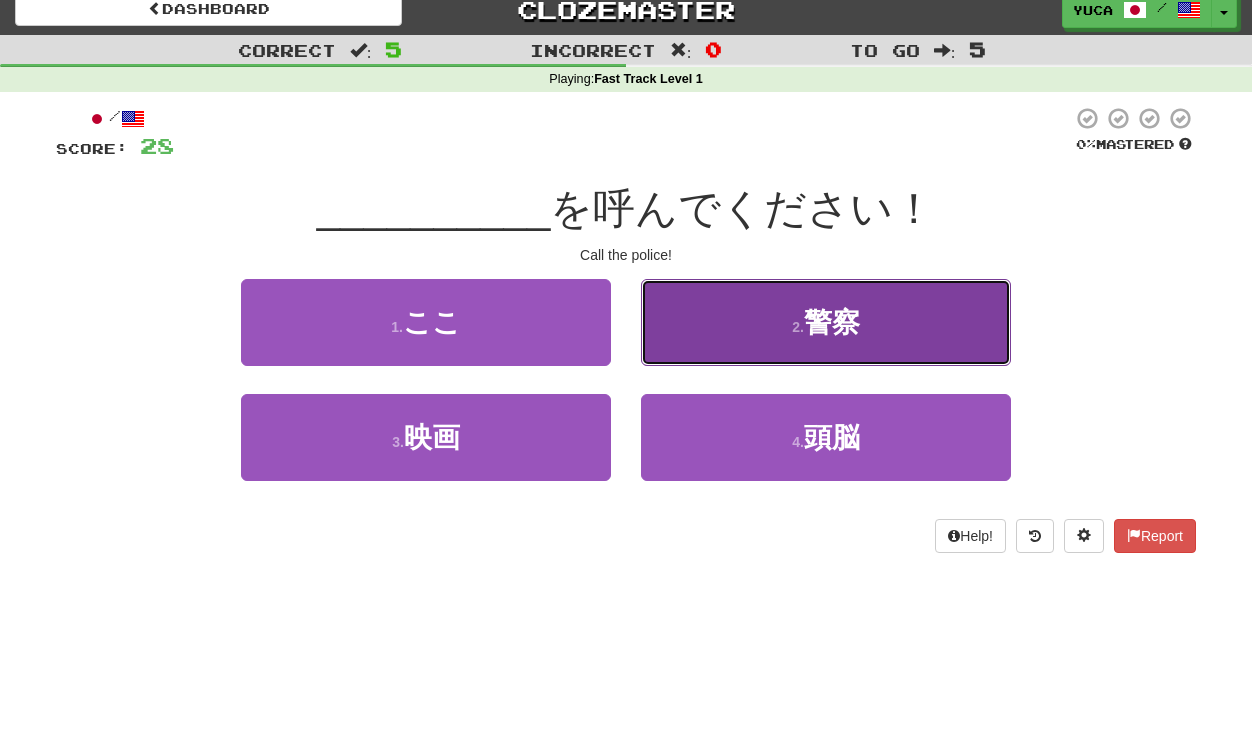 click on "警察" at bounding box center [832, 322] 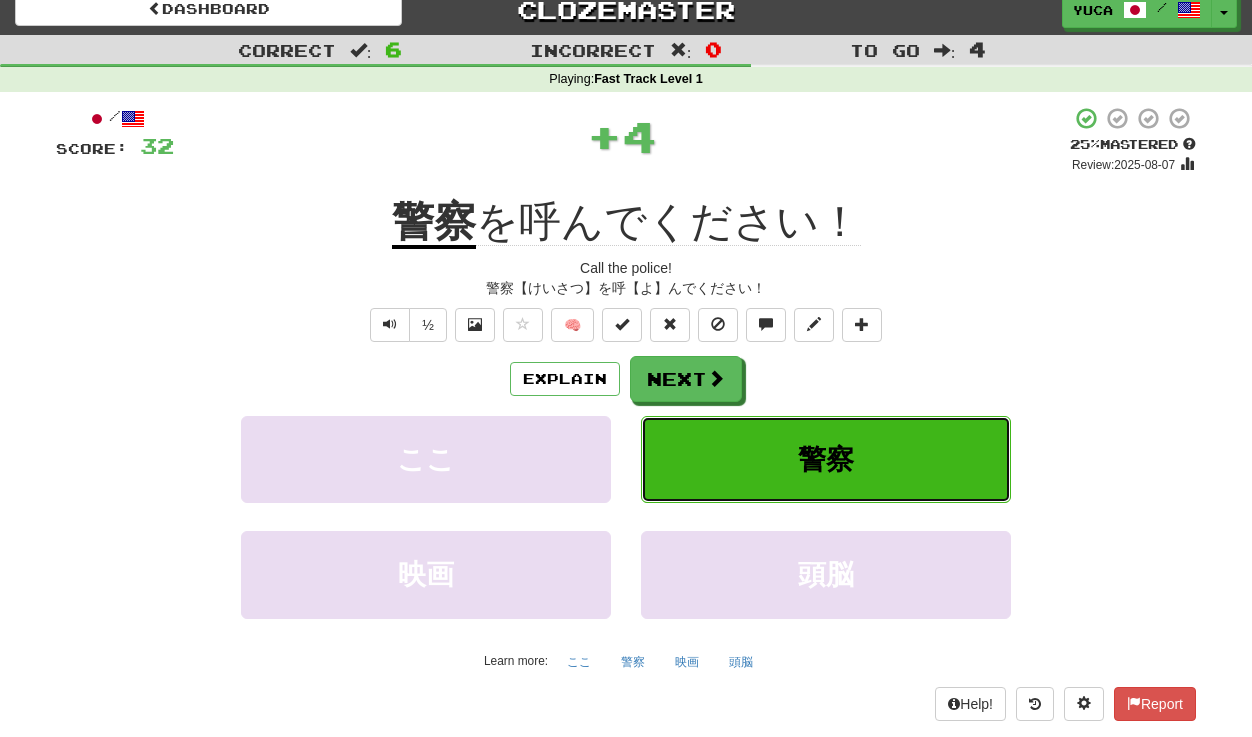 type 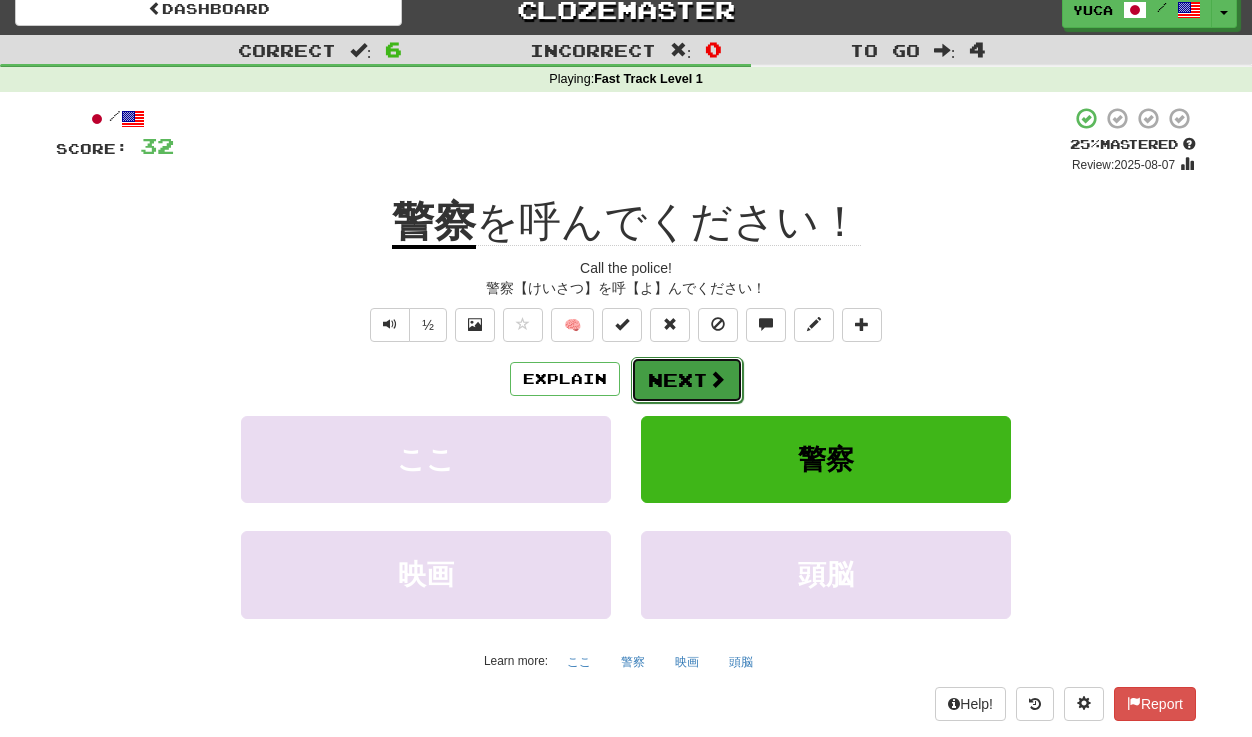 click on "Next" at bounding box center [687, 380] 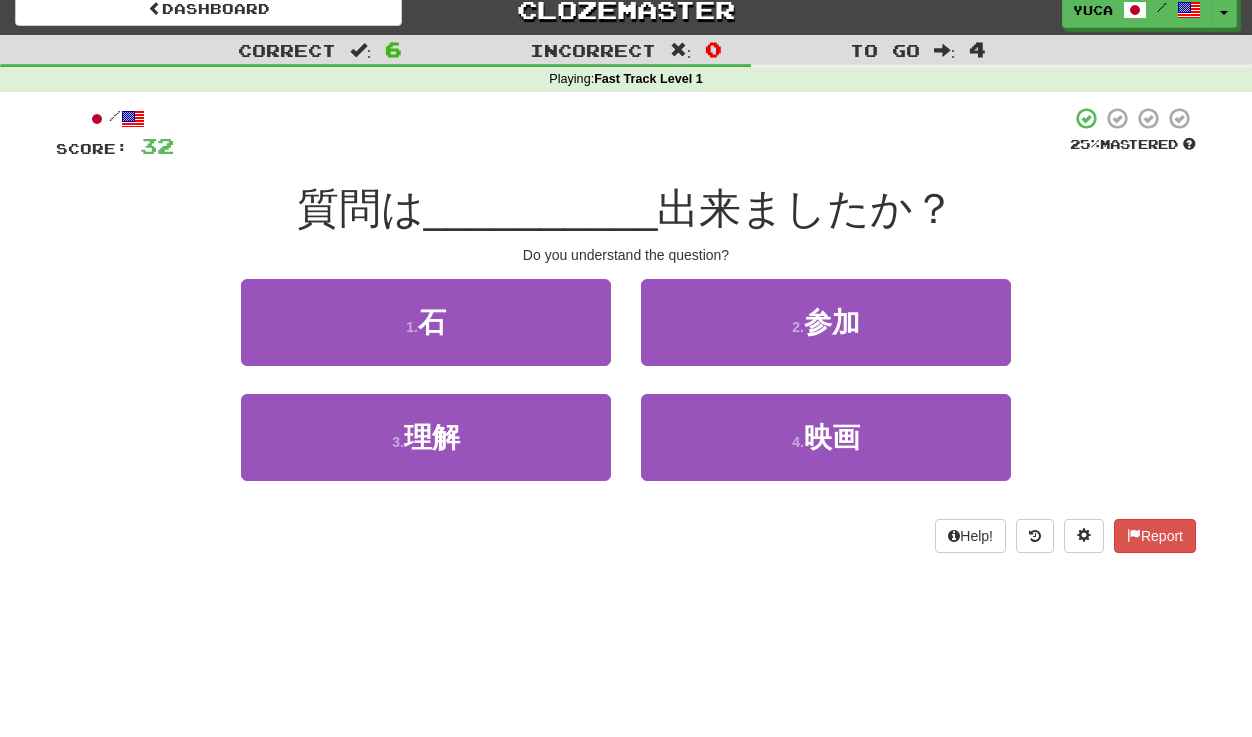 click on "/  Score:   32 25 %  Mastered 質問は __________ 出来ましたか？ Do you understand the question? 1 .  石 2 .  参加 3 .  理解 4 .  映画  Help!  Report" at bounding box center [626, 329] 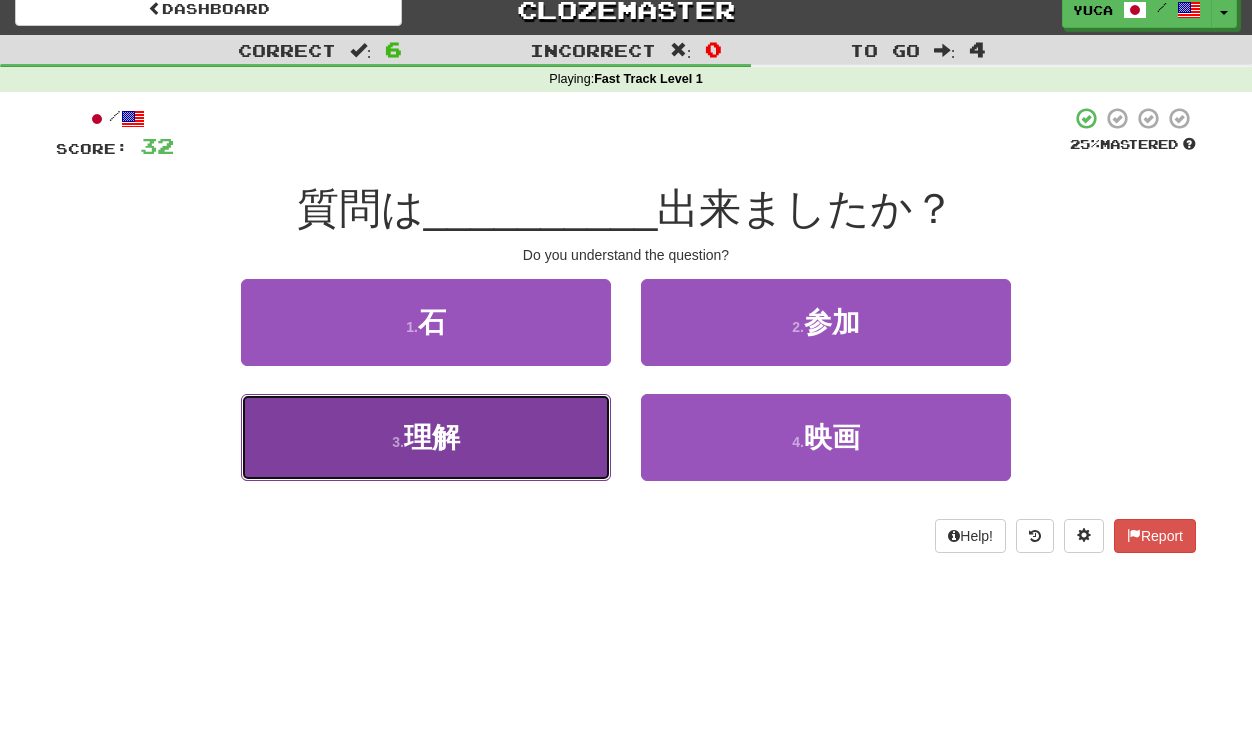 click on "理解" at bounding box center (432, 437) 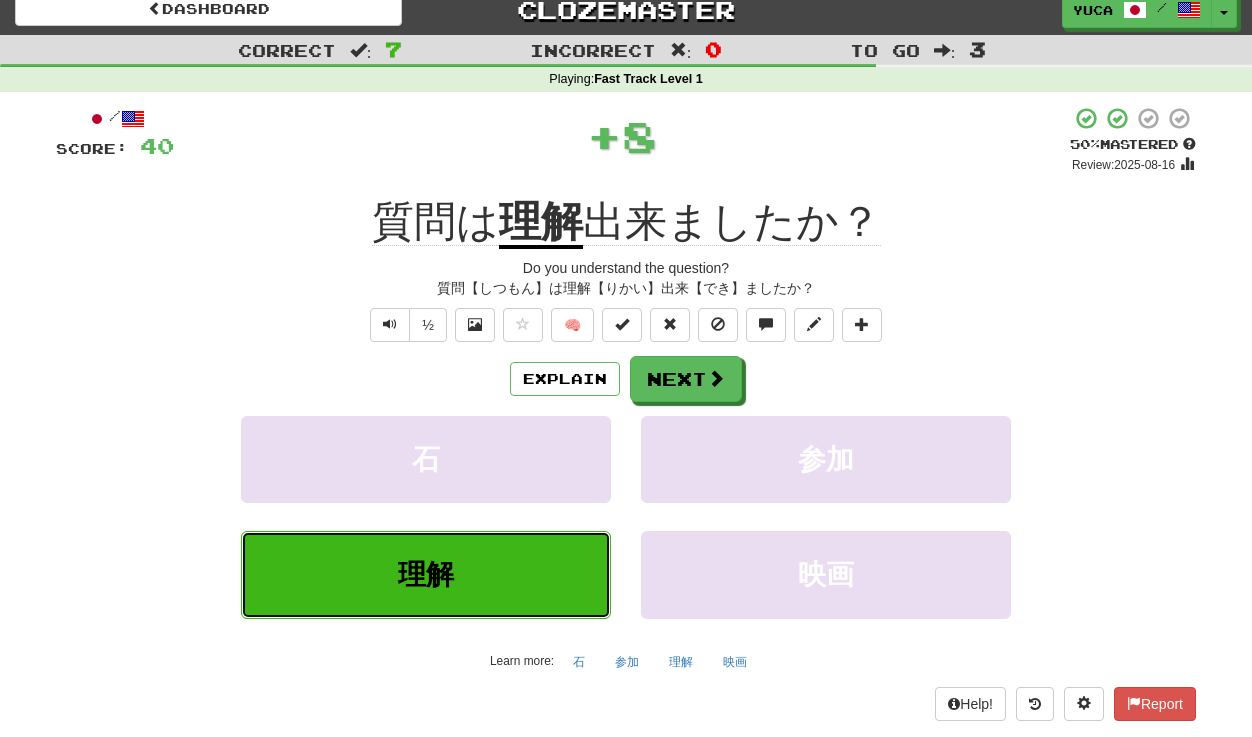 type 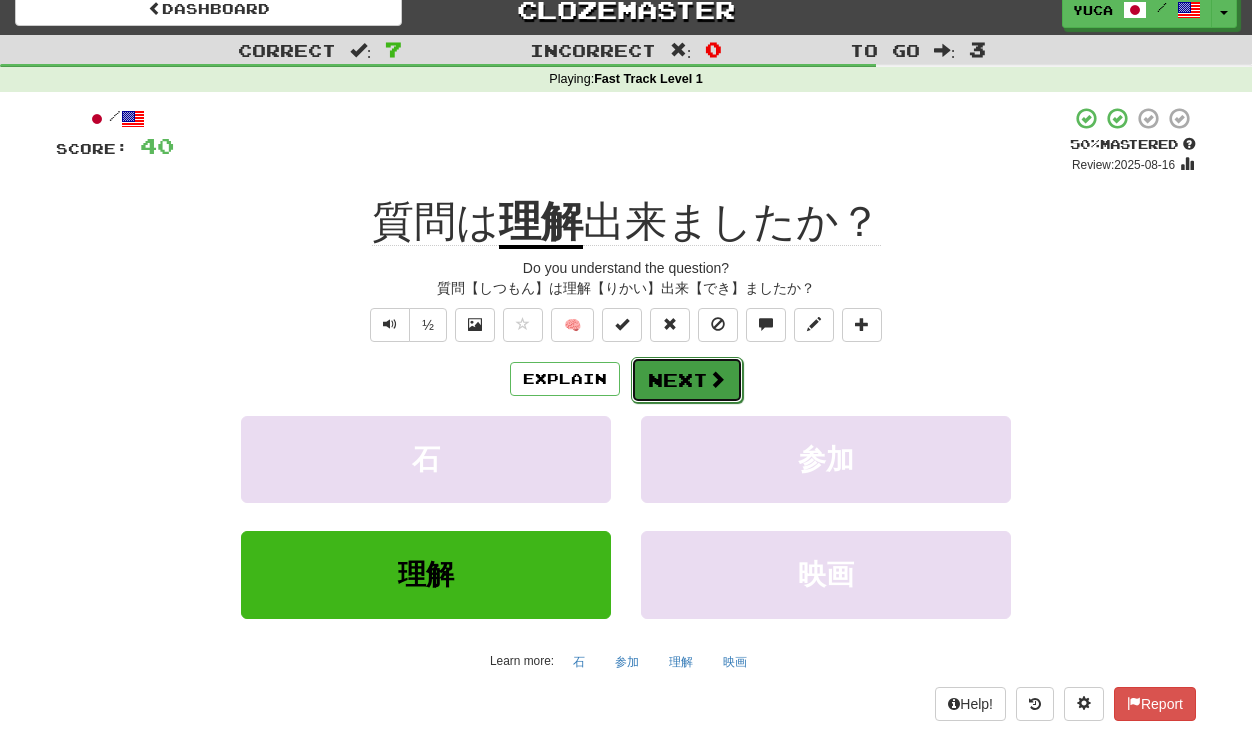 click on "Next" at bounding box center (687, 380) 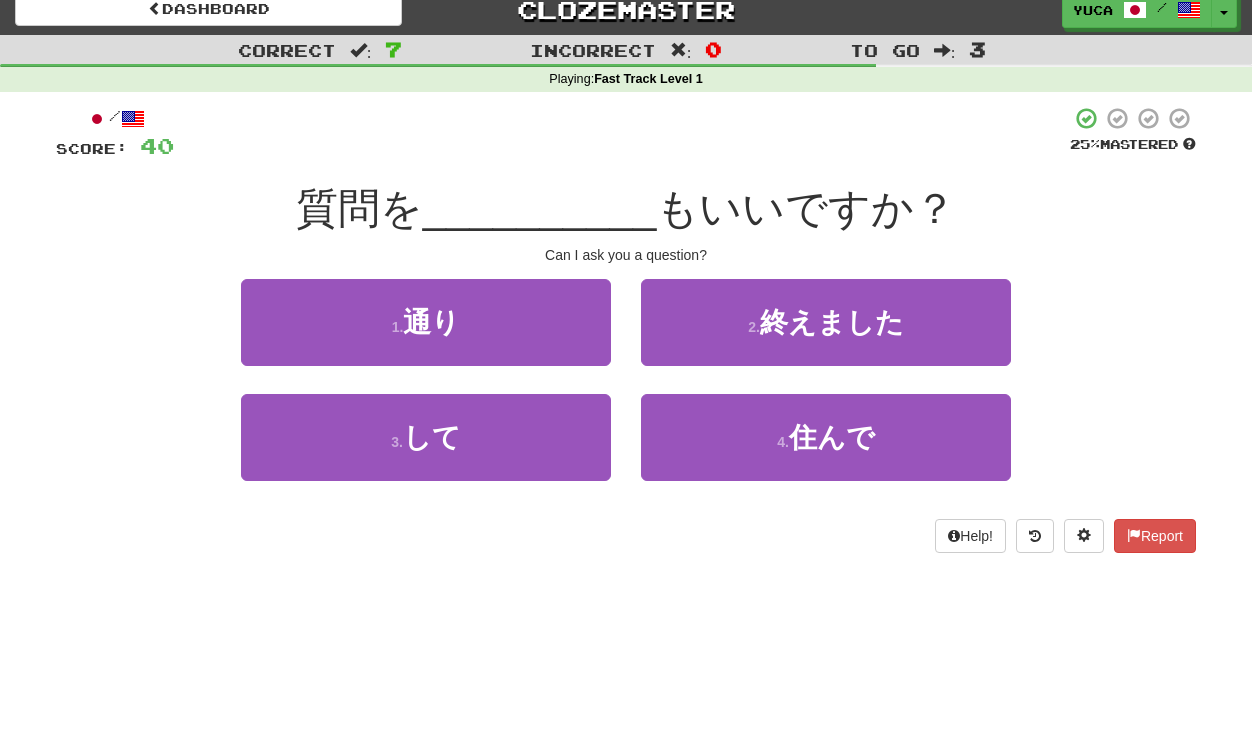 click at bounding box center (622, 133) 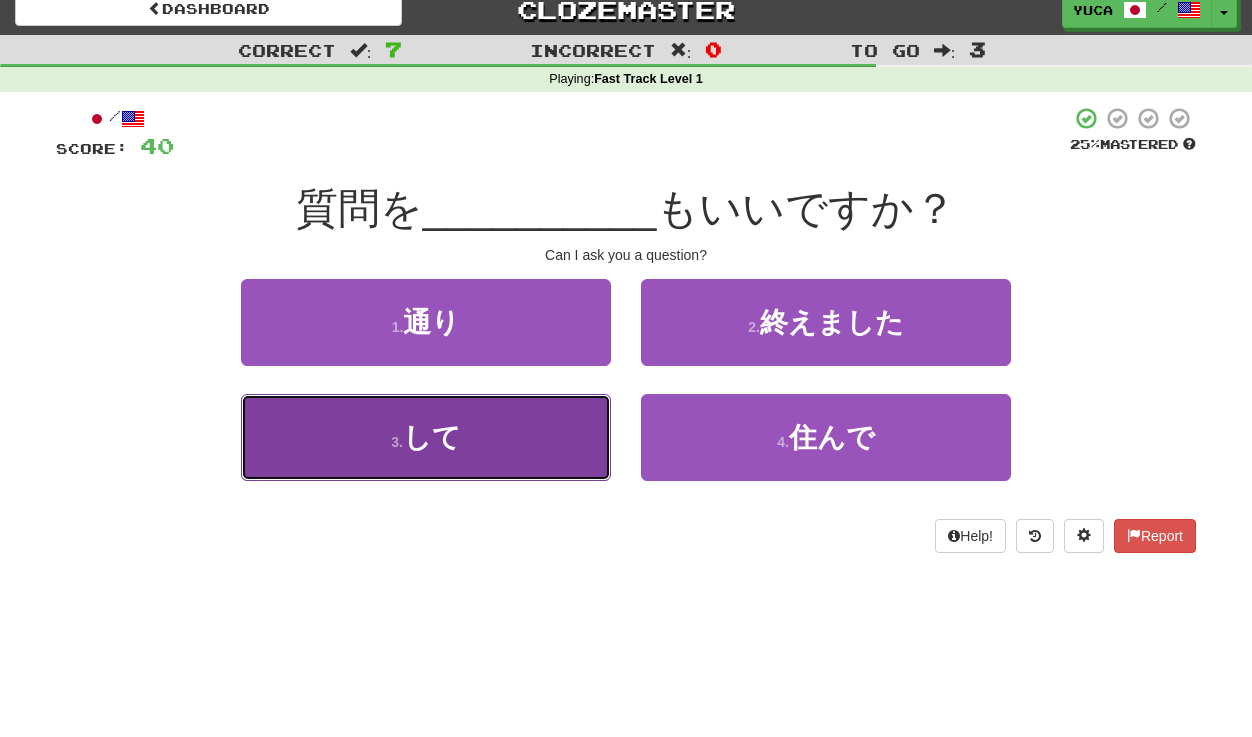 click on "3 .  して" at bounding box center [426, 437] 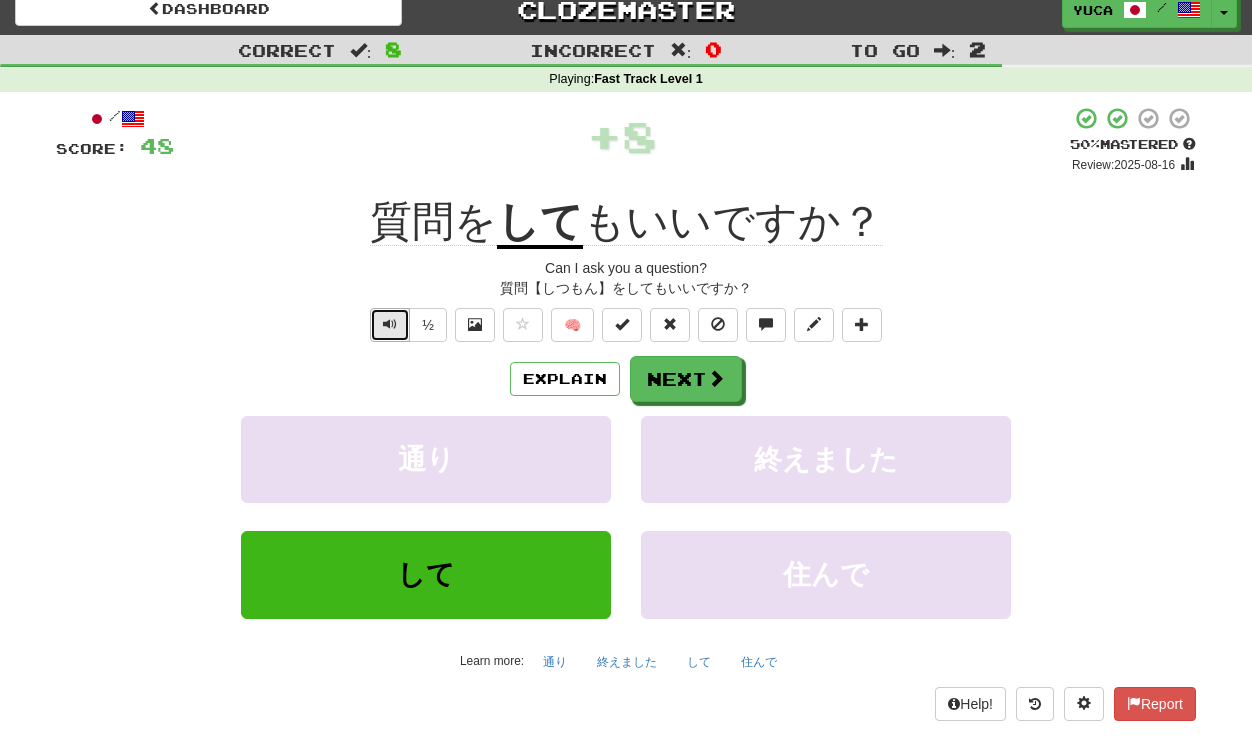 click at bounding box center [390, 325] 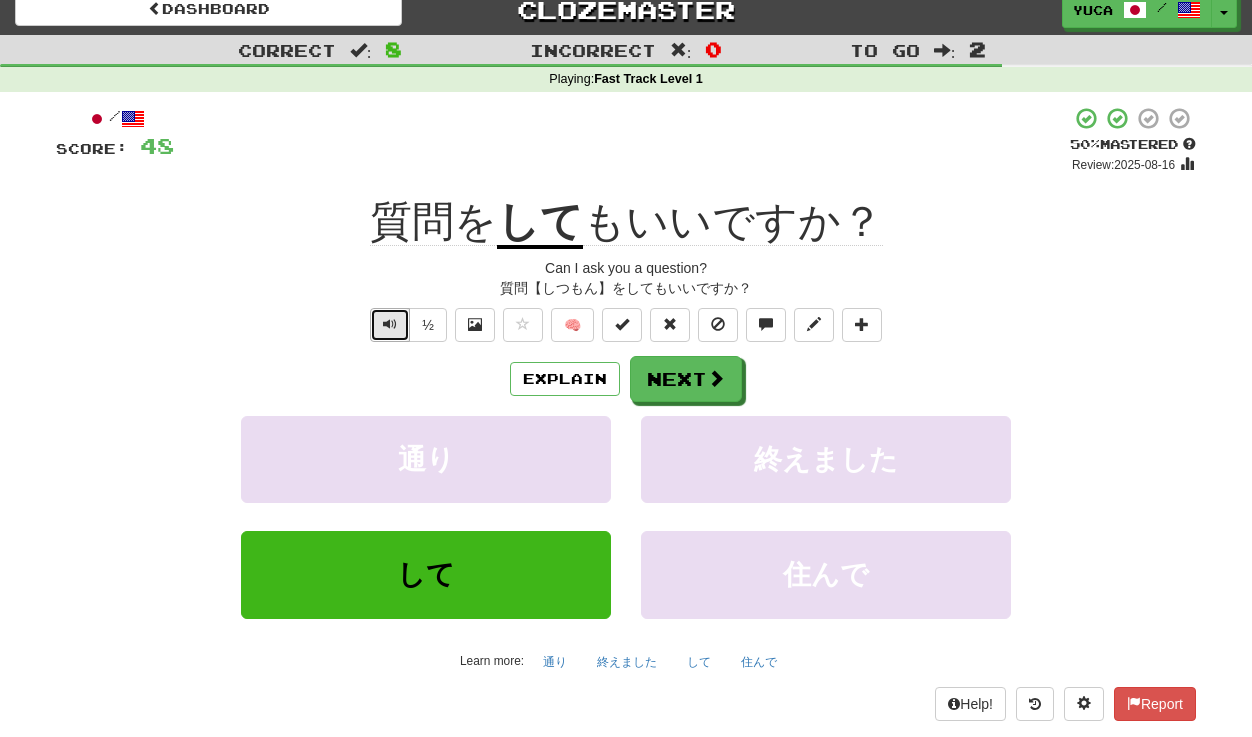 click at bounding box center (390, 324) 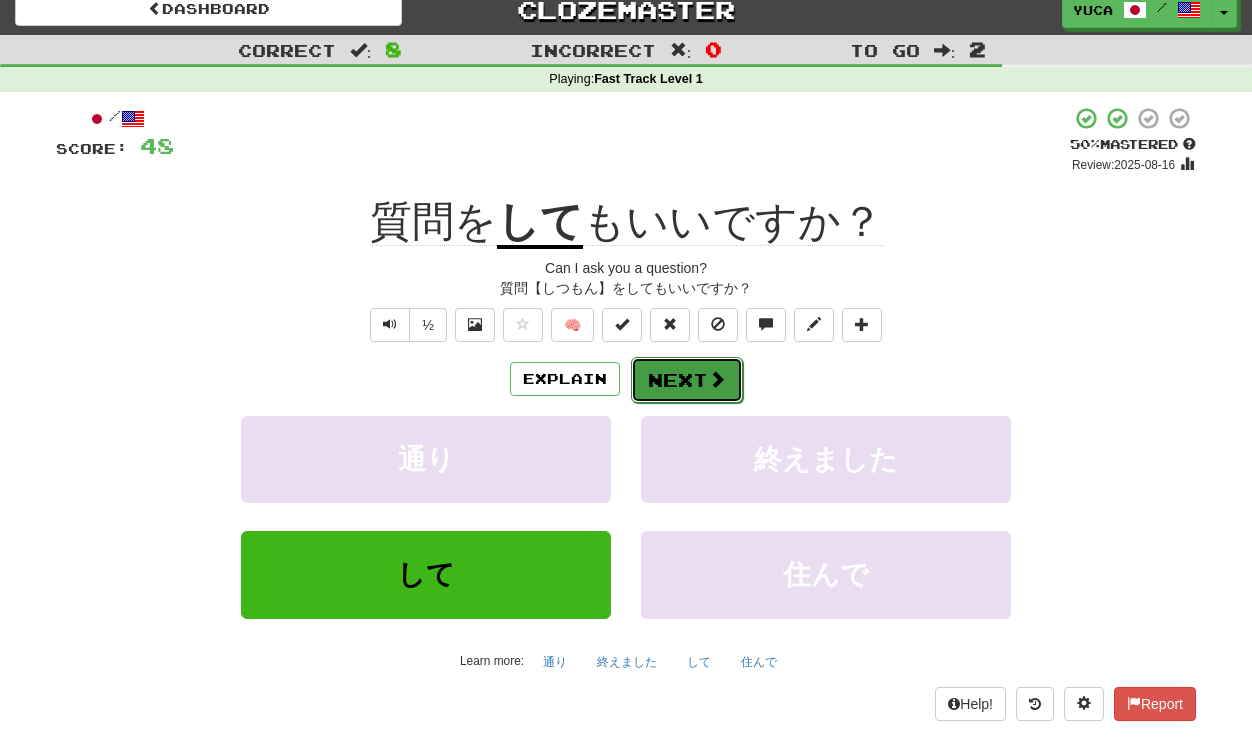 click on "Next" at bounding box center [687, 380] 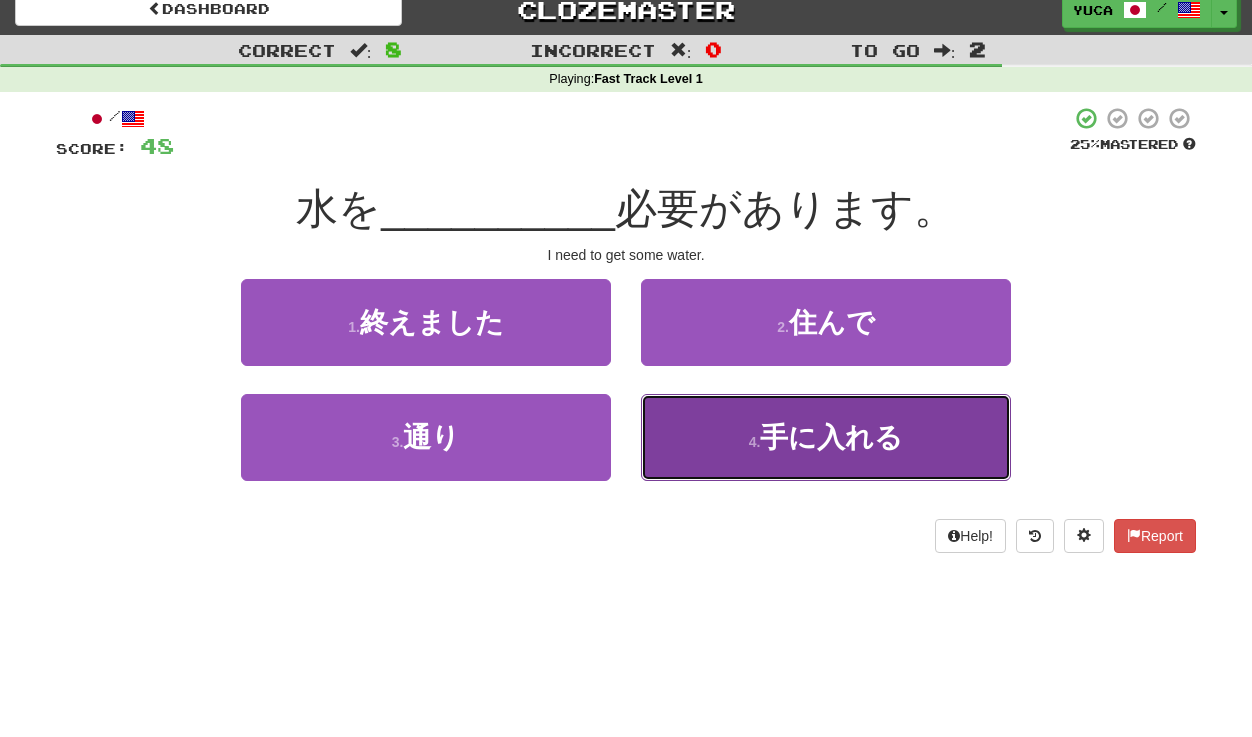 click on "4 ." at bounding box center [755, 442] 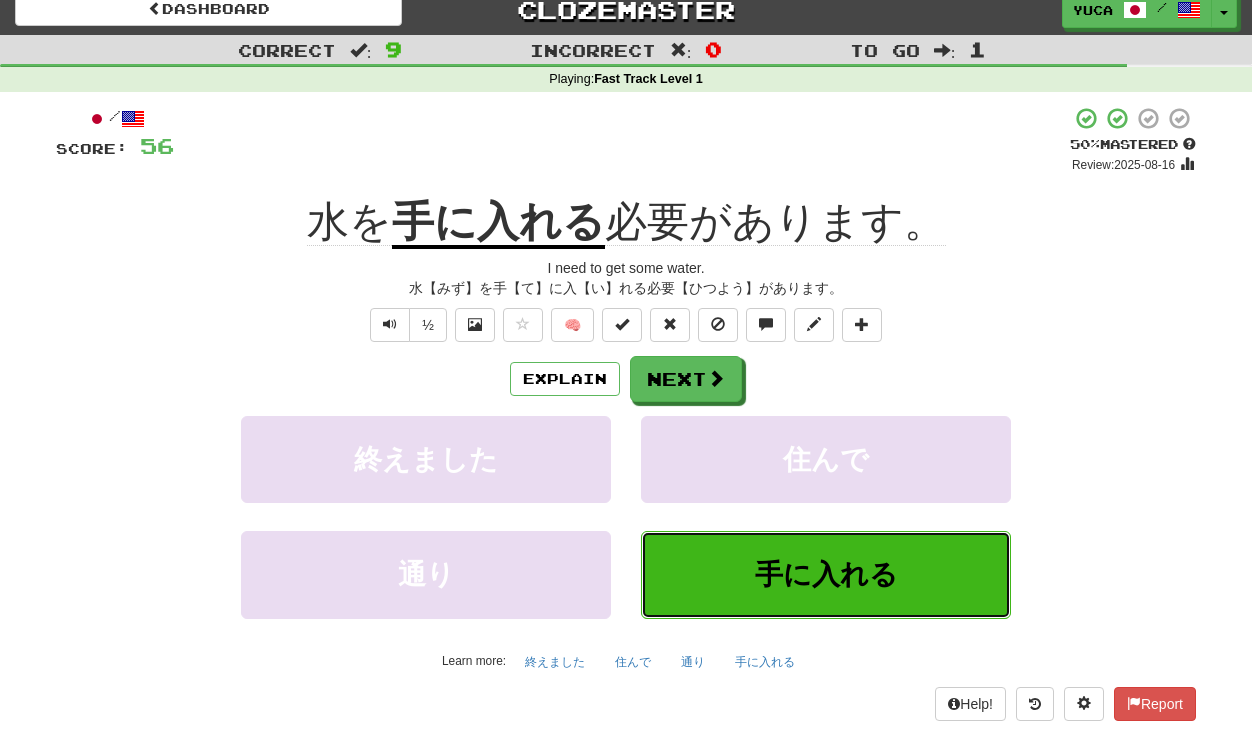 type 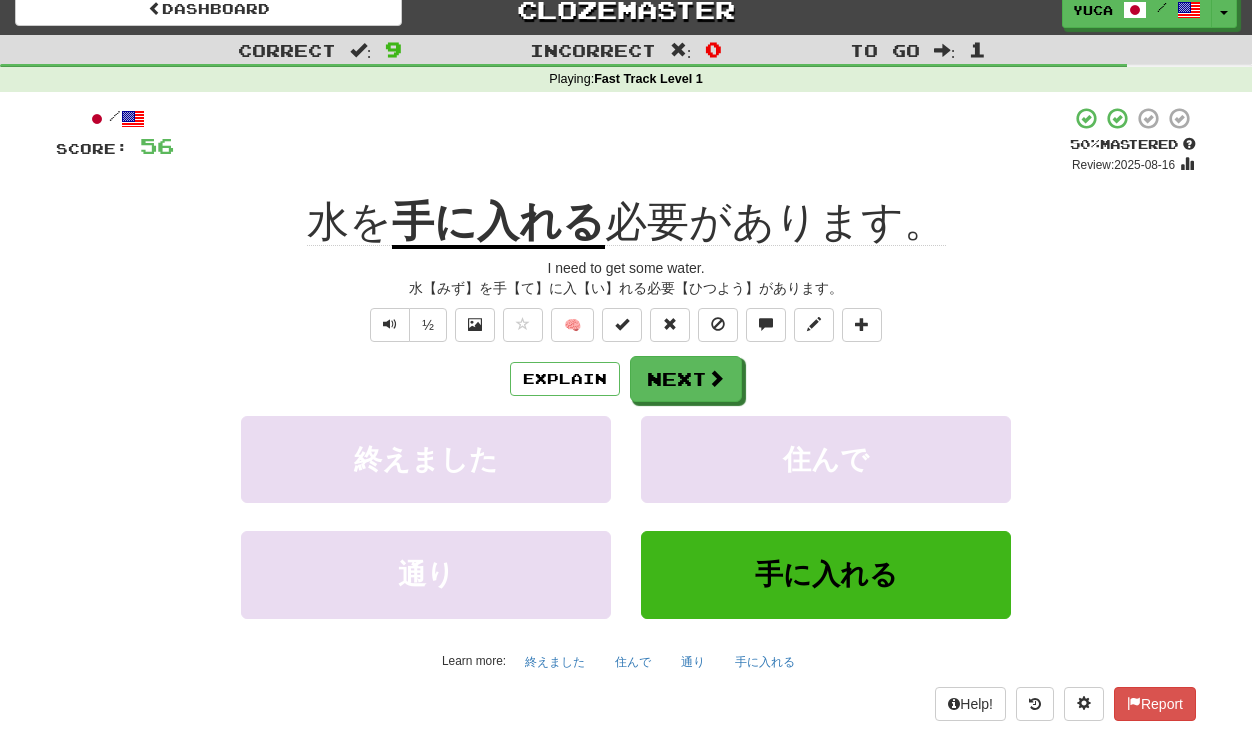 click on "+ 8" at bounding box center [622, 140] 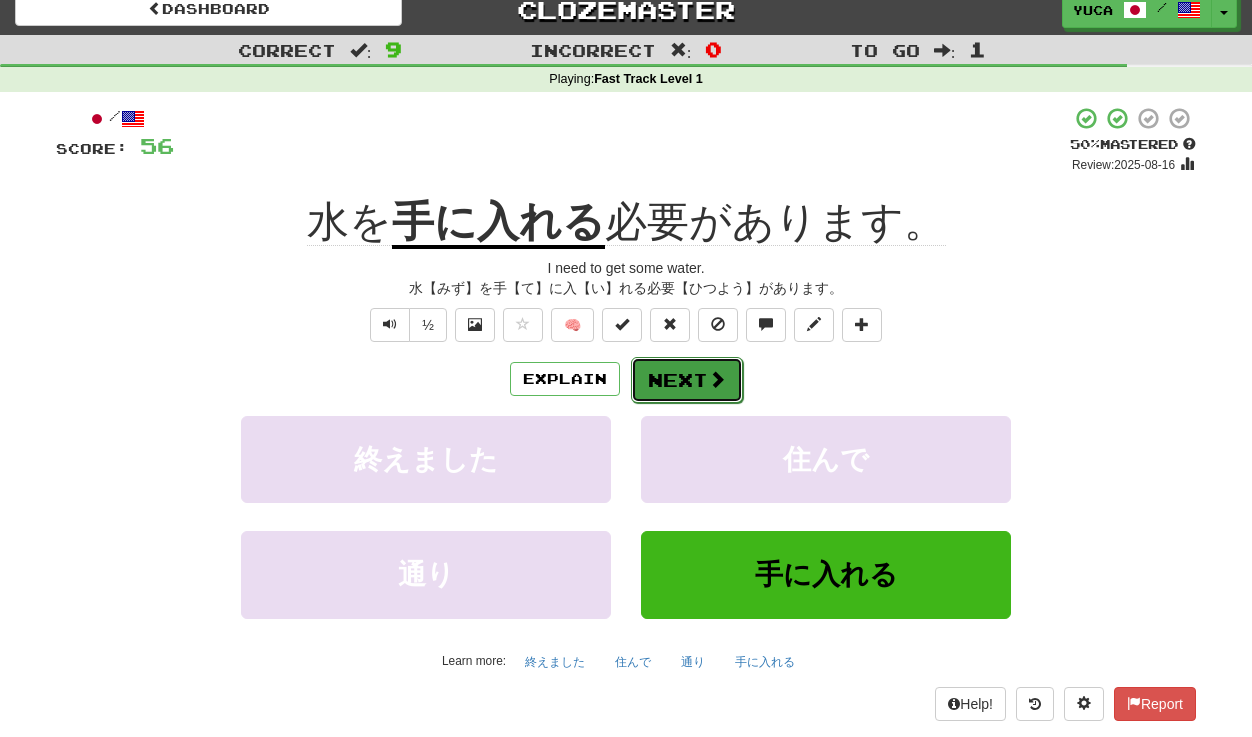 click on "Next" at bounding box center [687, 380] 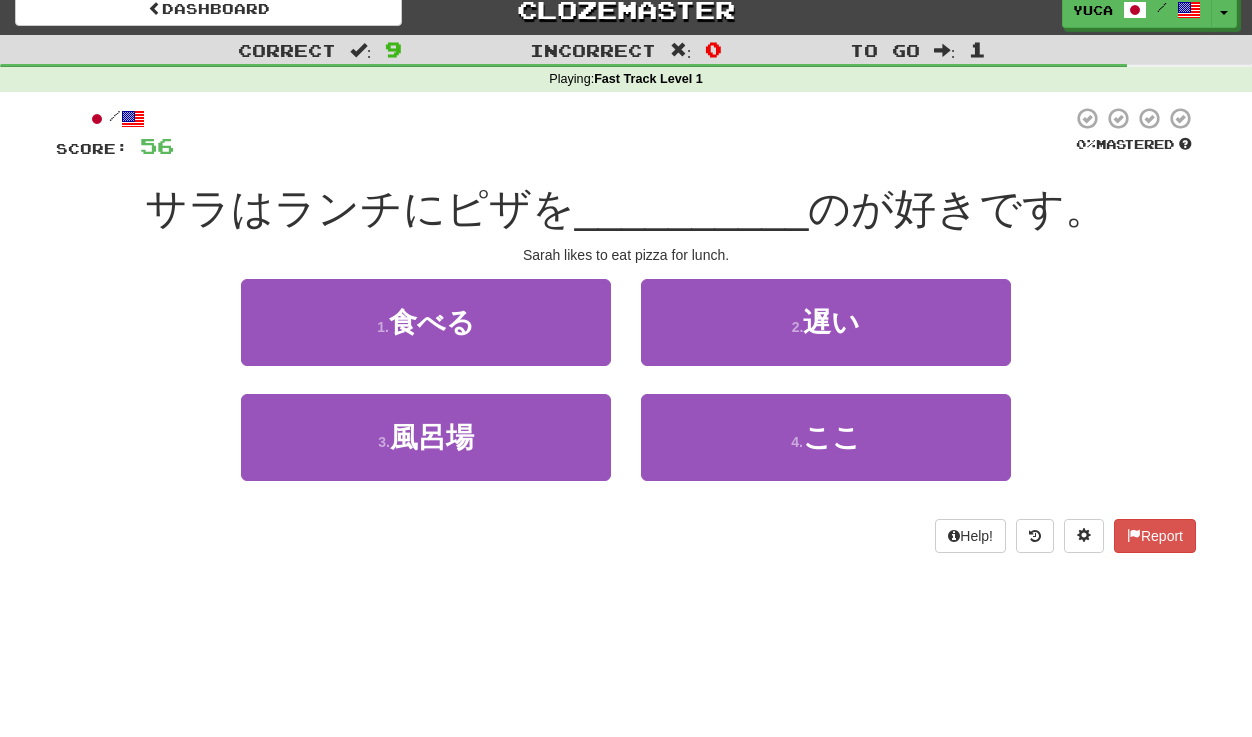click at bounding box center [623, 133] 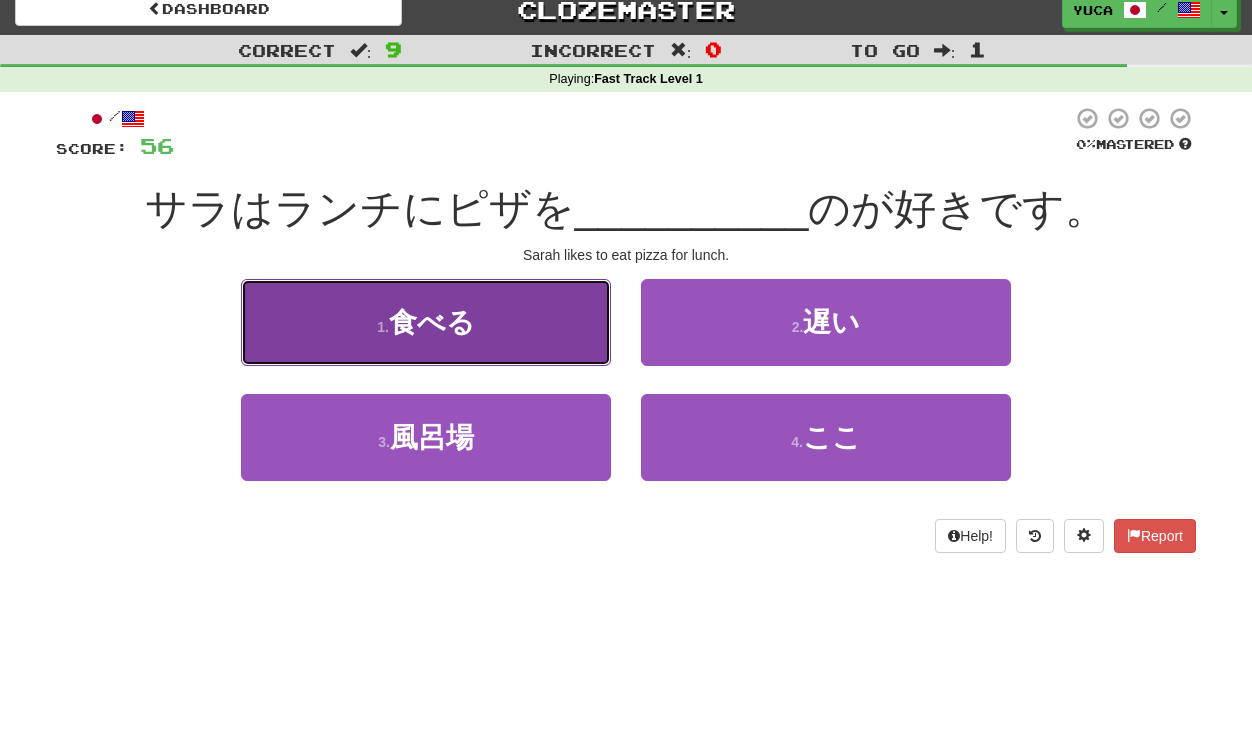 click on "1 .  食べる" at bounding box center (426, 322) 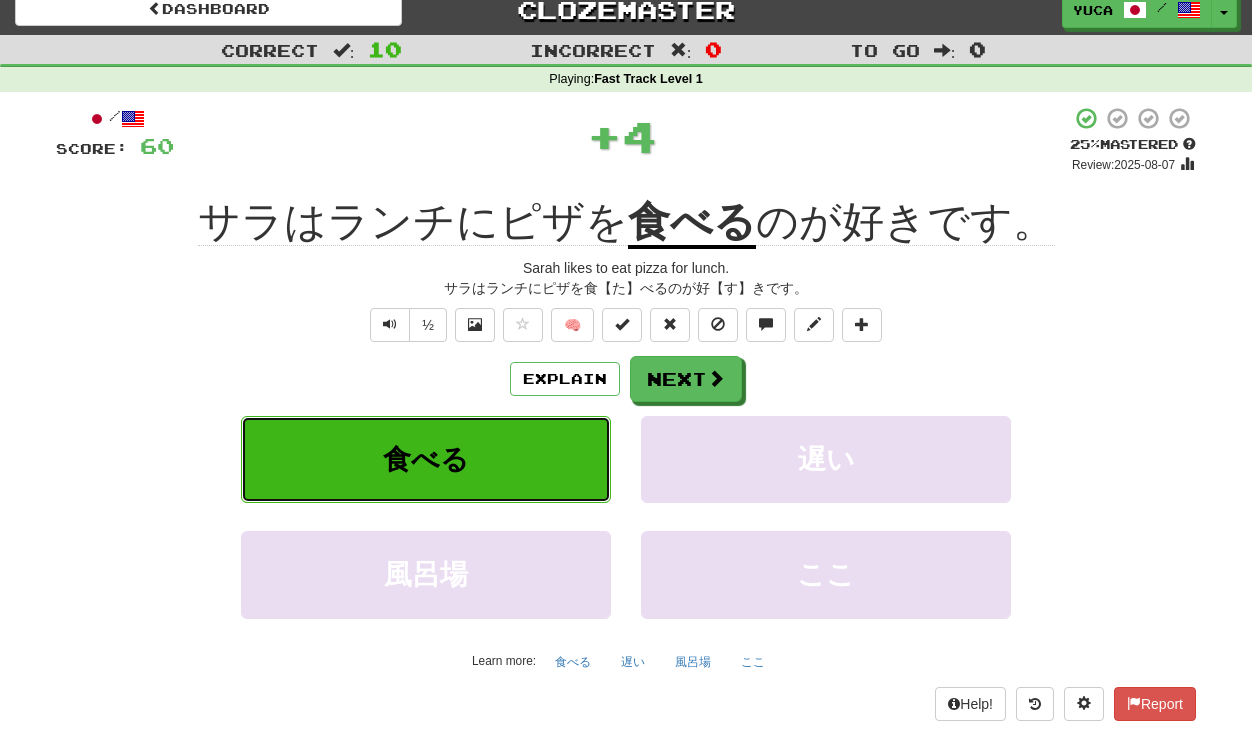 type 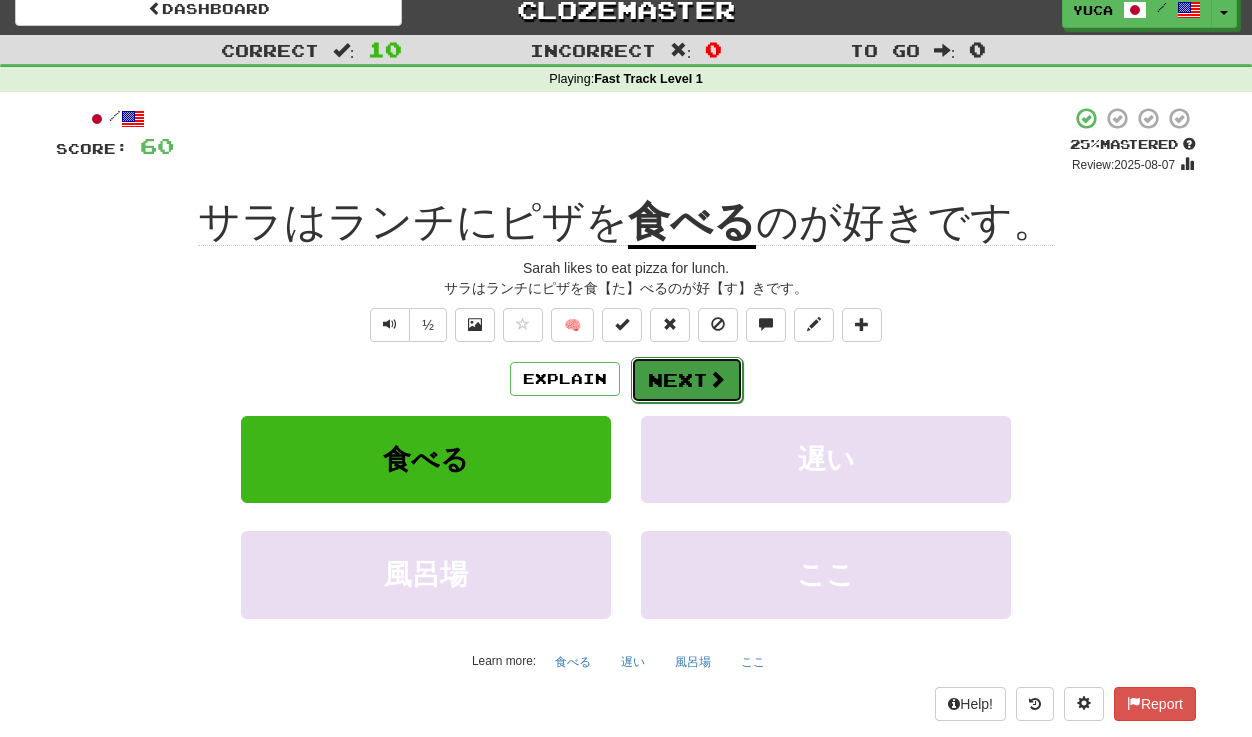 click on "Next" at bounding box center [687, 380] 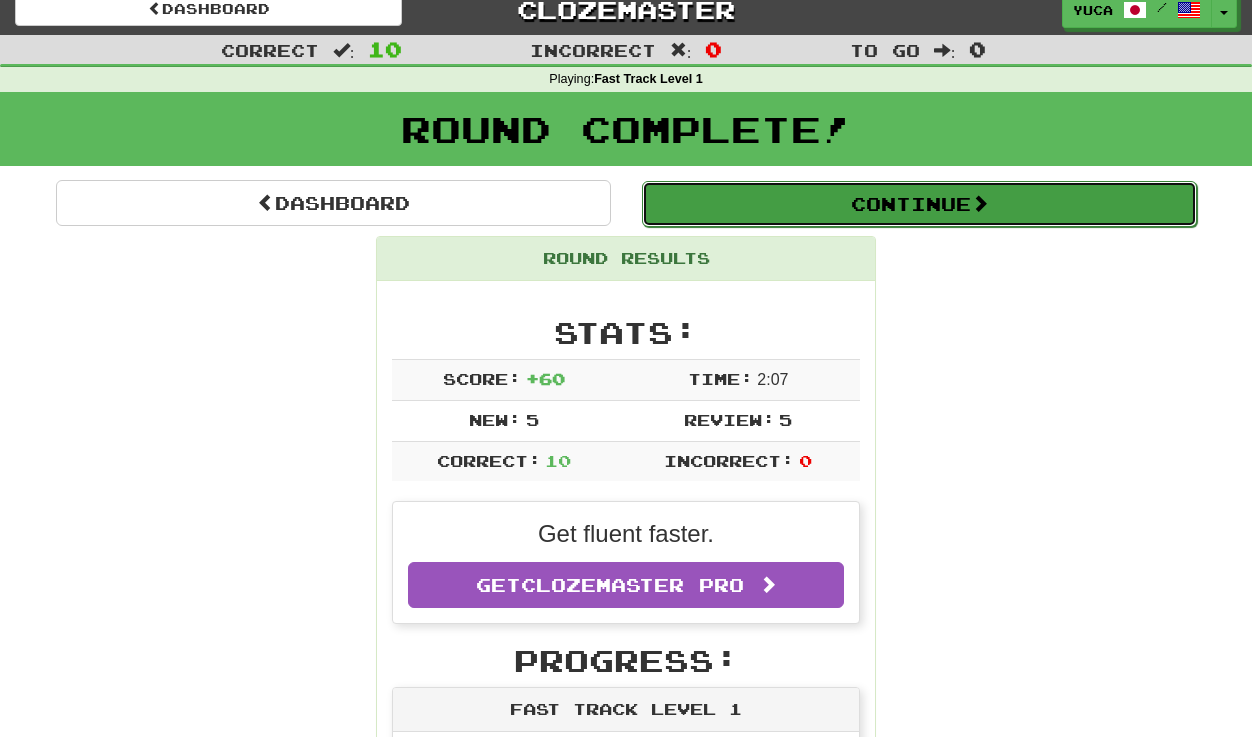click on "Continue" at bounding box center (919, 204) 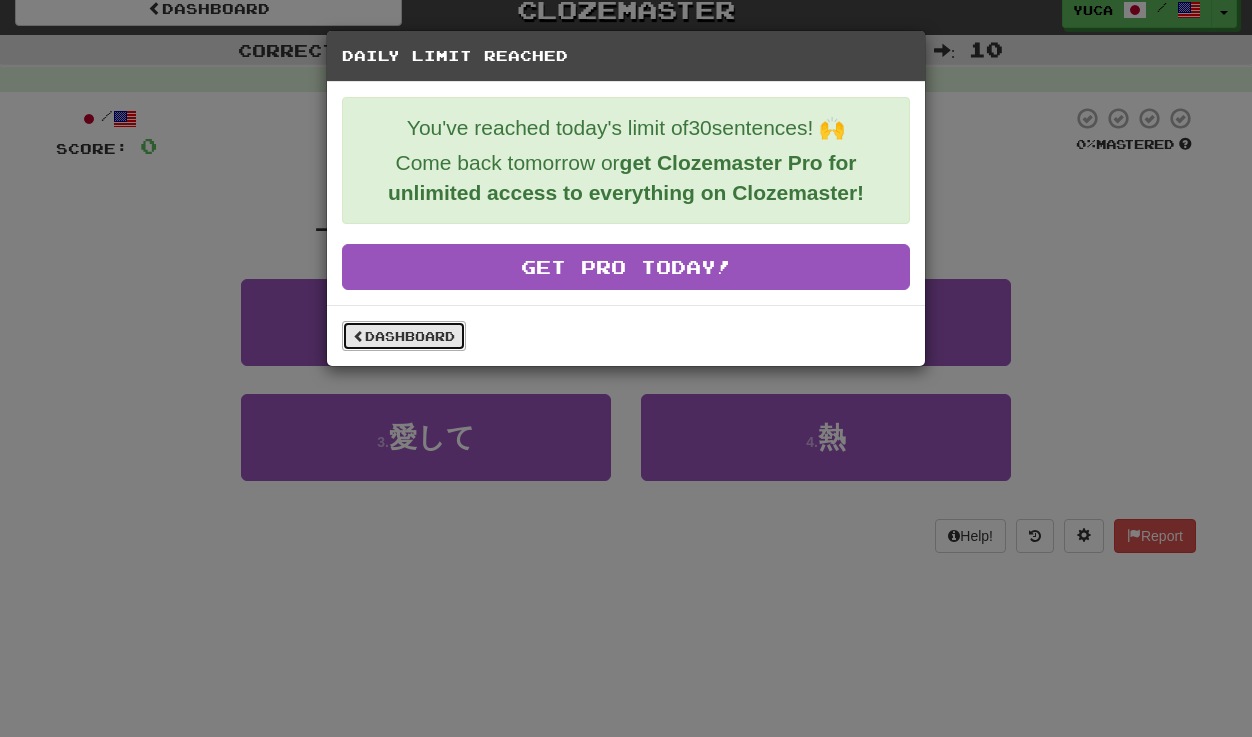 click on "Dashboard" at bounding box center [404, 336] 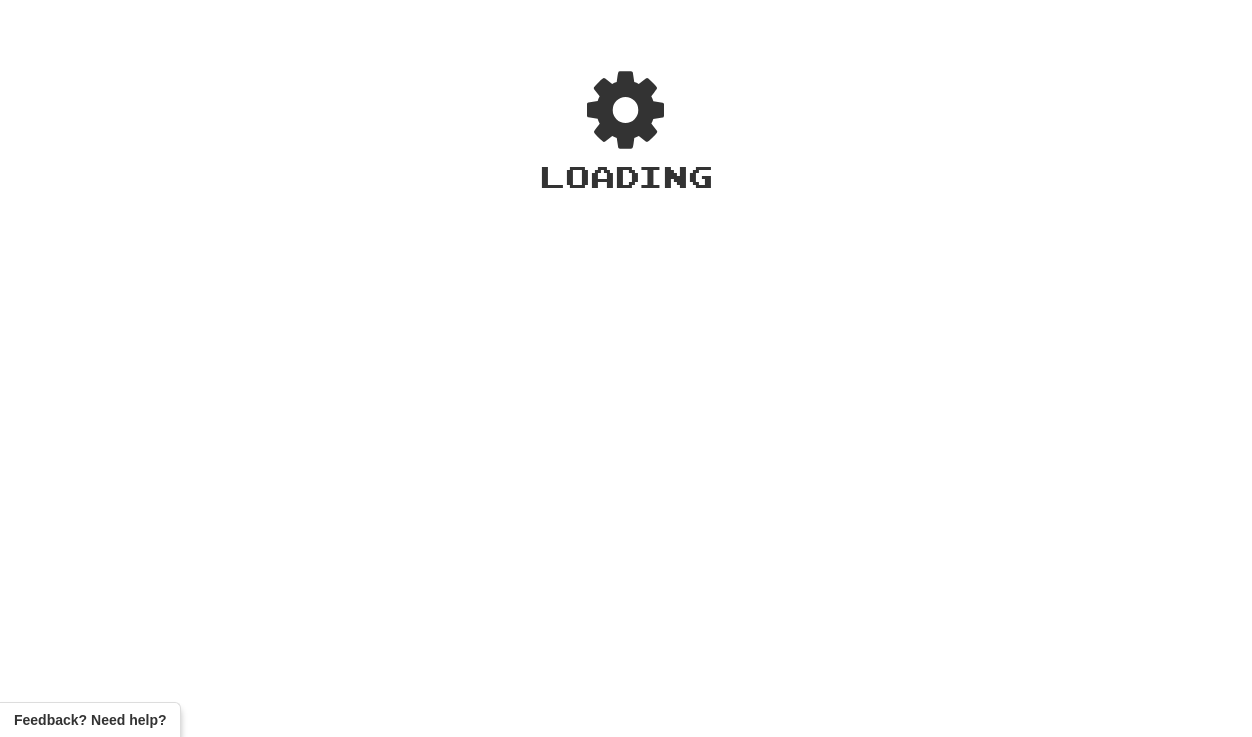 scroll, scrollTop: 0, scrollLeft: 0, axis: both 